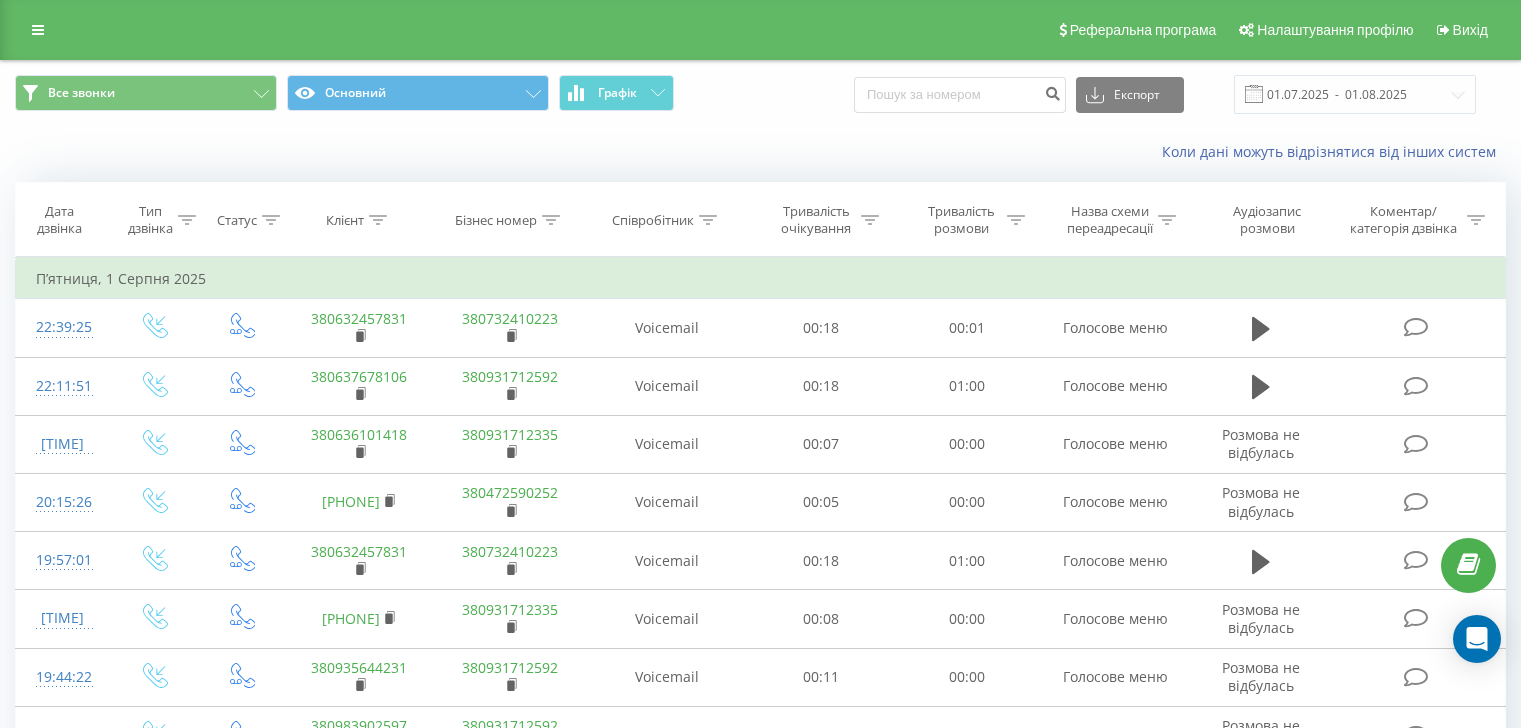 scroll, scrollTop: 0, scrollLeft: 0, axis: both 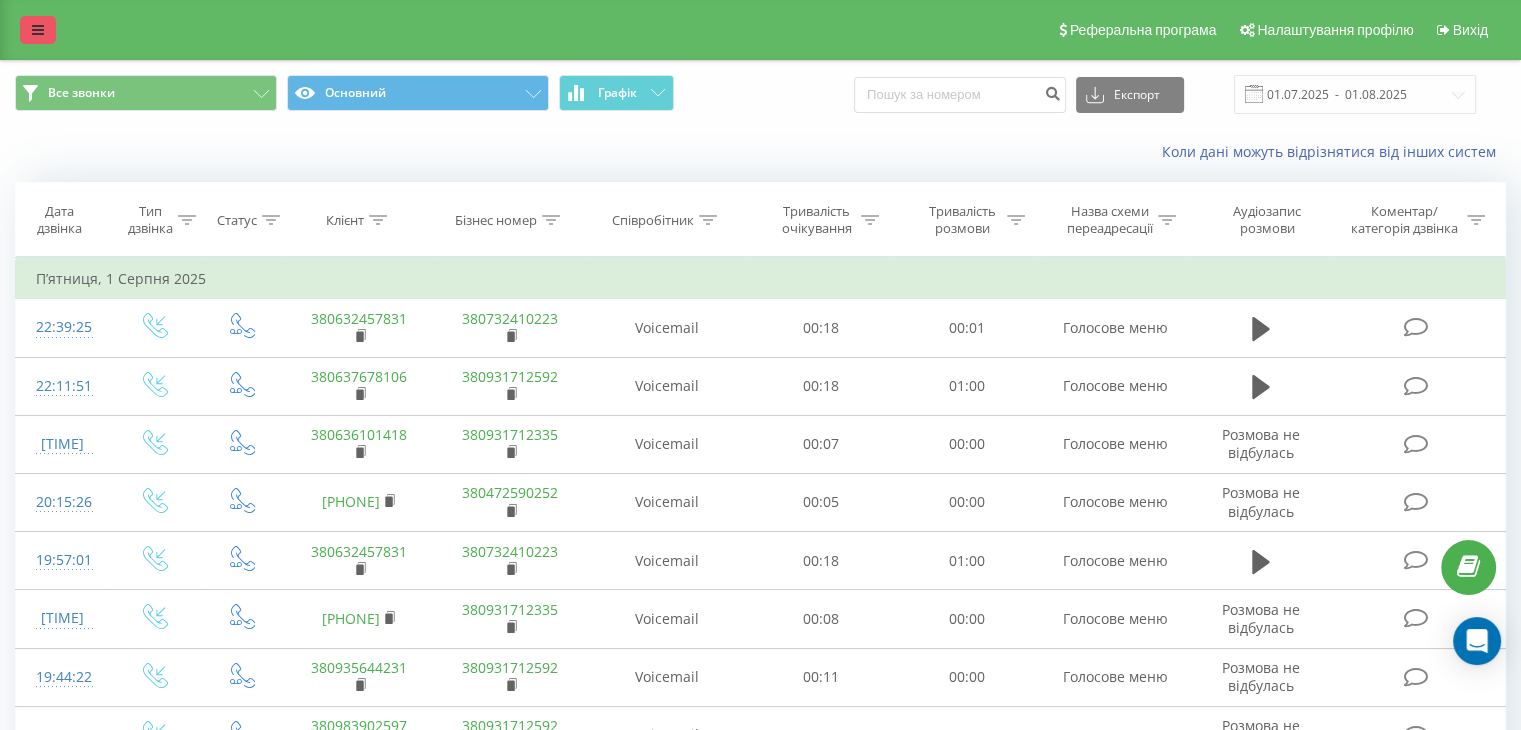 click at bounding box center (38, 30) 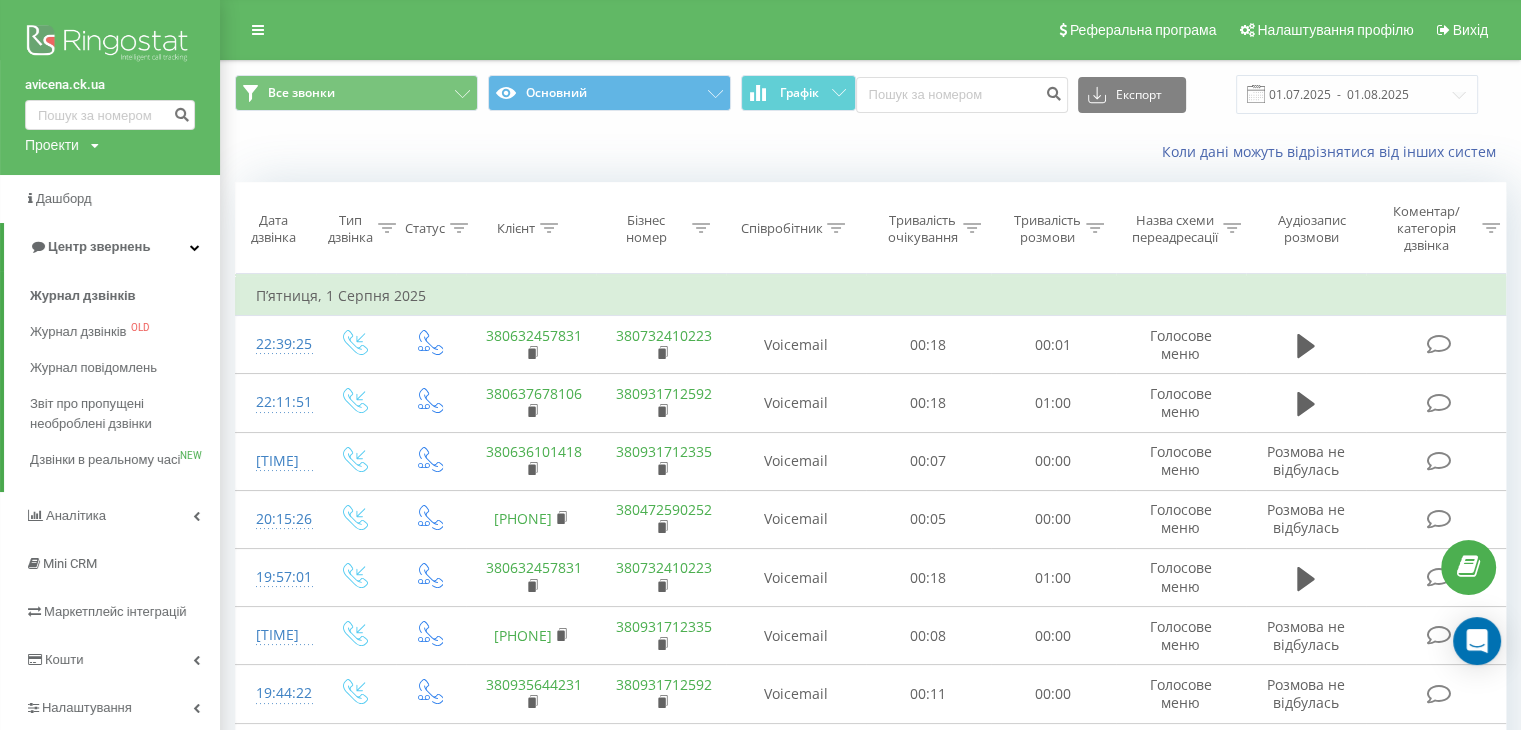 drag, startPoint x: 92, startPoint y: 293, endPoint x: 109, endPoint y: 272, distance: 27.018513 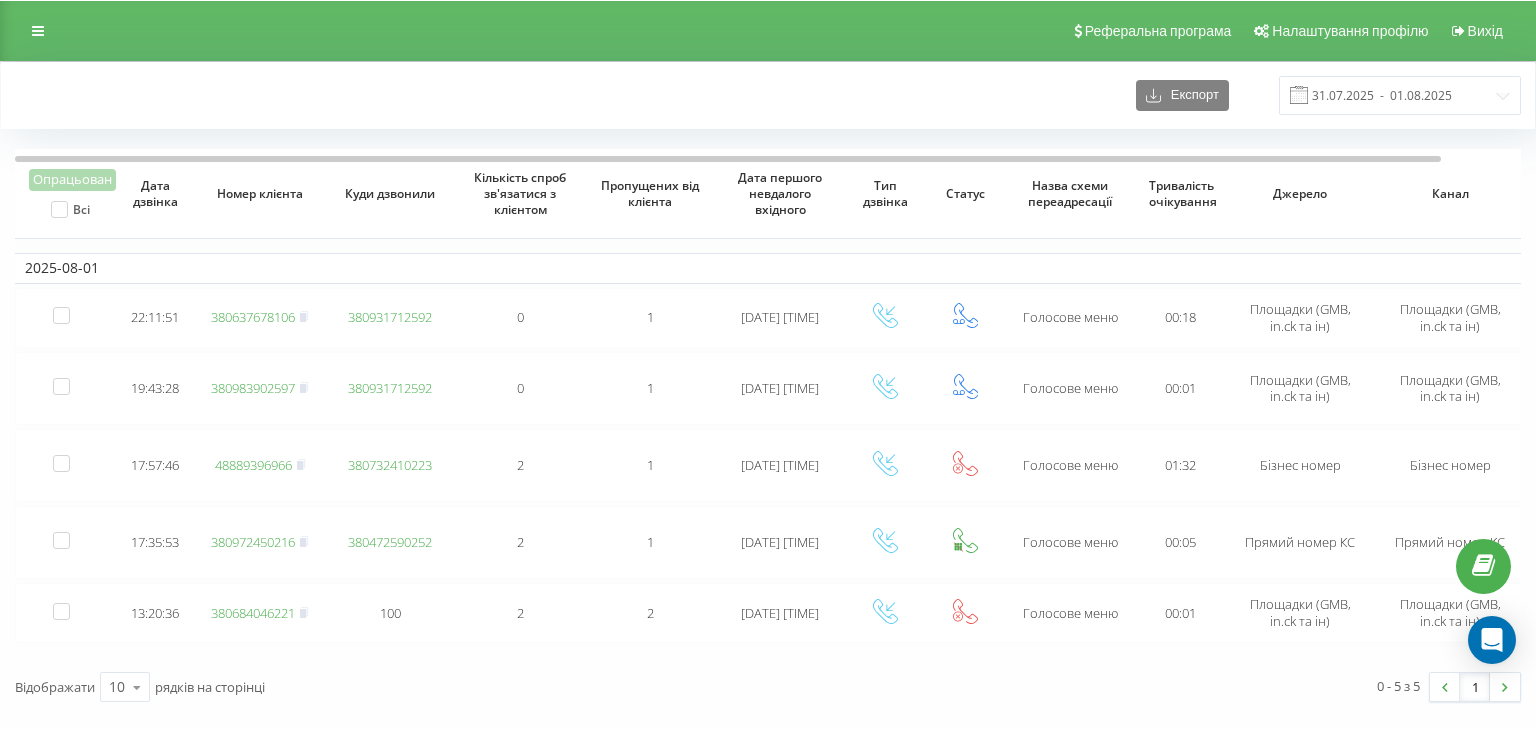 scroll, scrollTop: 0, scrollLeft: 0, axis: both 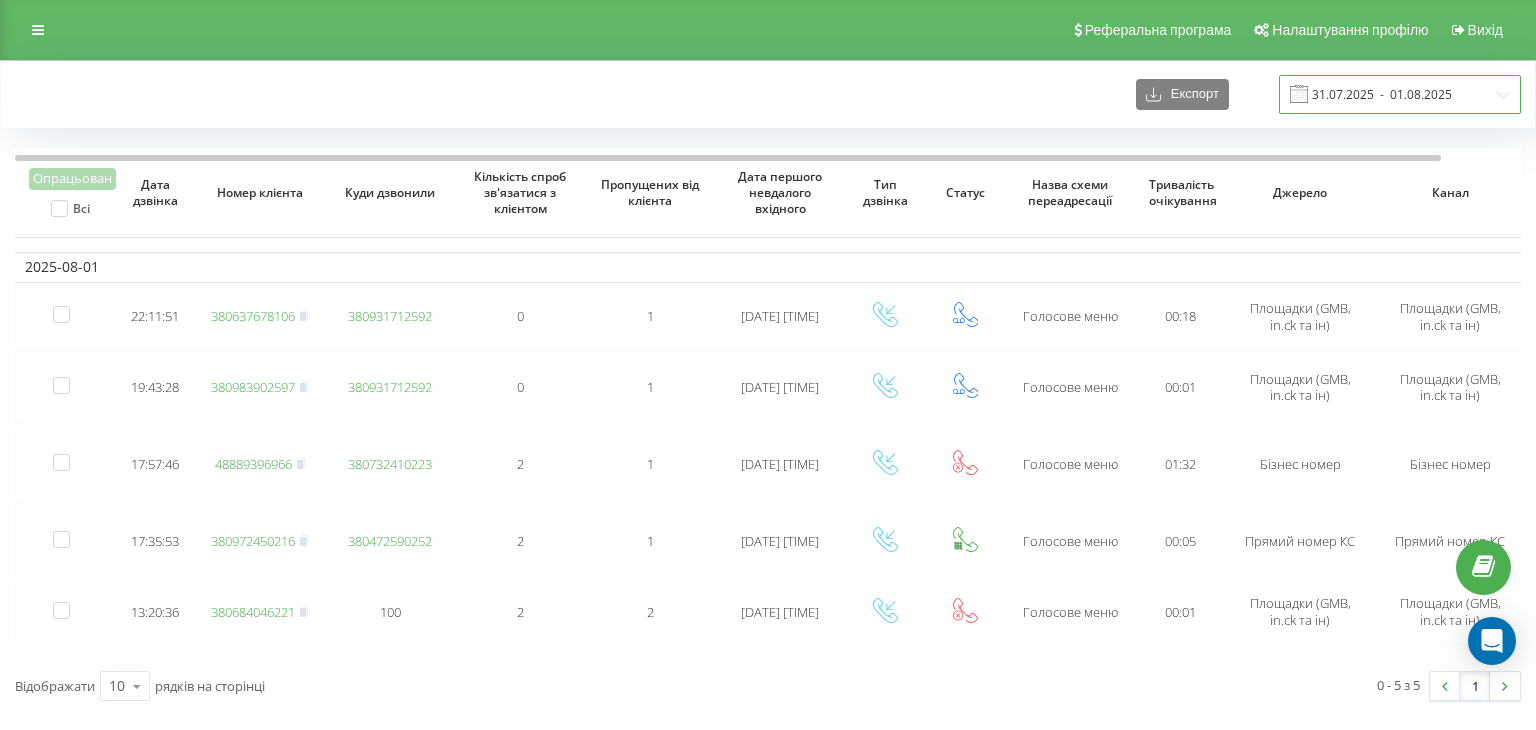 click on "31.07.2025  -  01.08.2025" at bounding box center (1400, 94) 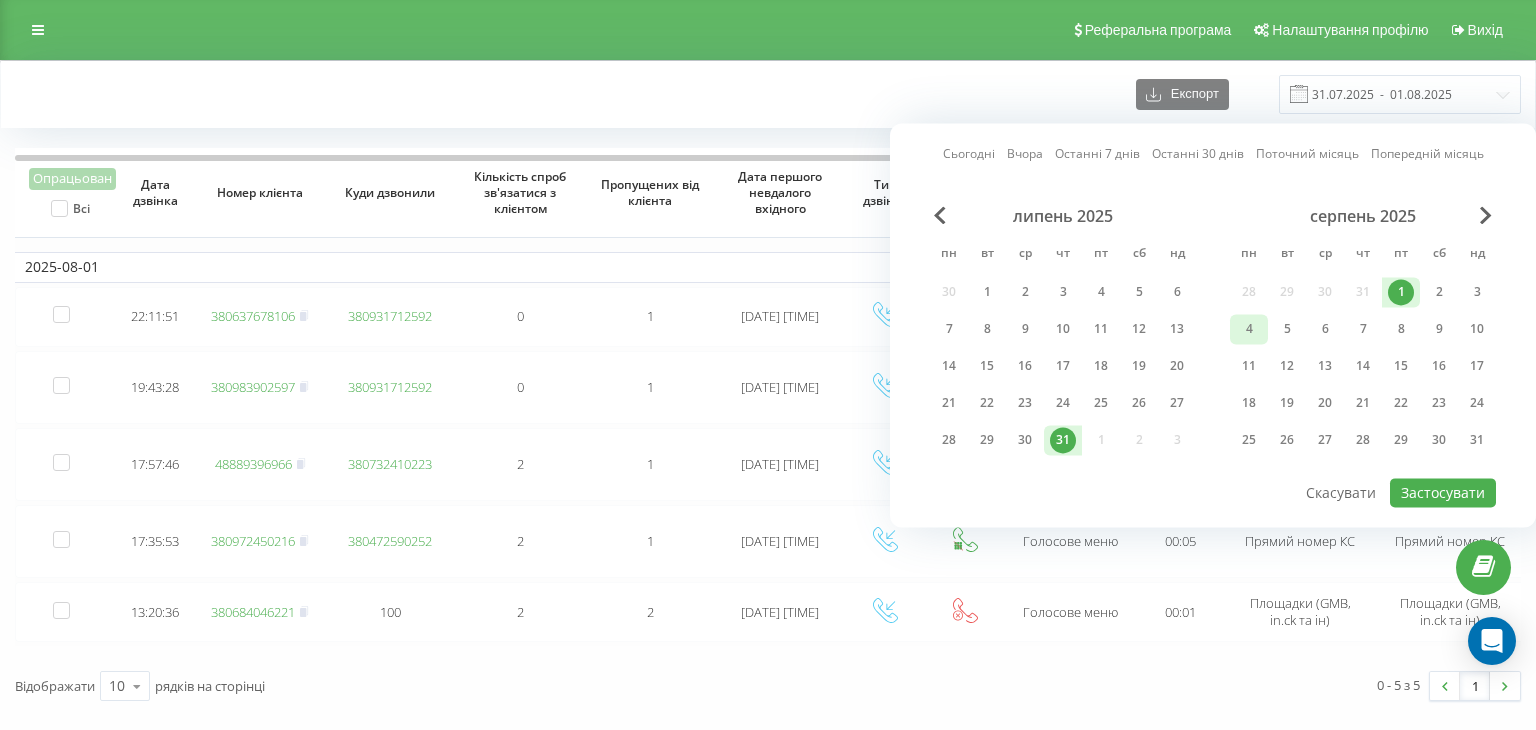 click on "4" at bounding box center (1249, 329) 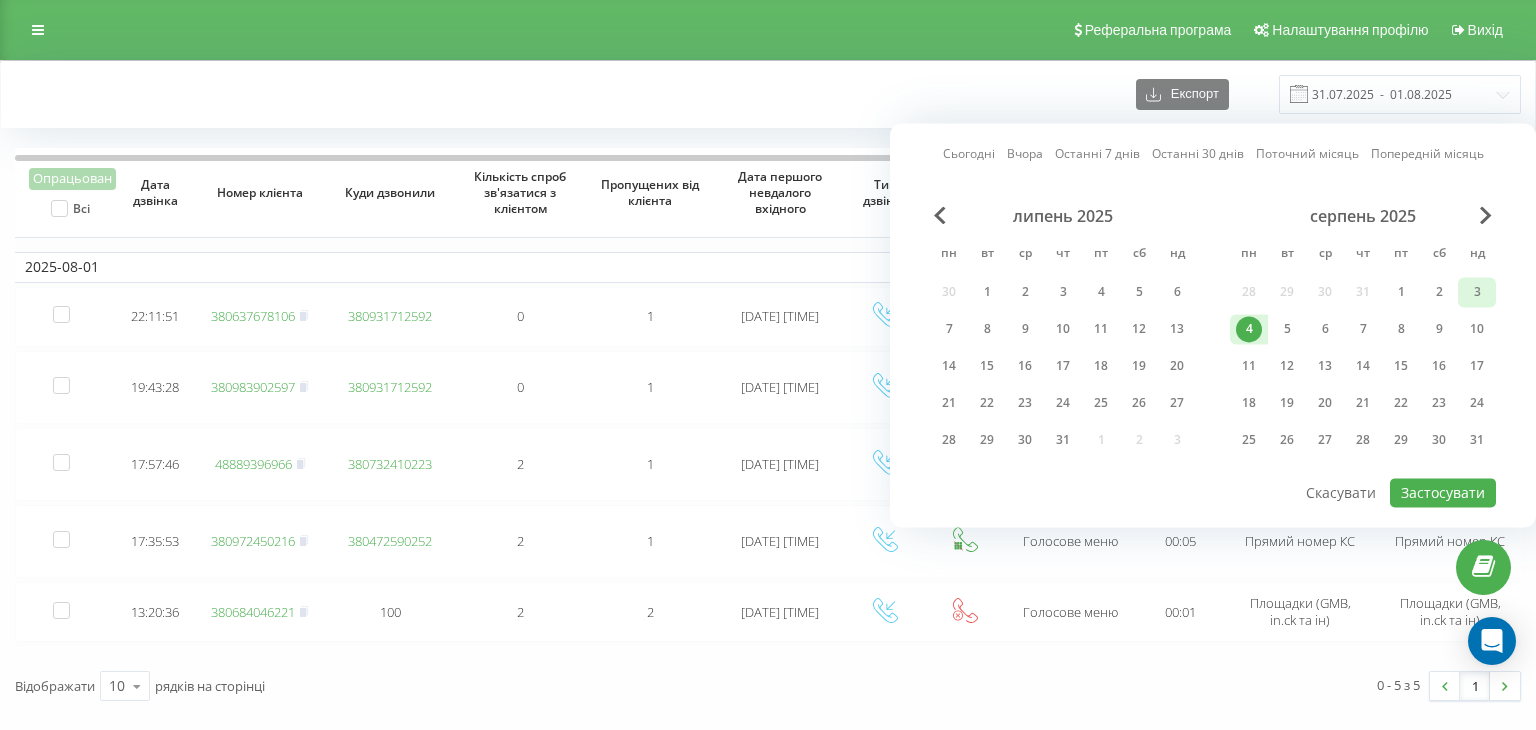 click on "3" at bounding box center [1477, 292] 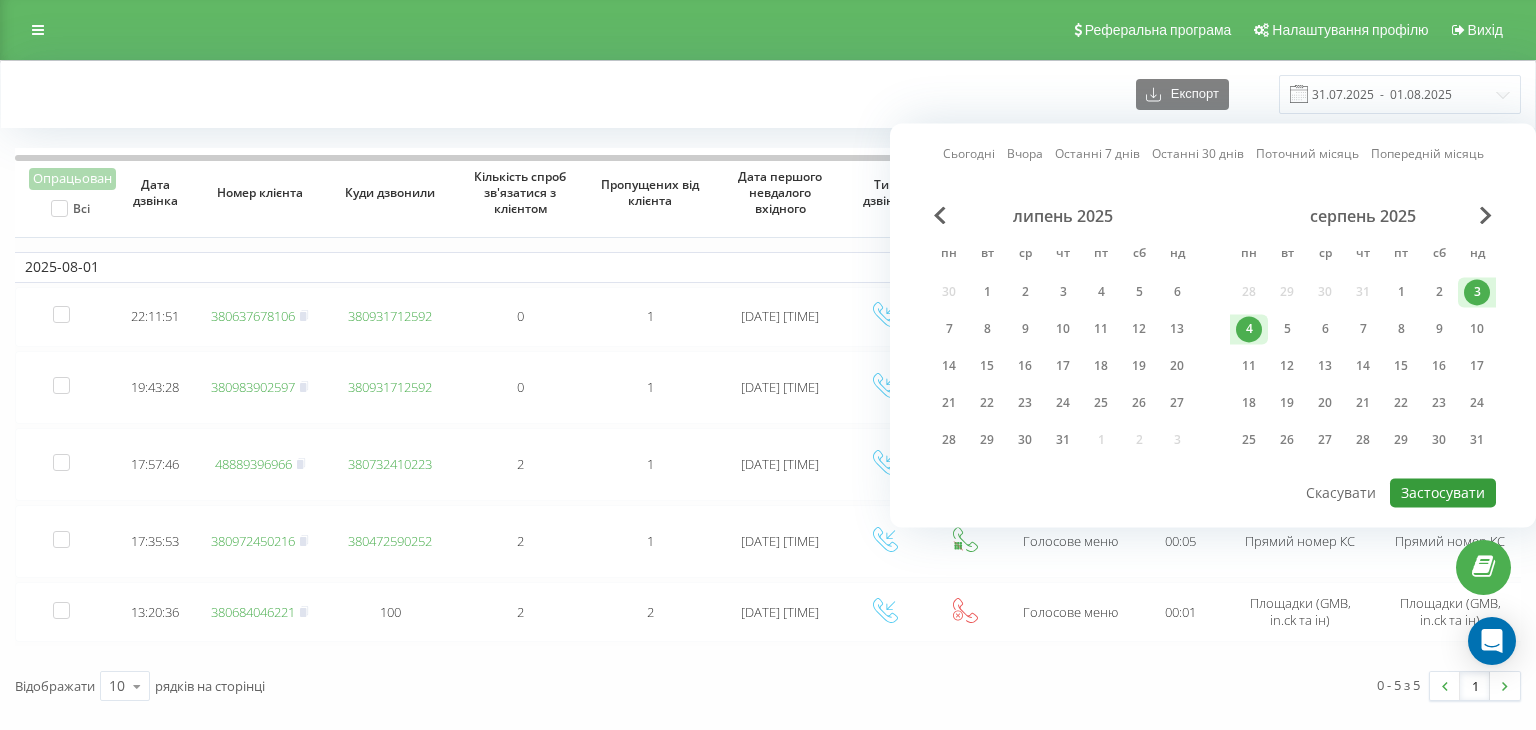 click on "Застосувати" at bounding box center [1443, 492] 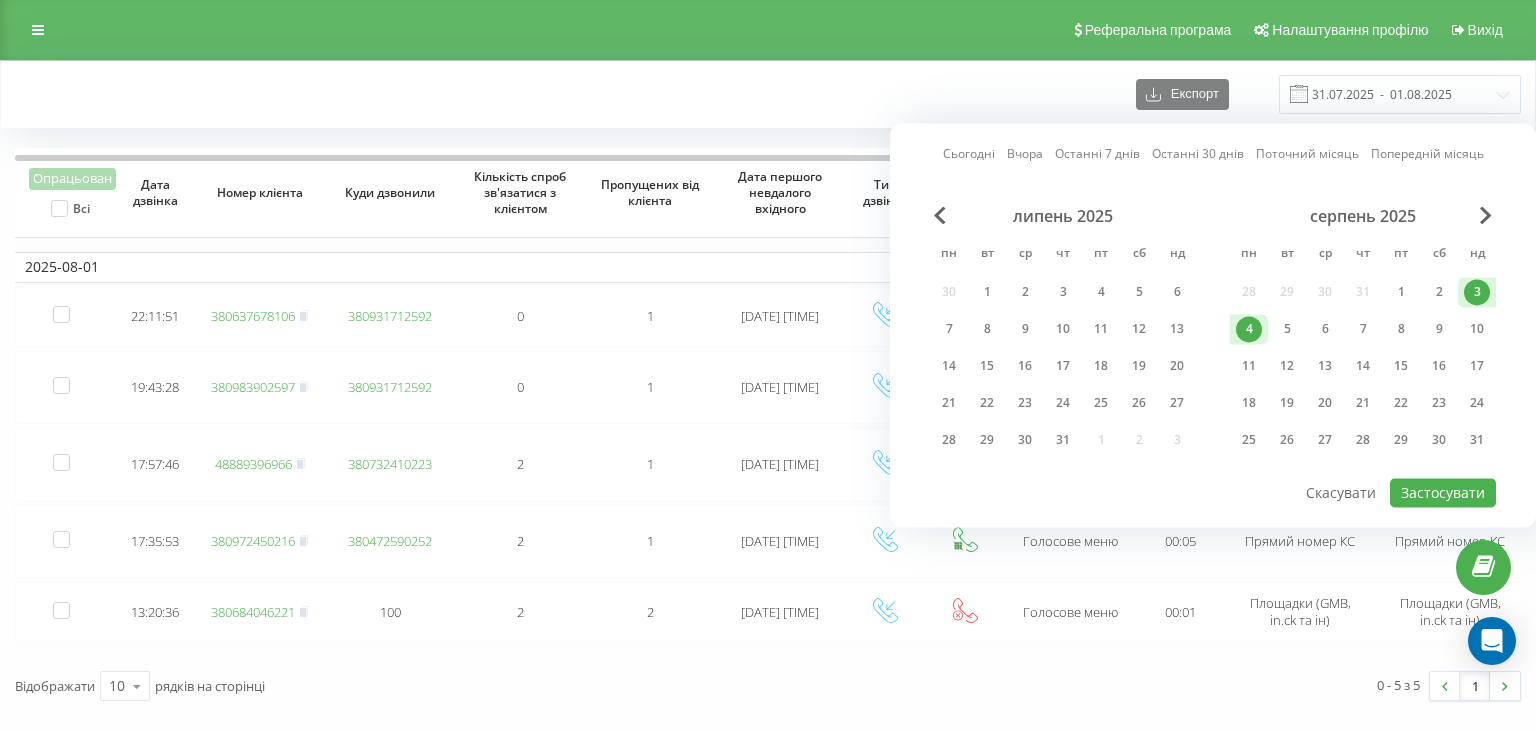 type on "03.08.2025  -  04.08.2025" 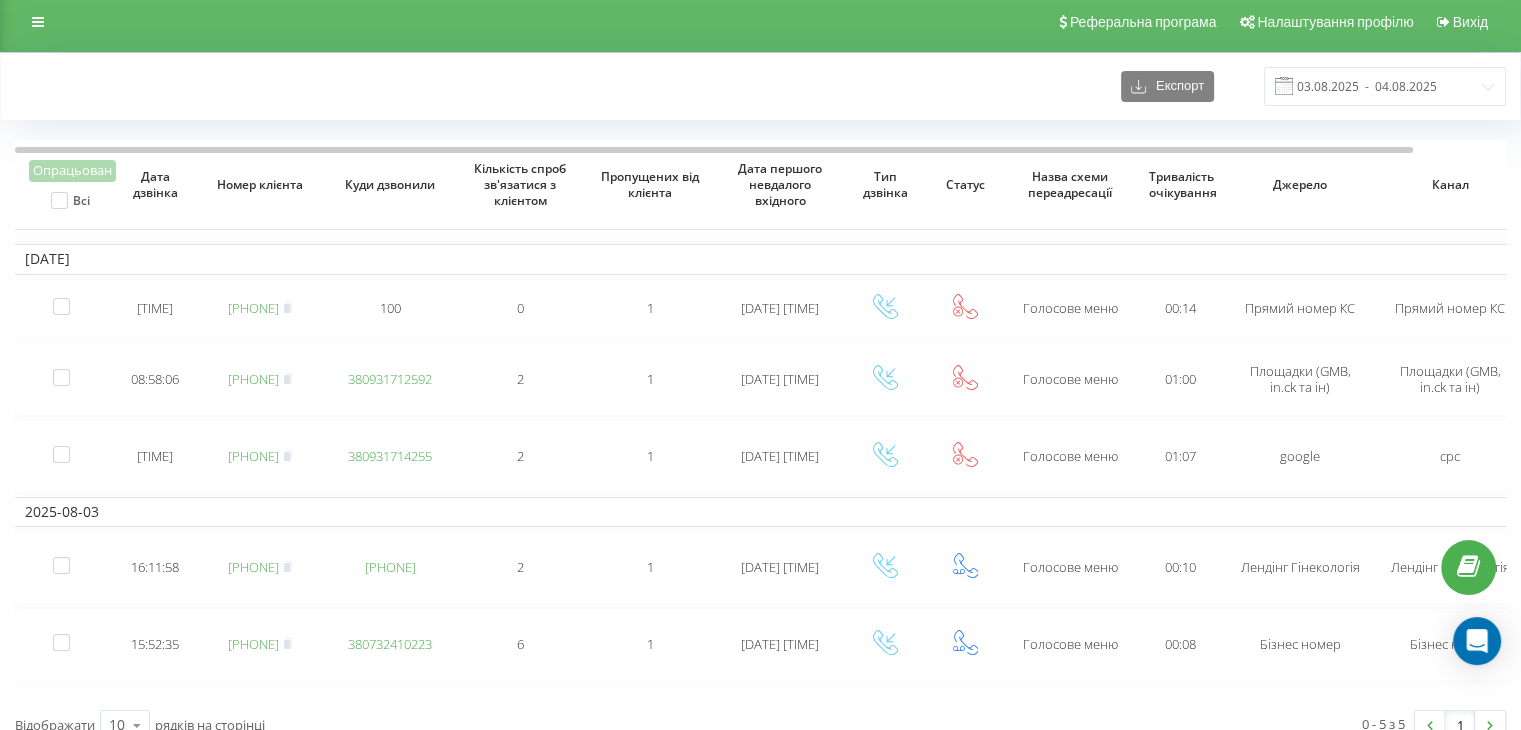 scroll, scrollTop: 0, scrollLeft: 0, axis: both 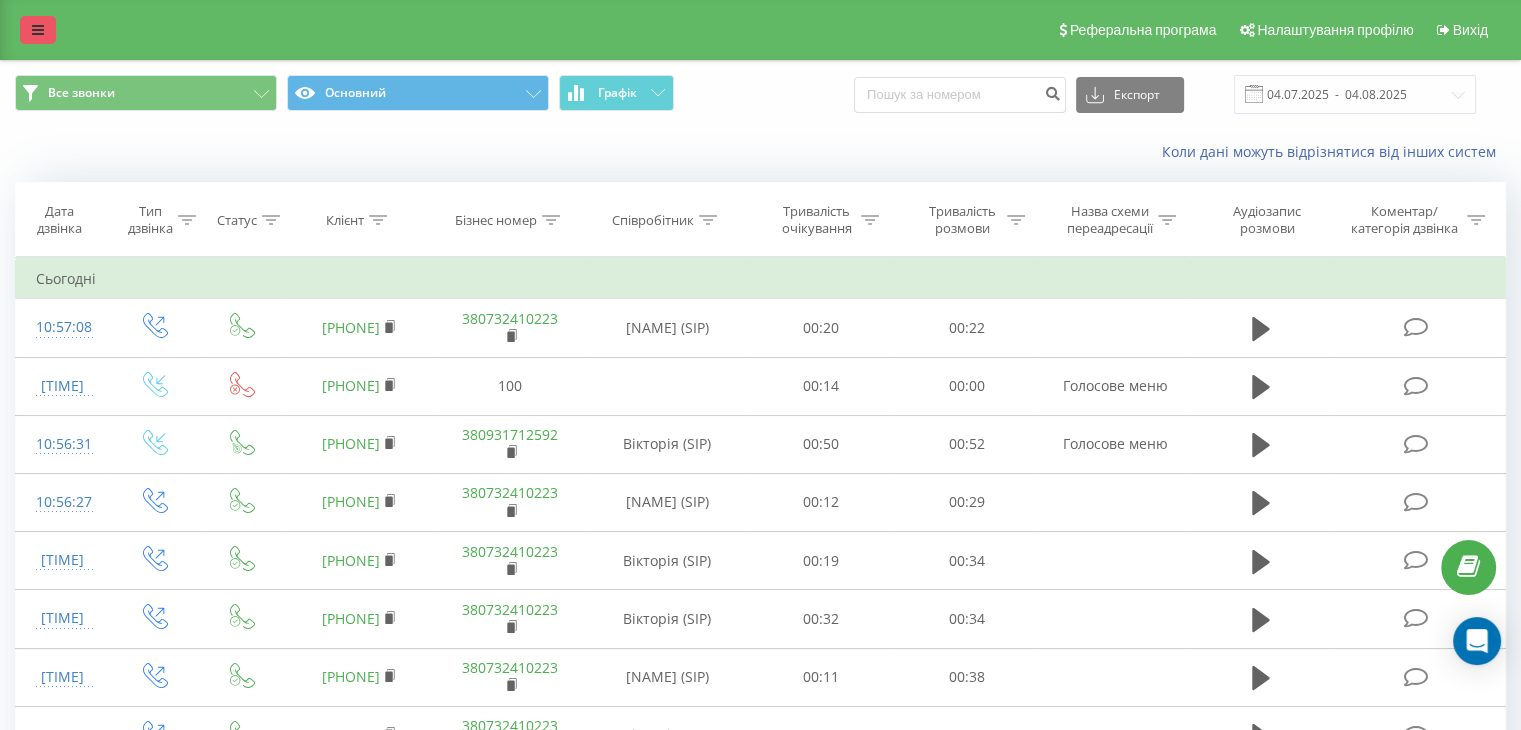 click at bounding box center [38, 30] 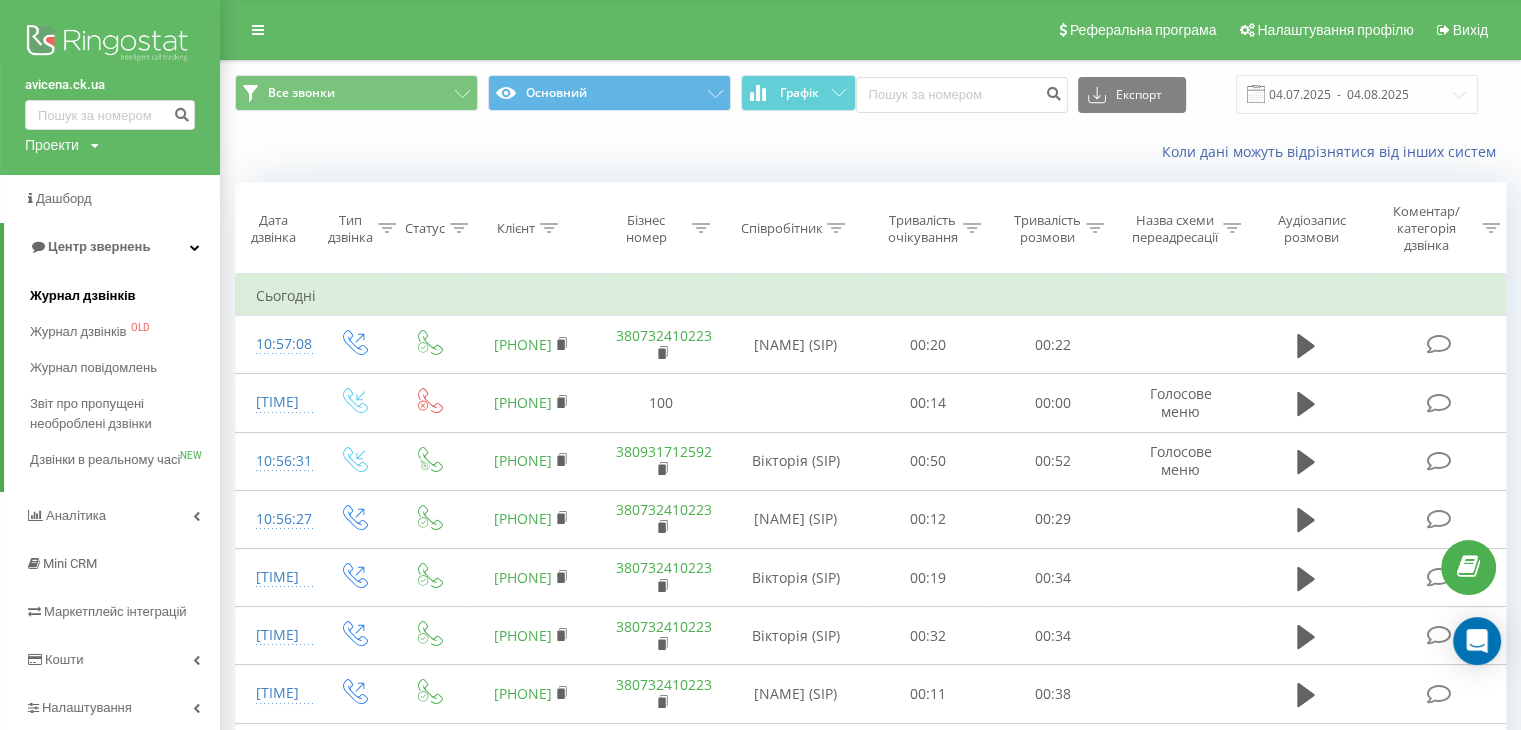 click on "Журнал дзвінків" at bounding box center (83, 296) 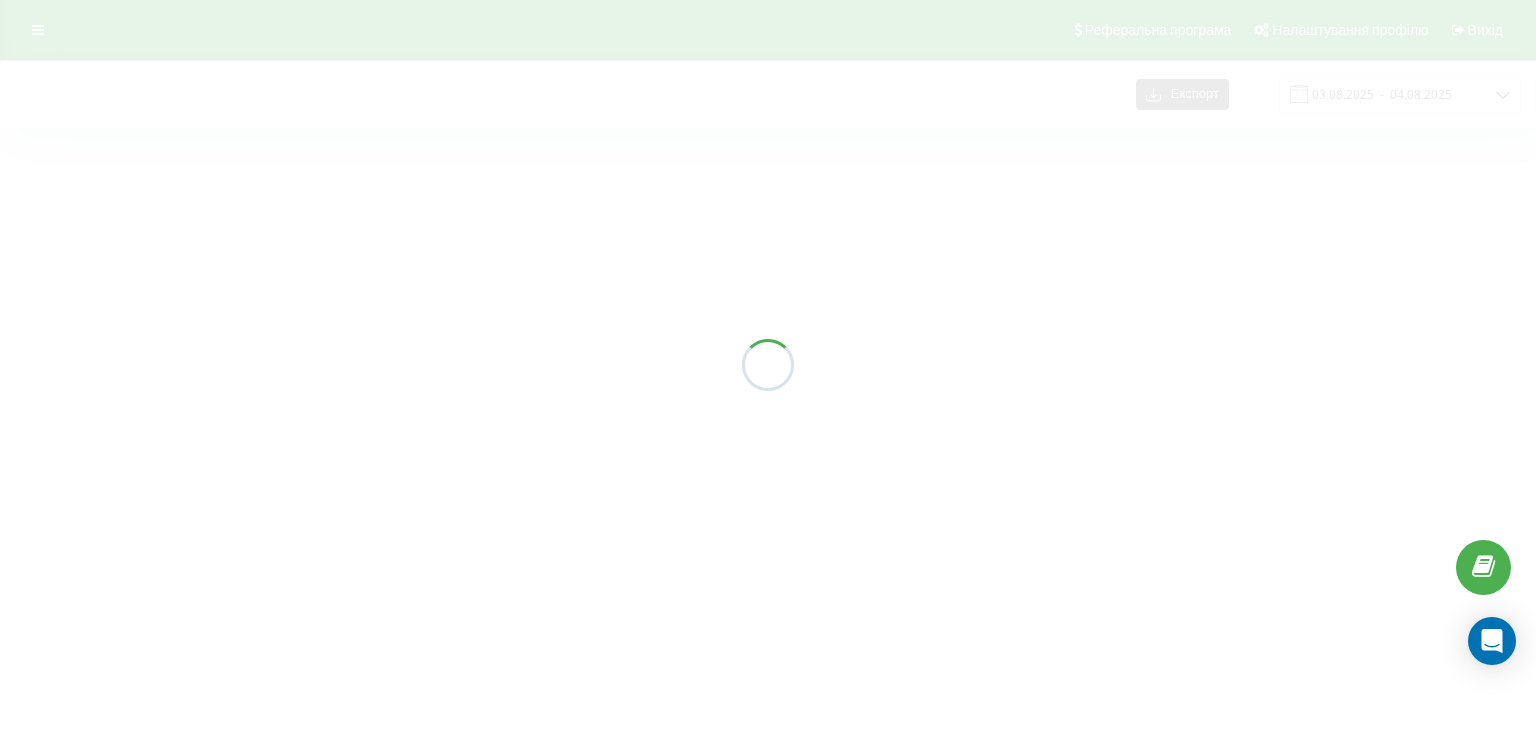 scroll, scrollTop: 0, scrollLeft: 0, axis: both 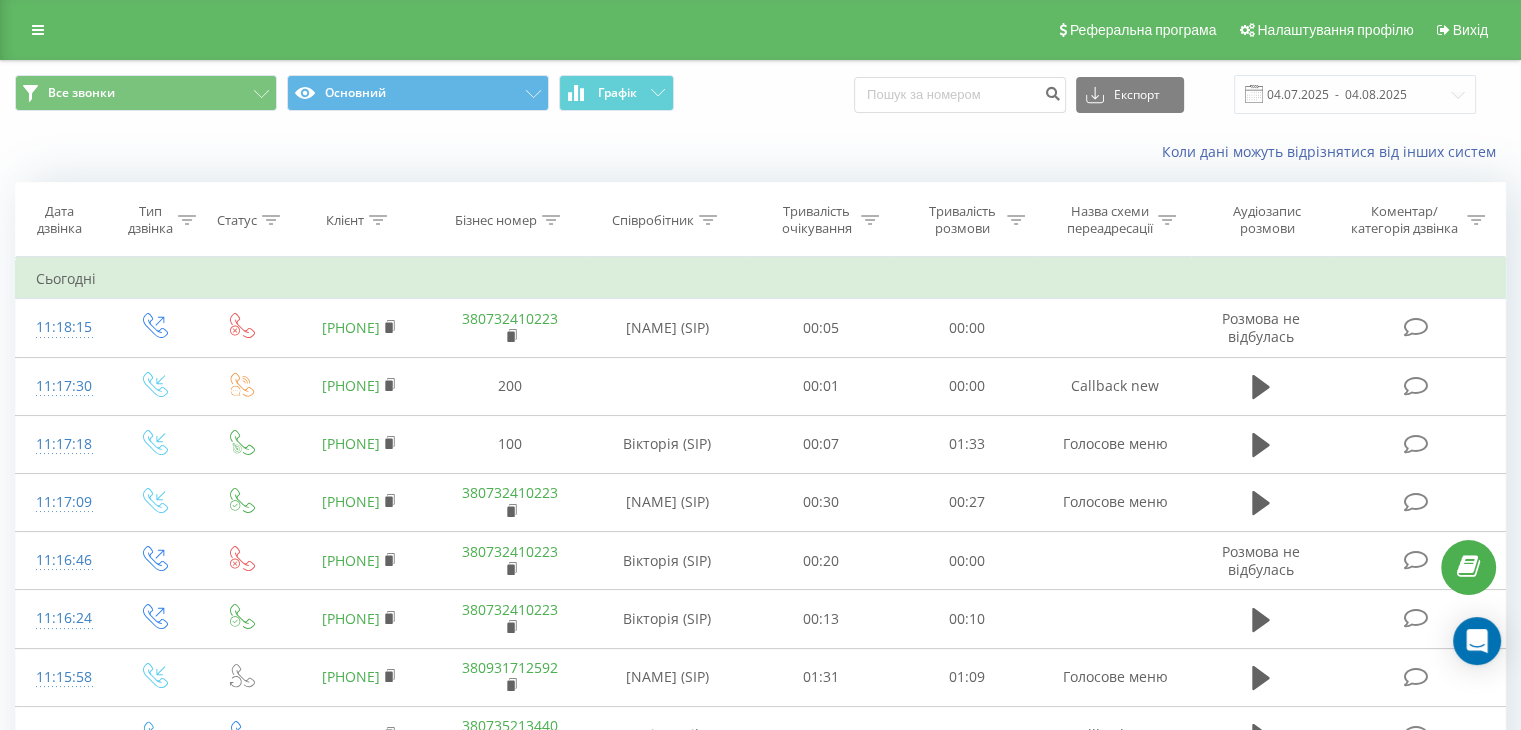 click on "Реферальна програма Налаштування профілю Вихід" at bounding box center (760, 30) 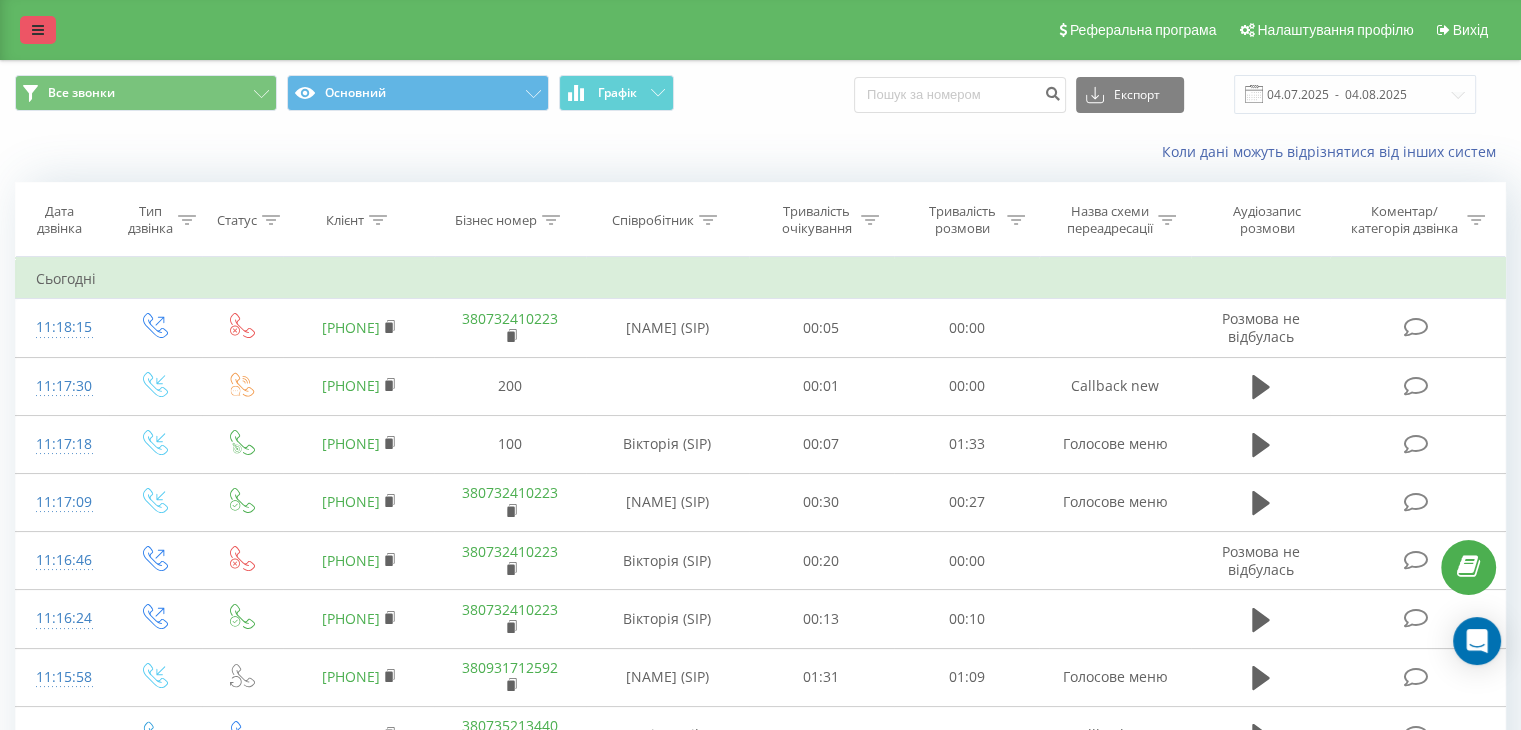 click at bounding box center (38, 30) 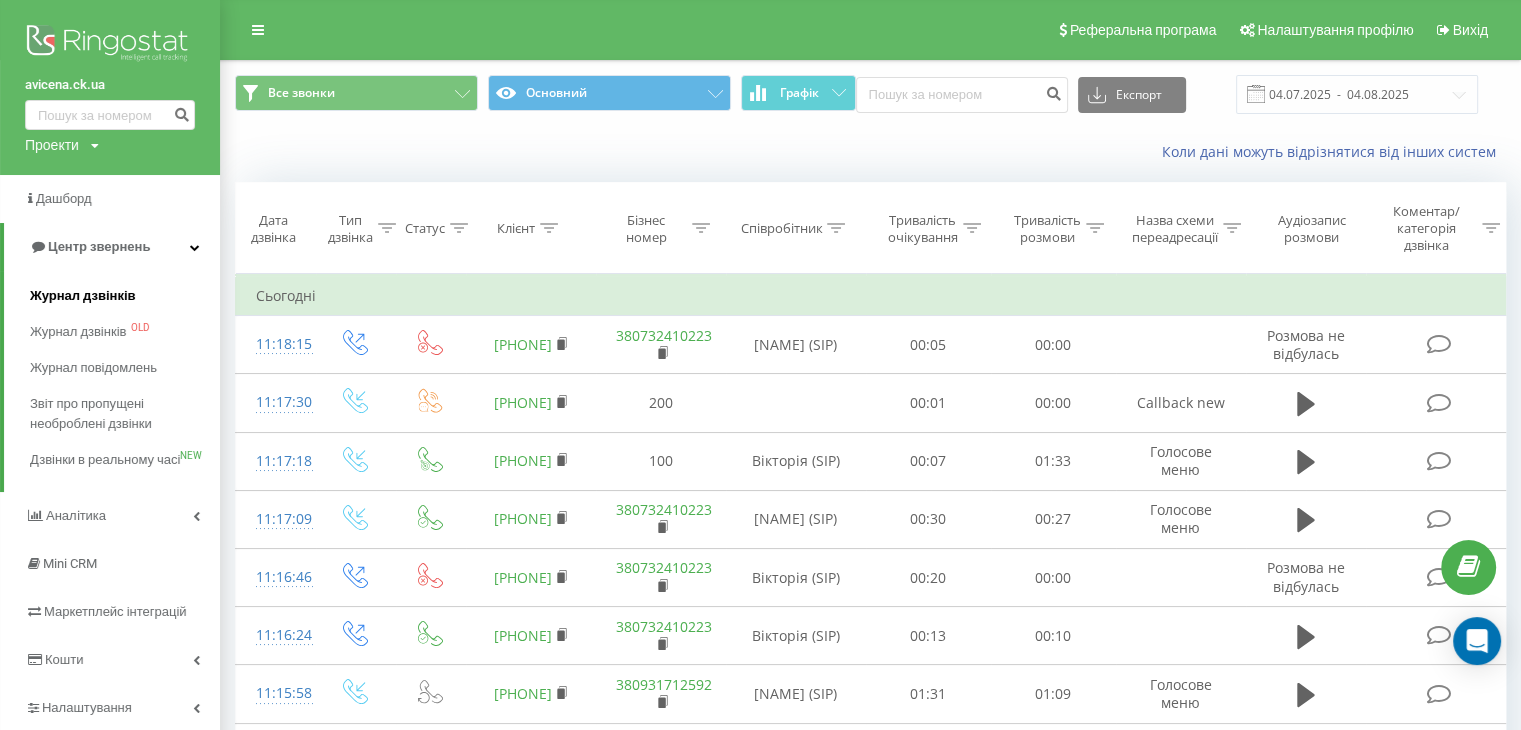 click on "Журнал дзвінків" at bounding box center (125, 296) 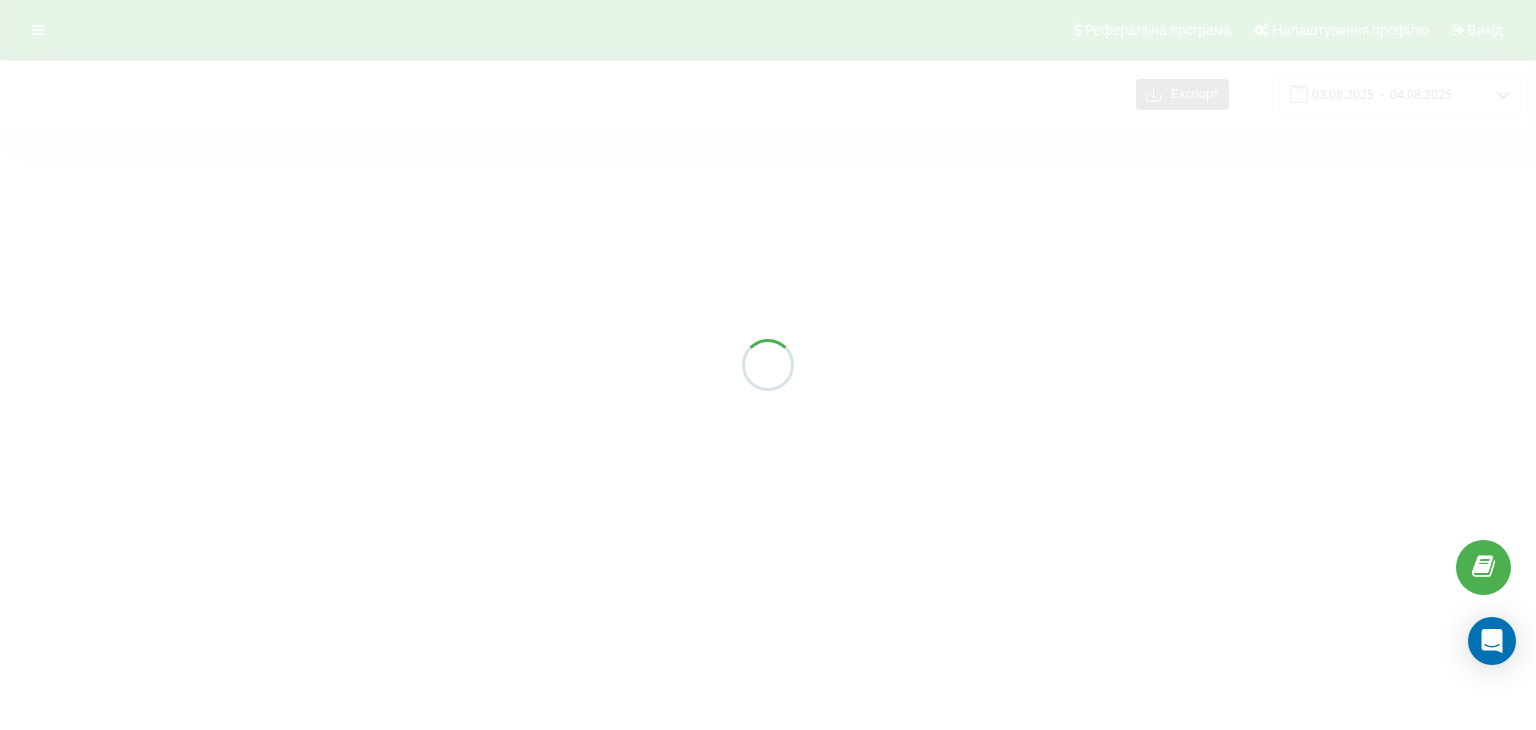 scroll, scrollTop: 0, scrollLeft: 0, axis: both 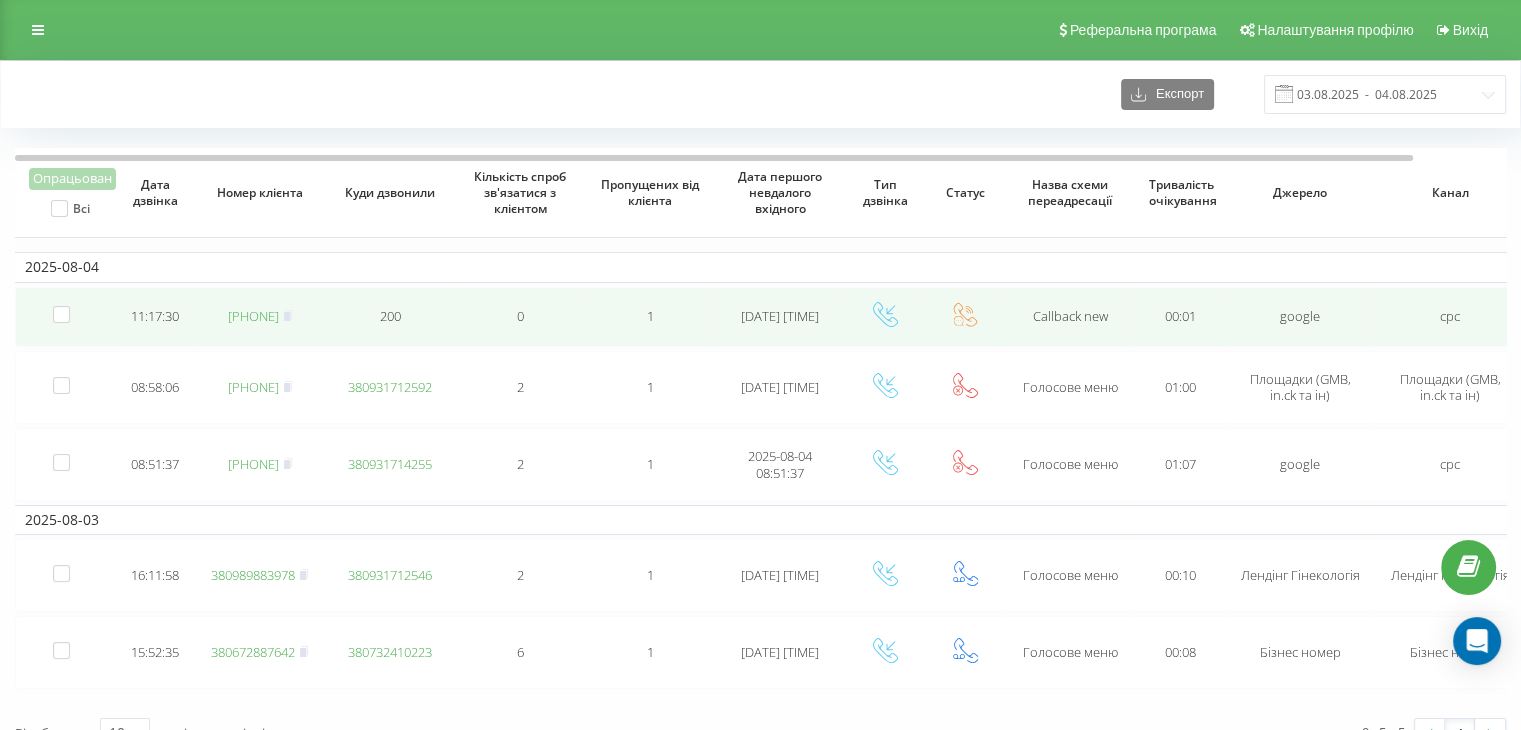 click on "[PHONE]" at bounding box center [253, 316] 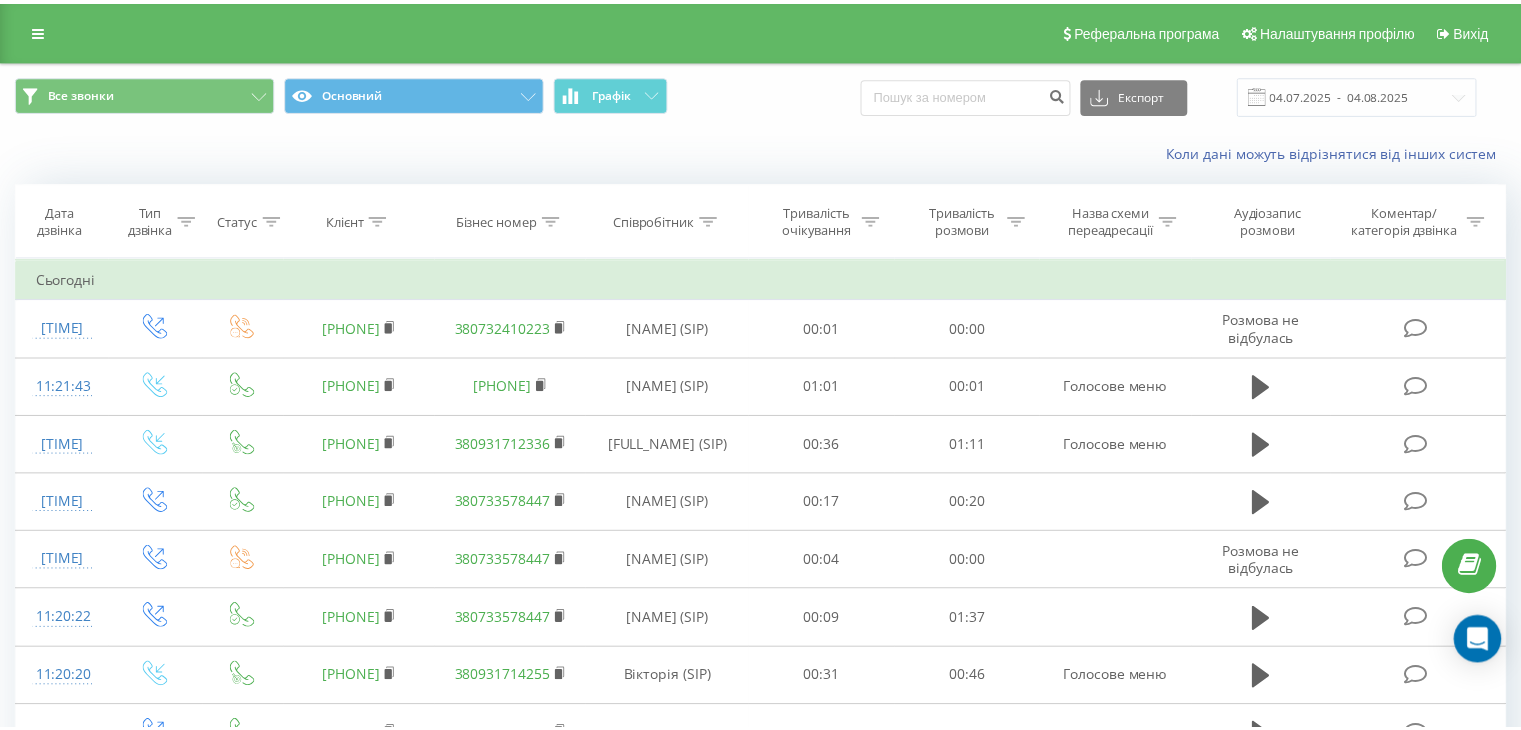 scroll, scrollTop: 0, scrollLeft: 0, axis: both 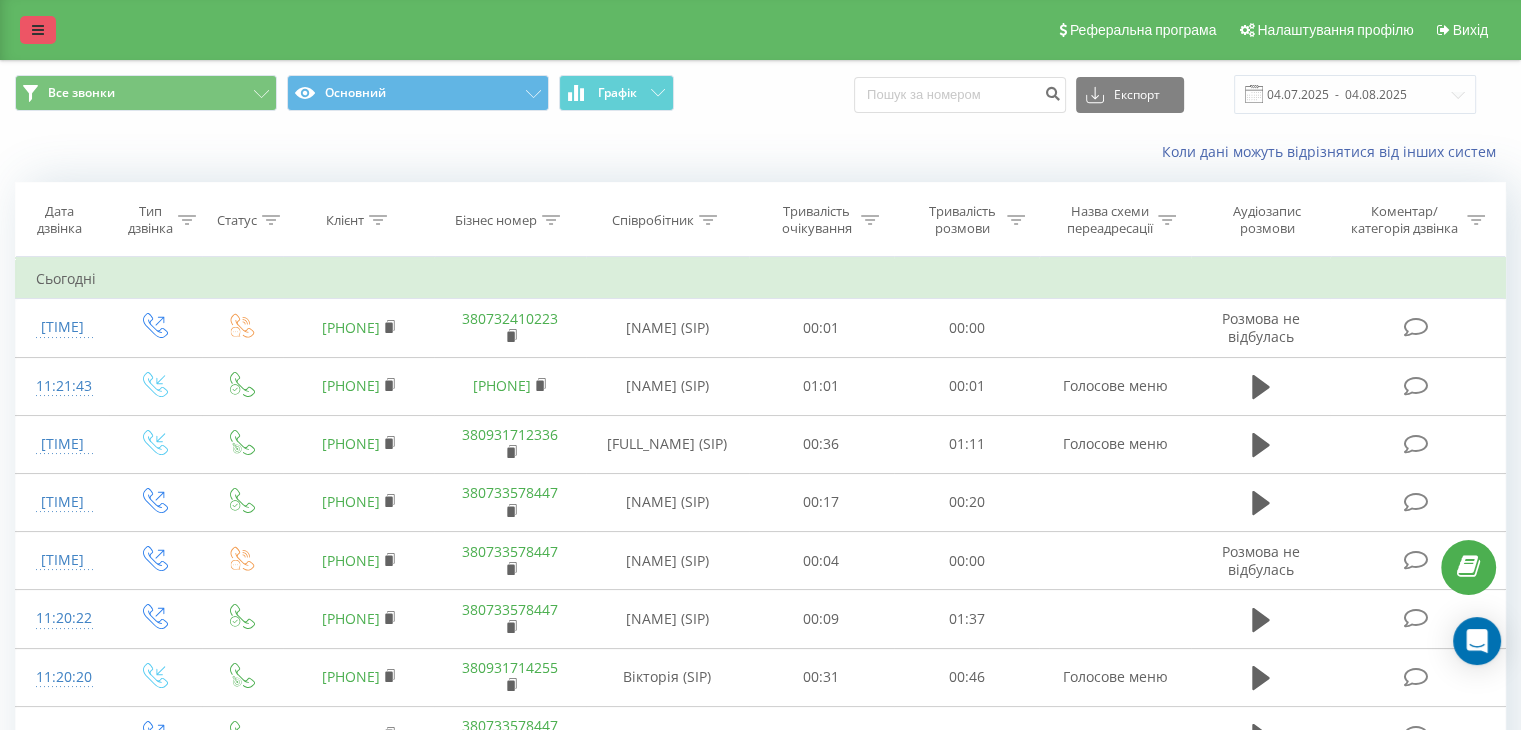 click at bounding box center [38, 30] 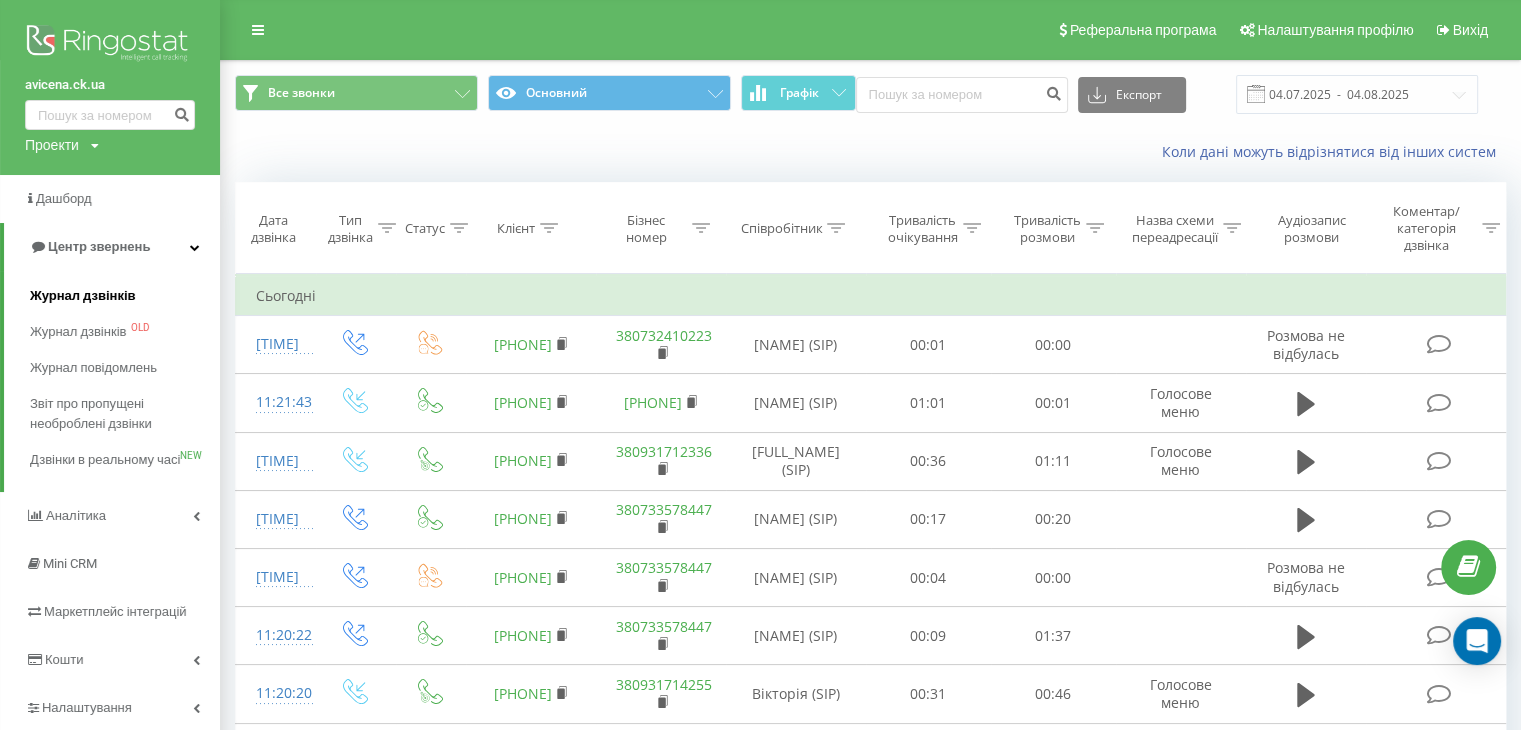 click on "Журнал дзвінків" at bounding box center (83, 296) 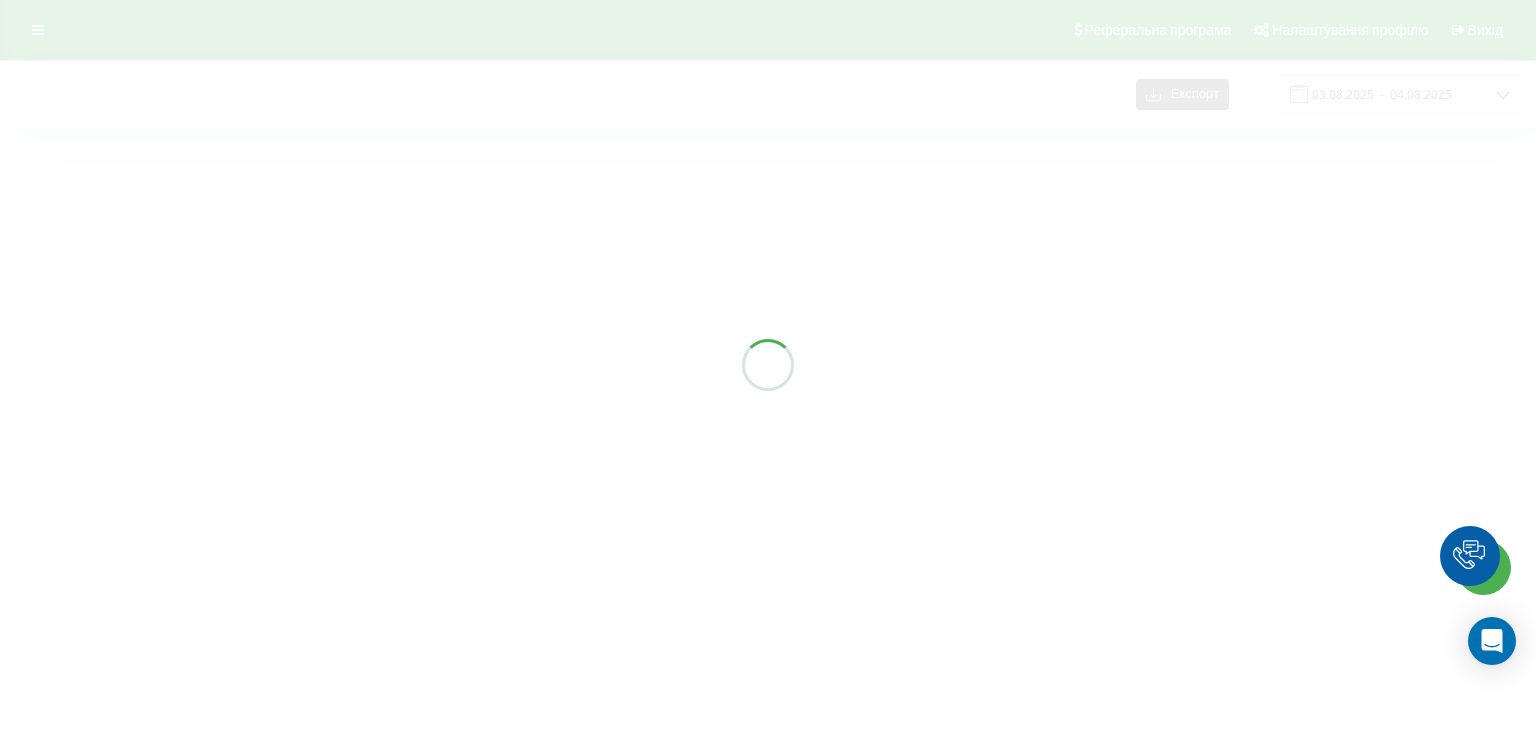 scroll, scrollTop: 0, scrollLeft: 0, axis: both 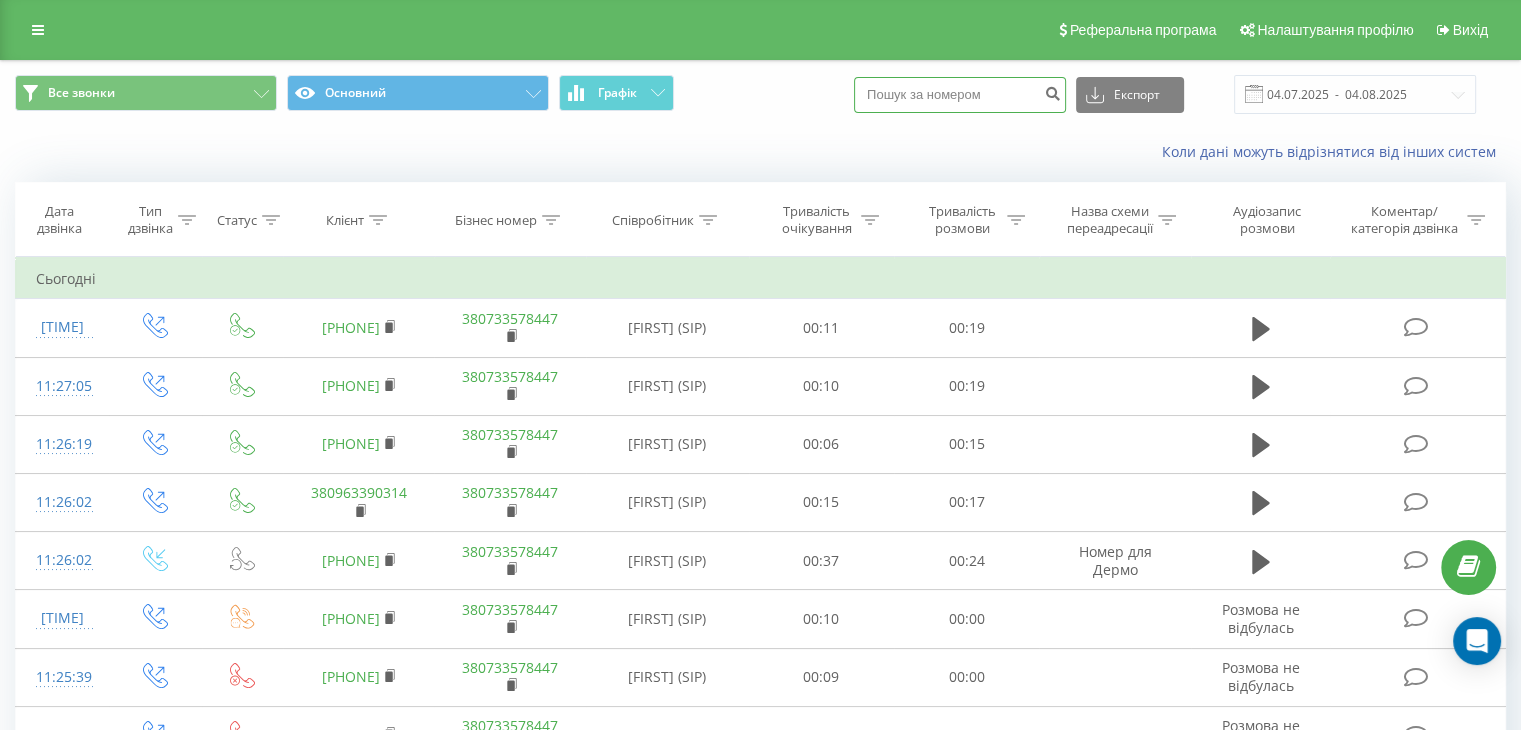 paste on "380669170841" 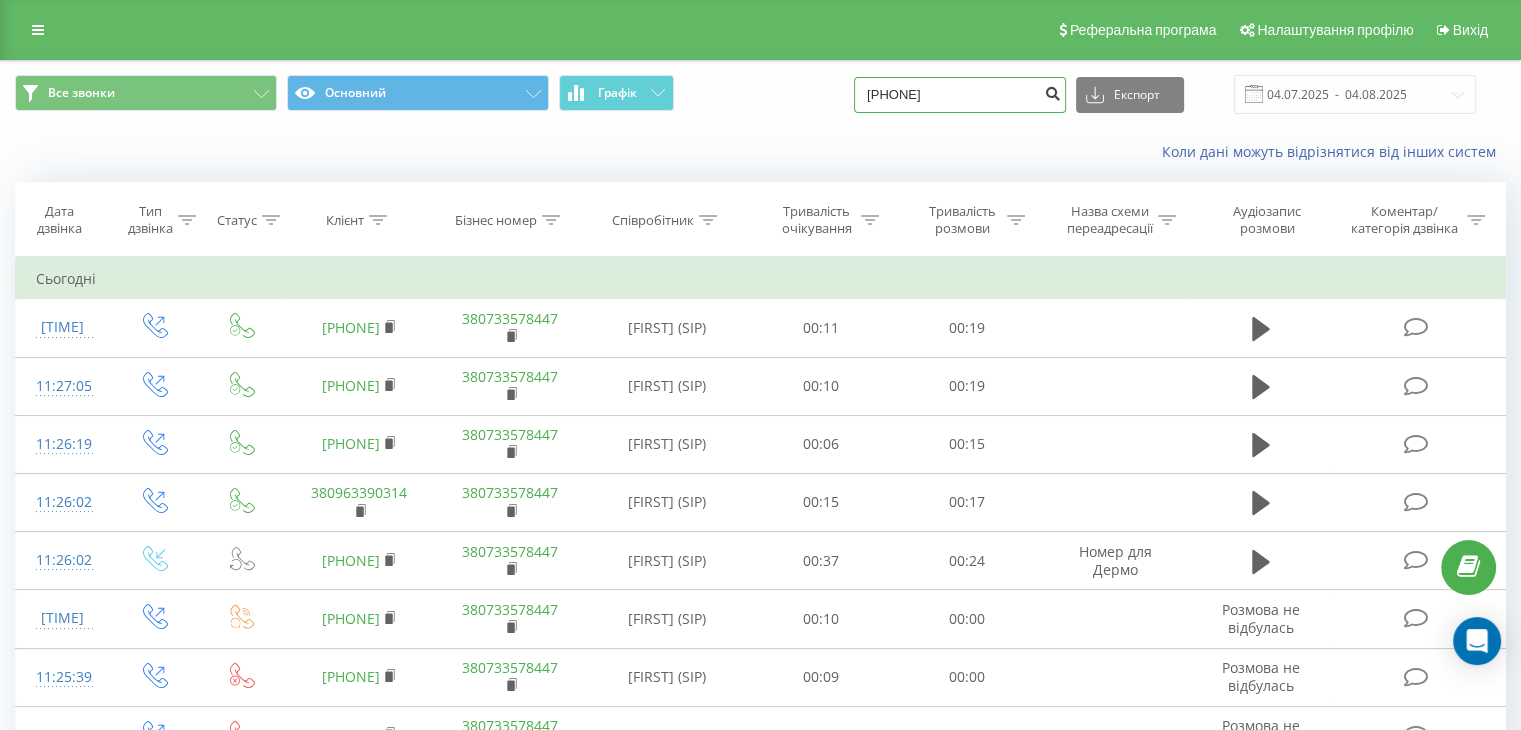 type on "380669170841" 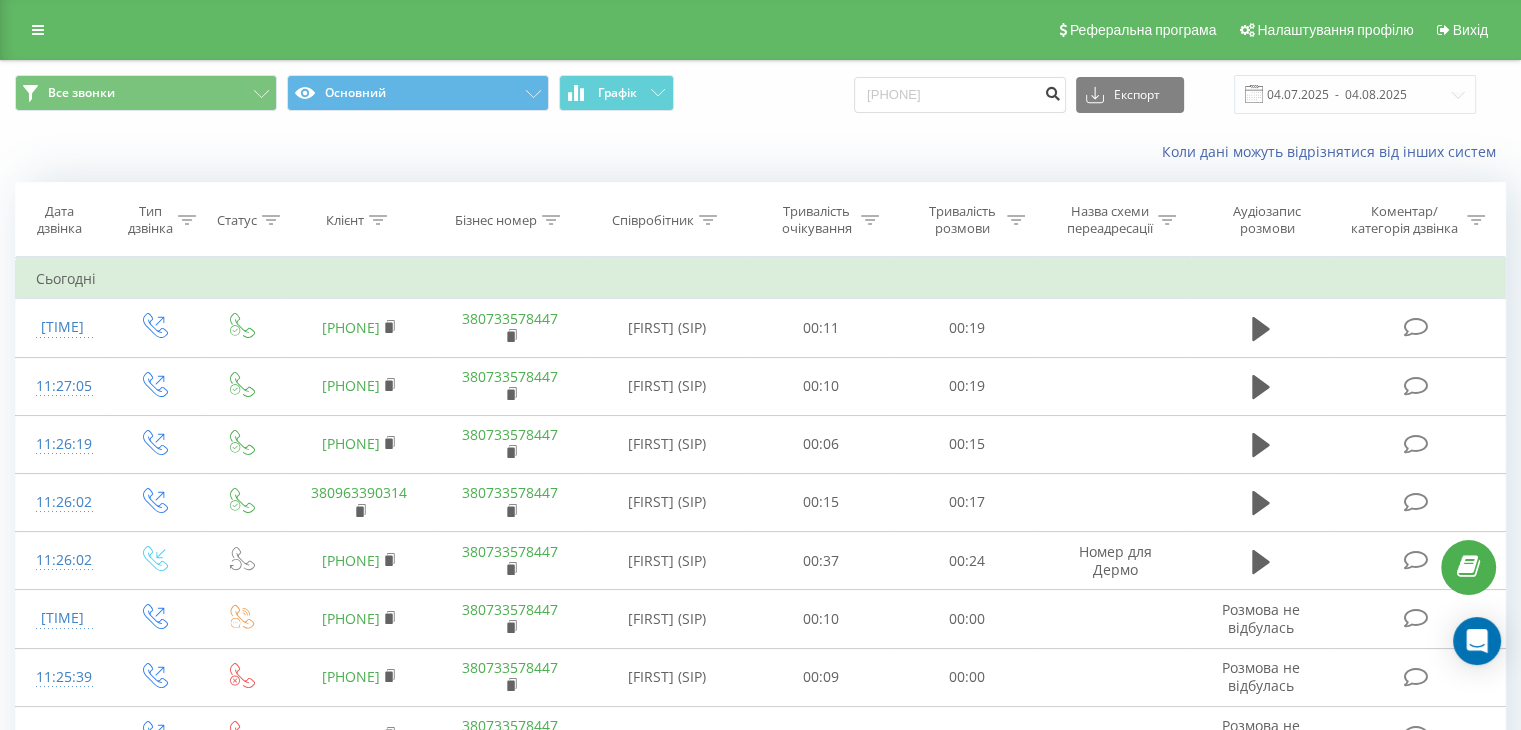 click at bounding box center [1052, 91] 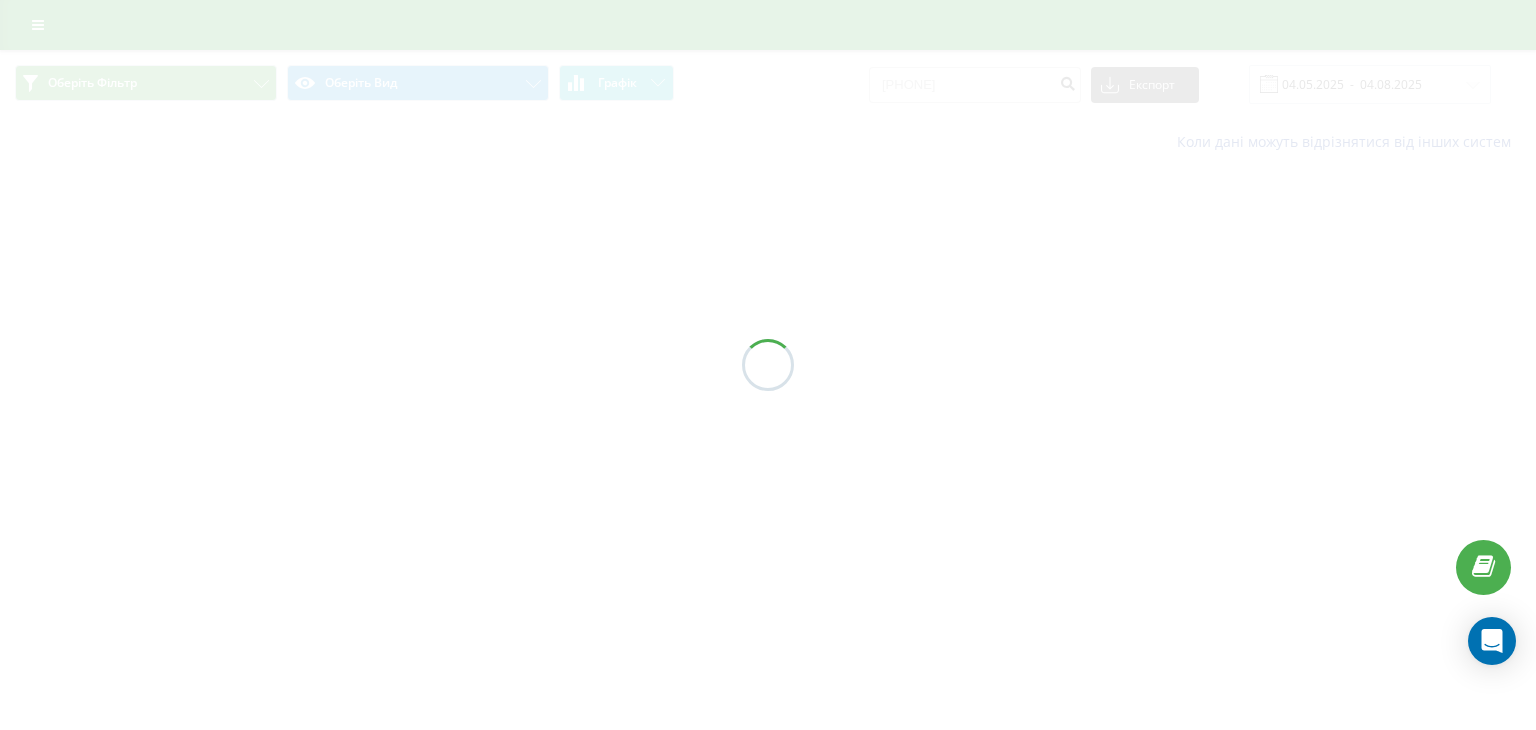 scroll, scrollTop: 0, scrollLeft: 0, axis: both 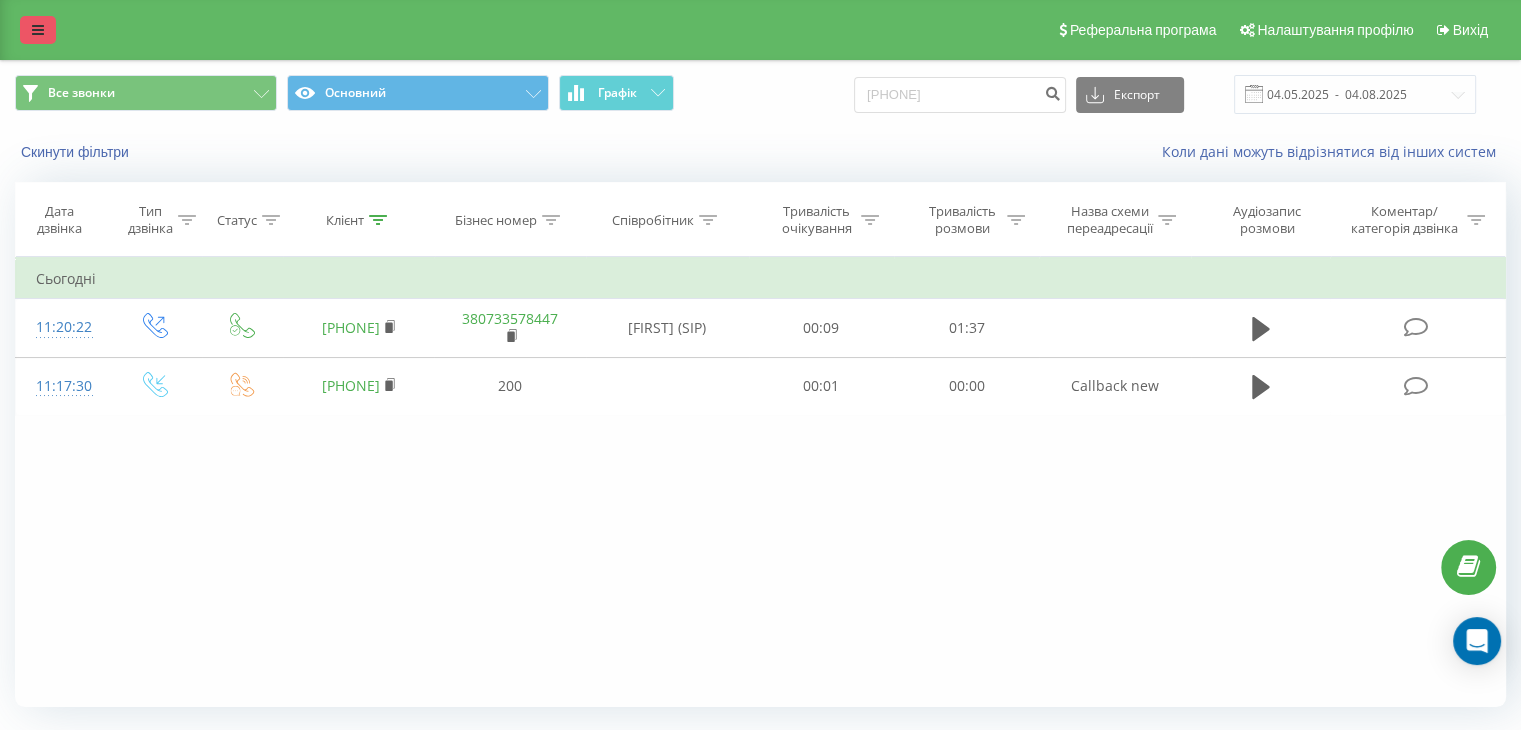 click at bounding box center (38, 30) 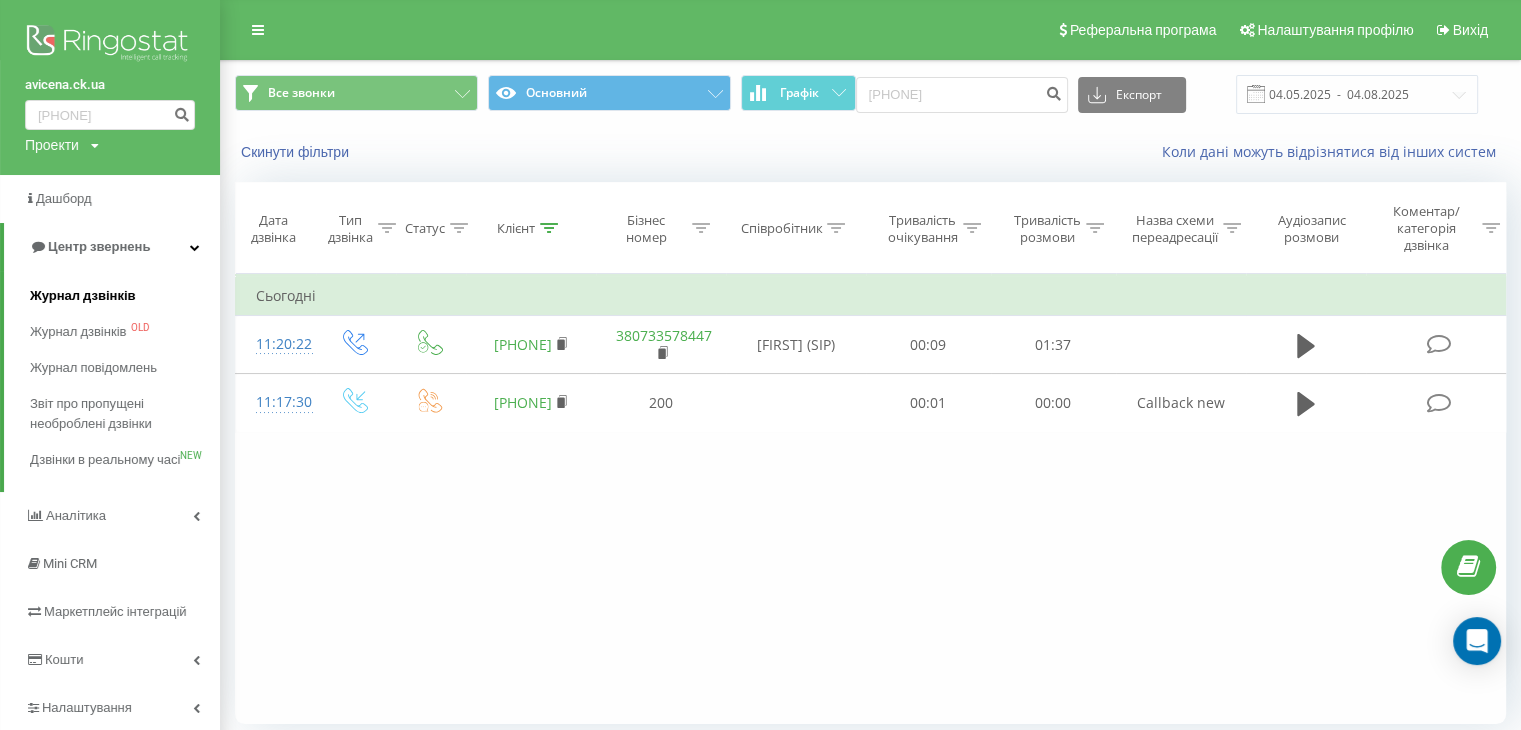 click on "Журнал дзвінків" at bounding box center (83, 296) 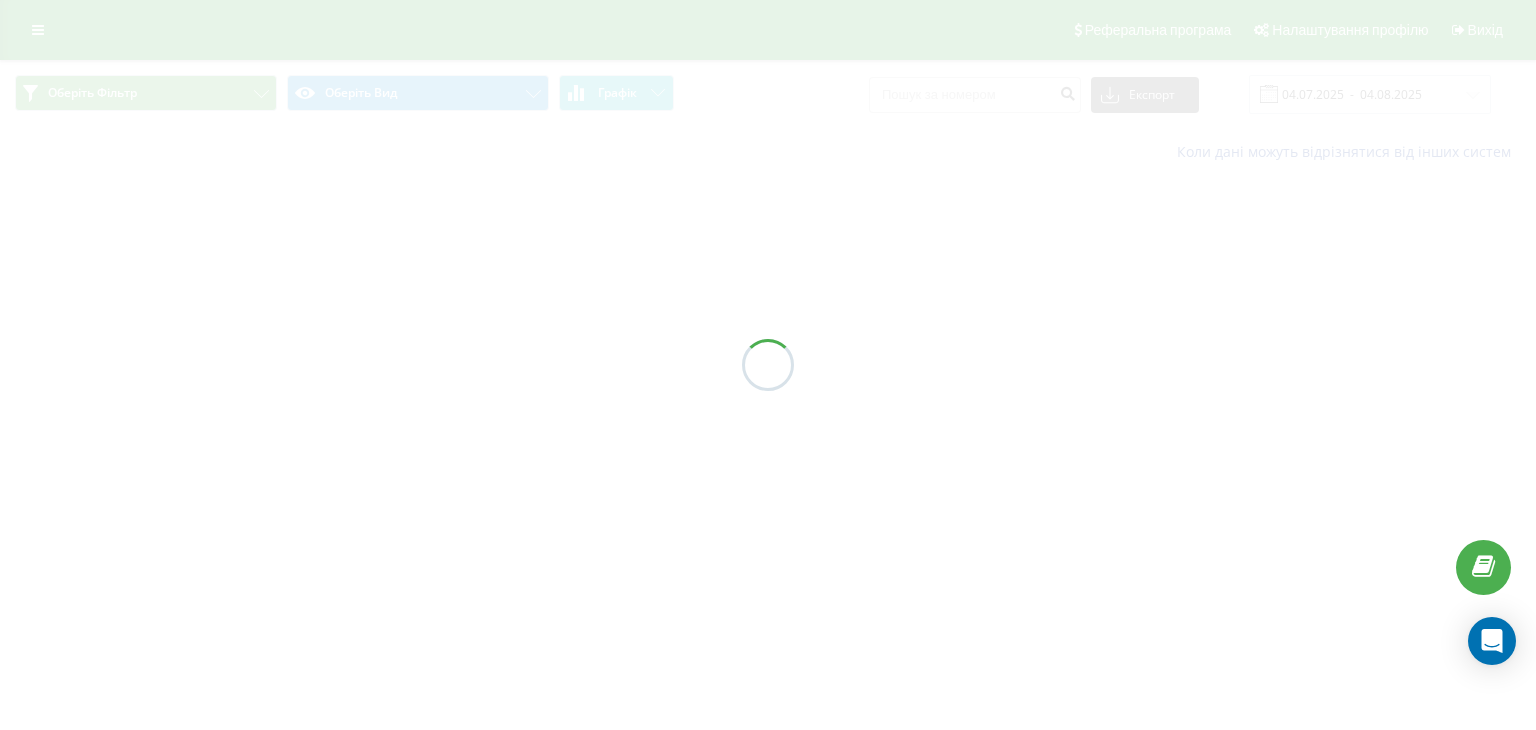 scroll, scrollTop: 0, scrollLeft: 0, axis: both 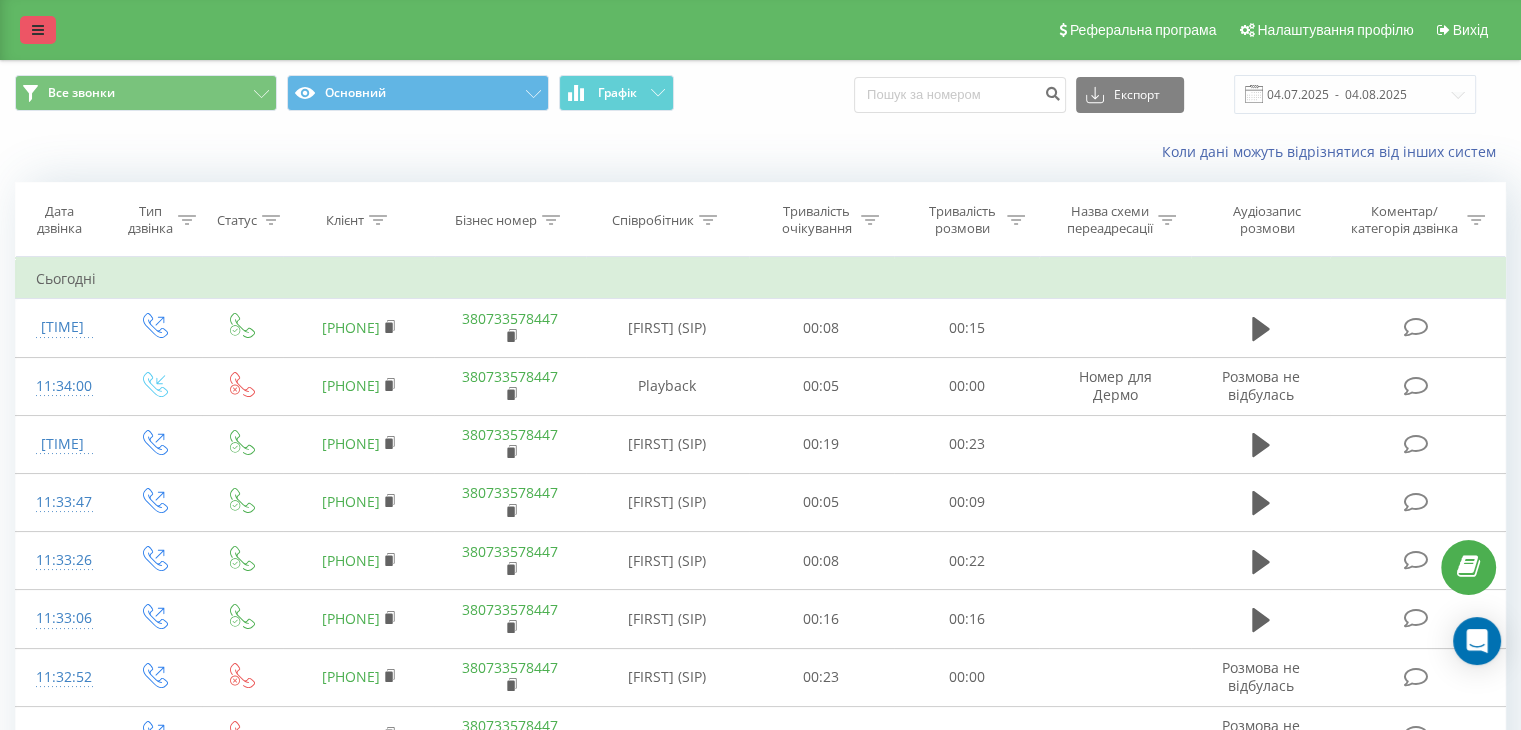click at bounding box center (38, 30) 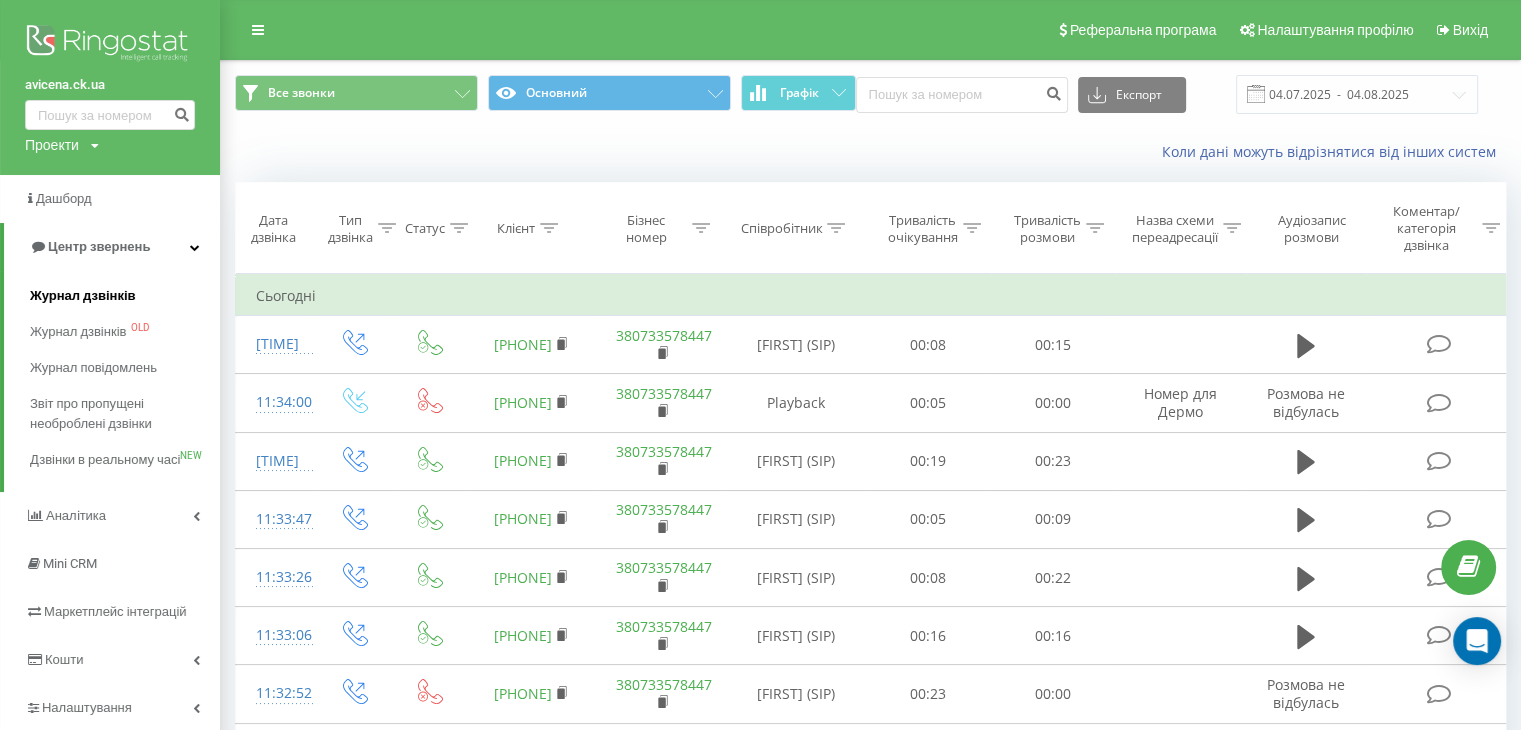 click on "Журнал дзвінків" at bounding box center [83, 296] 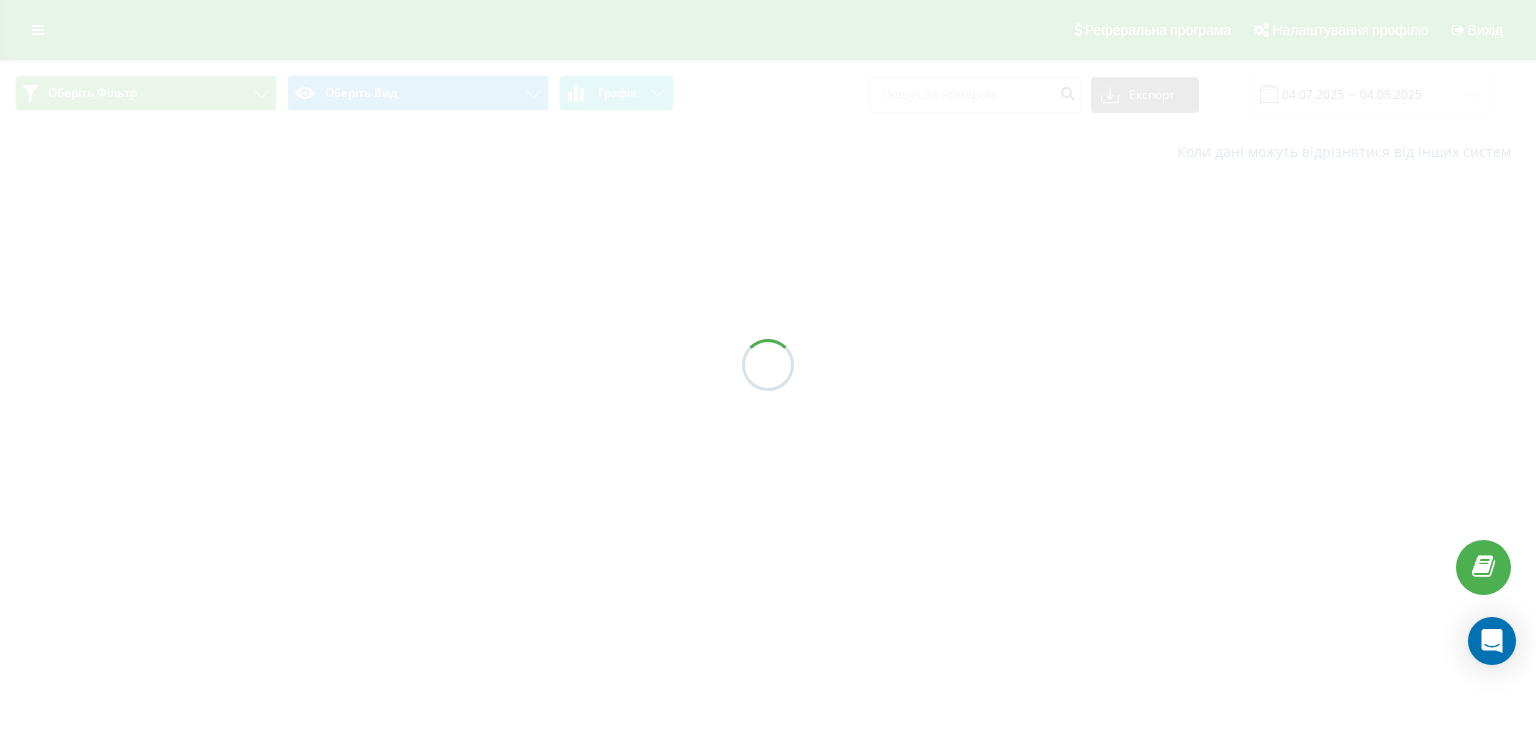 scroll, scrollTop: 0, scrollLeft: 0, axis: both 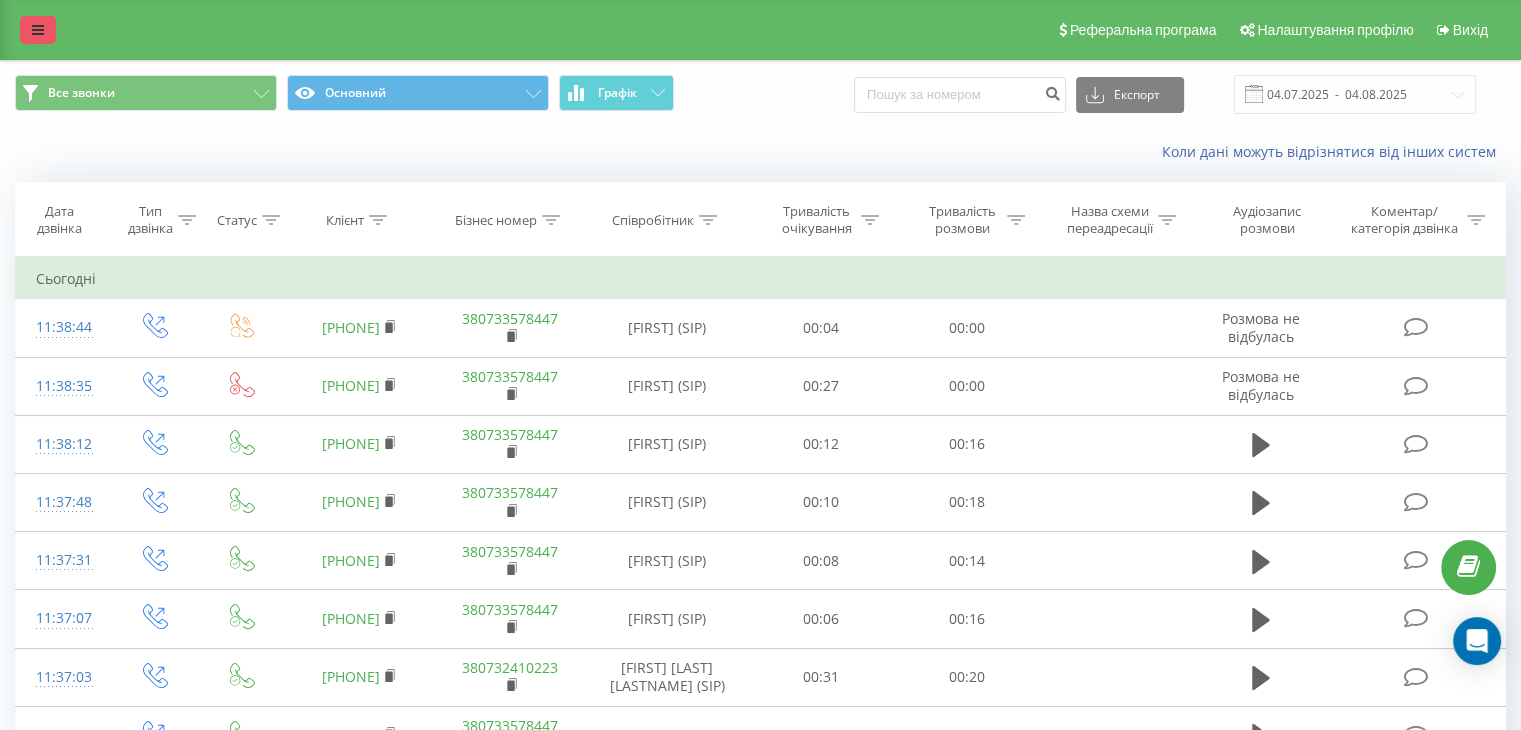 click at bounding box center [38, 30] 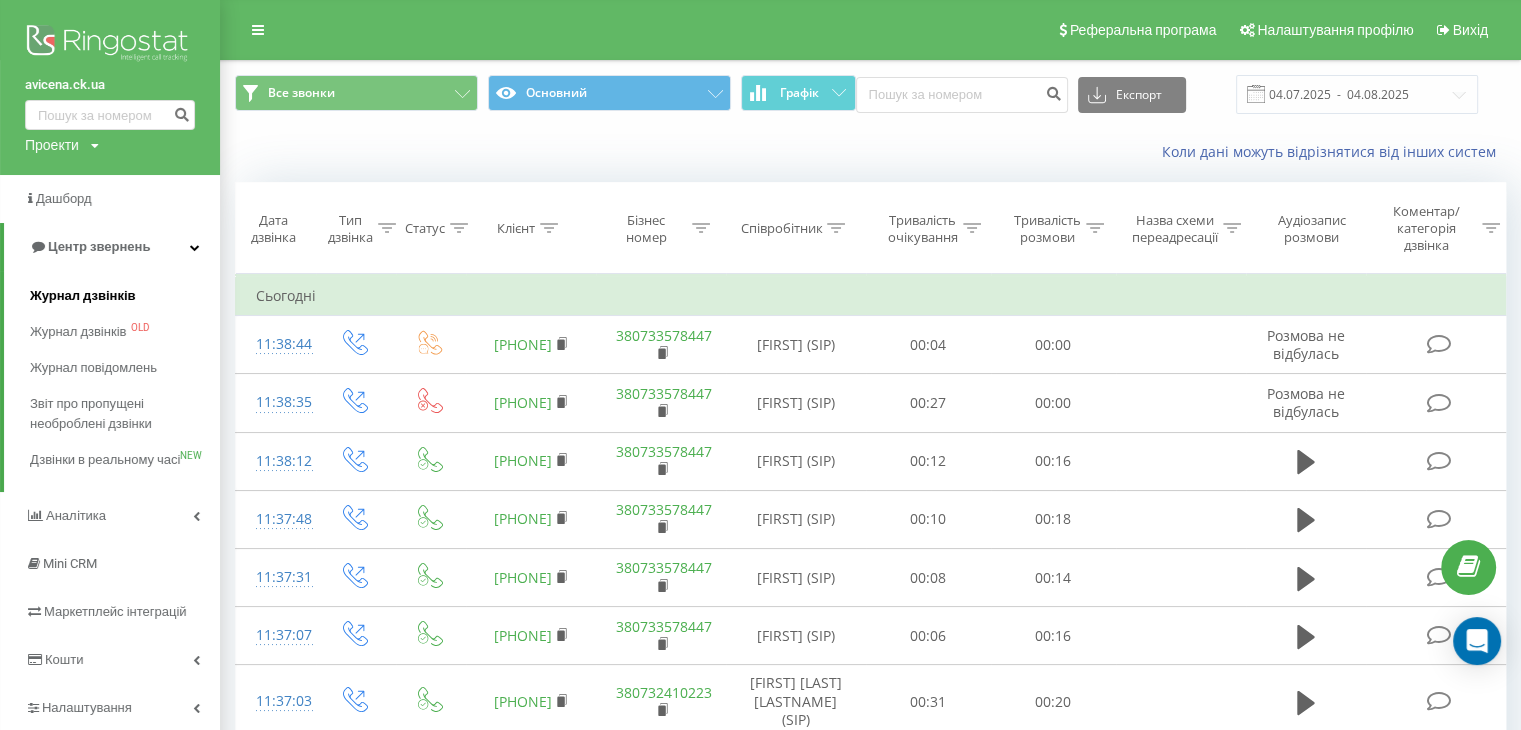 click on "Журнал дзвінків" at bounding box center (83, 296) 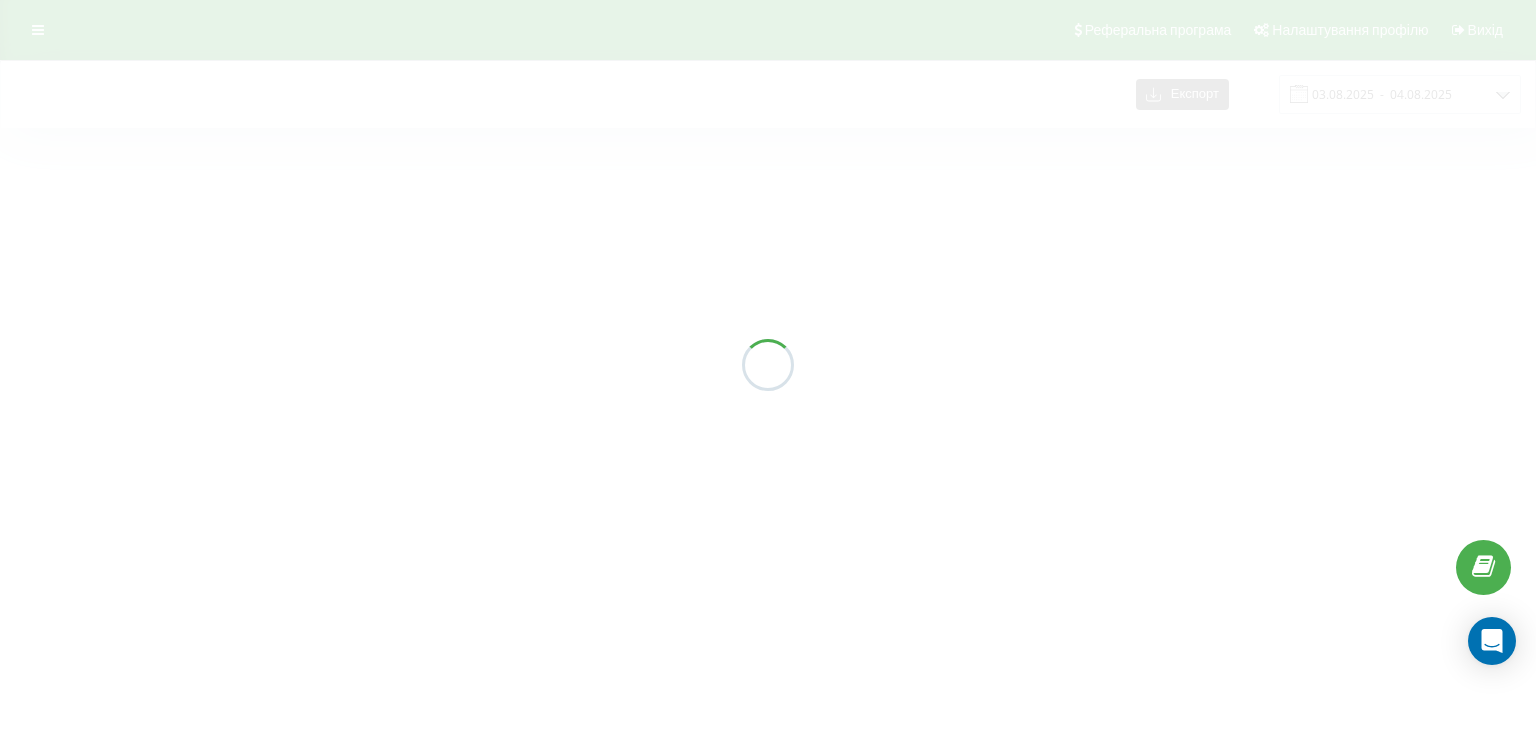 scroll, scrollTop: 0, scrollLeft: 0, axis: both 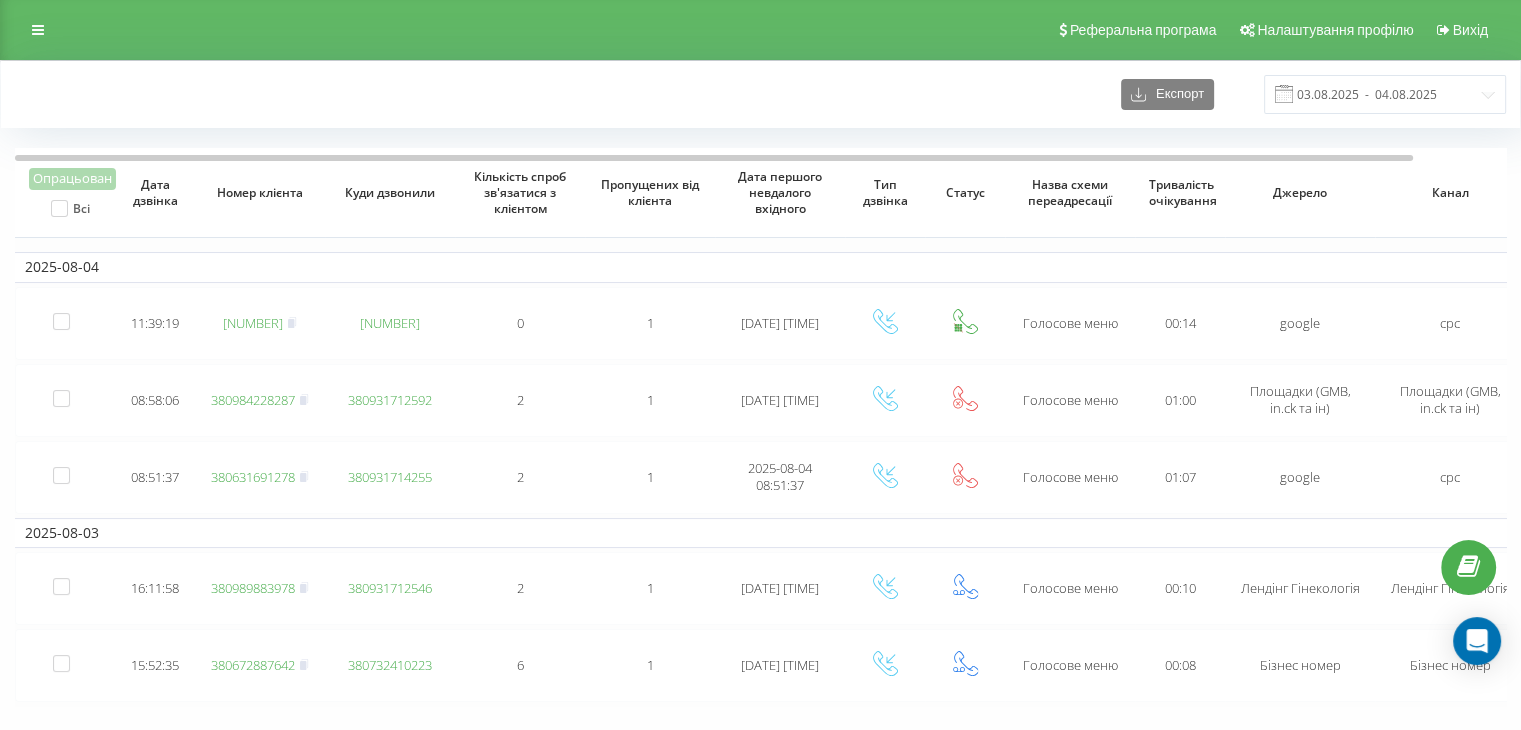 click on "Реферальна програма Налаштування профілю Вихід" at bounding box center [760, 30] 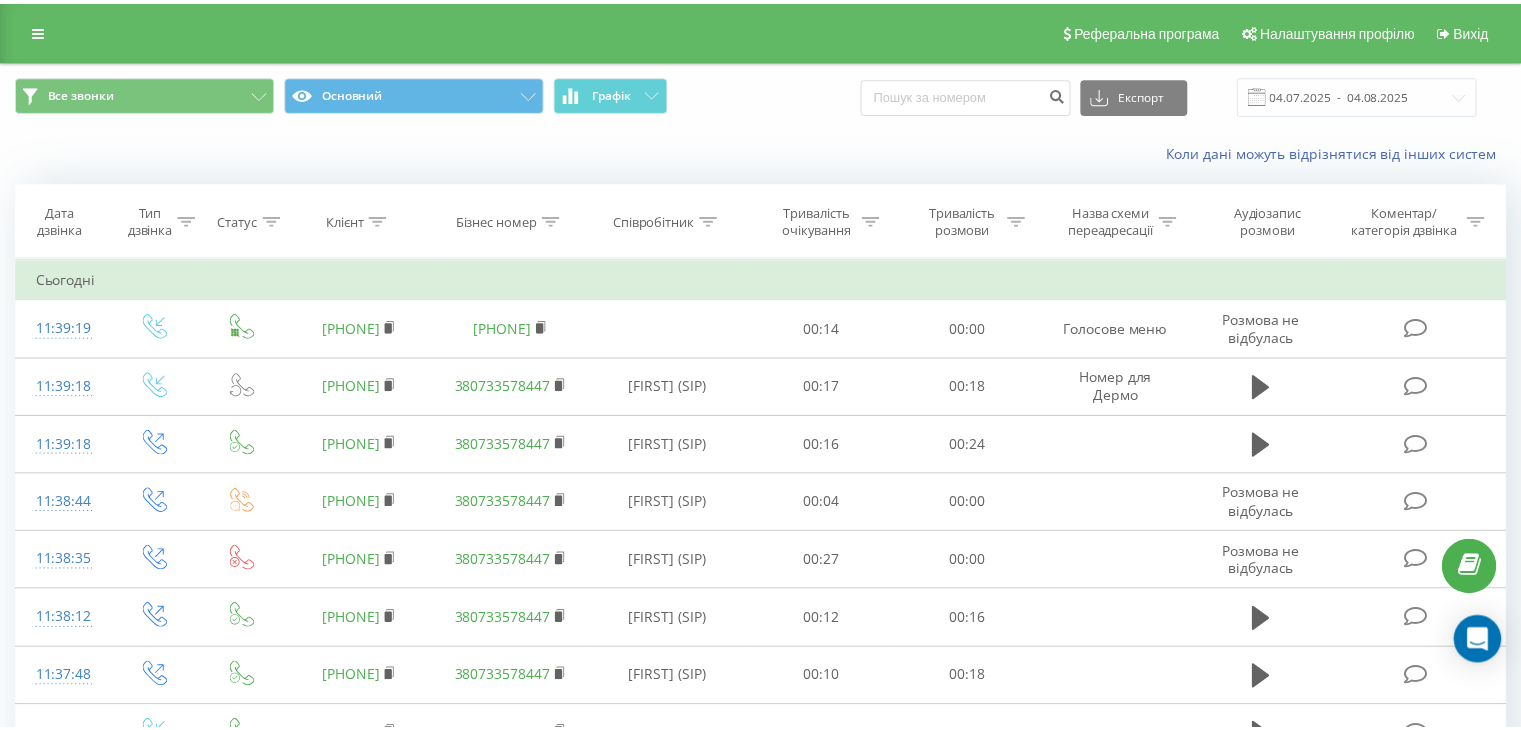 scroll, scrollTop: 0, scrollLeft: 0, axis: both 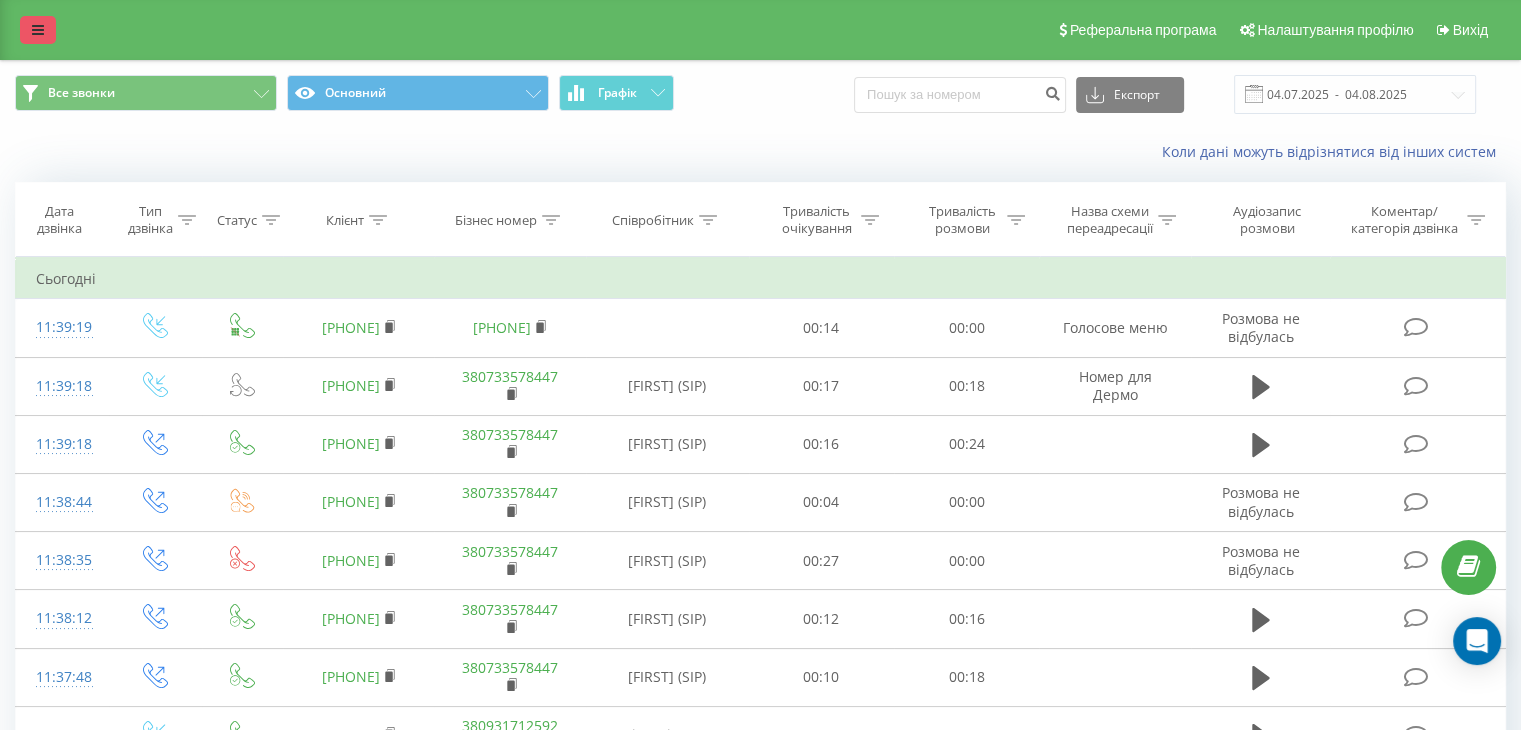 click at bounding box center (38, 30) 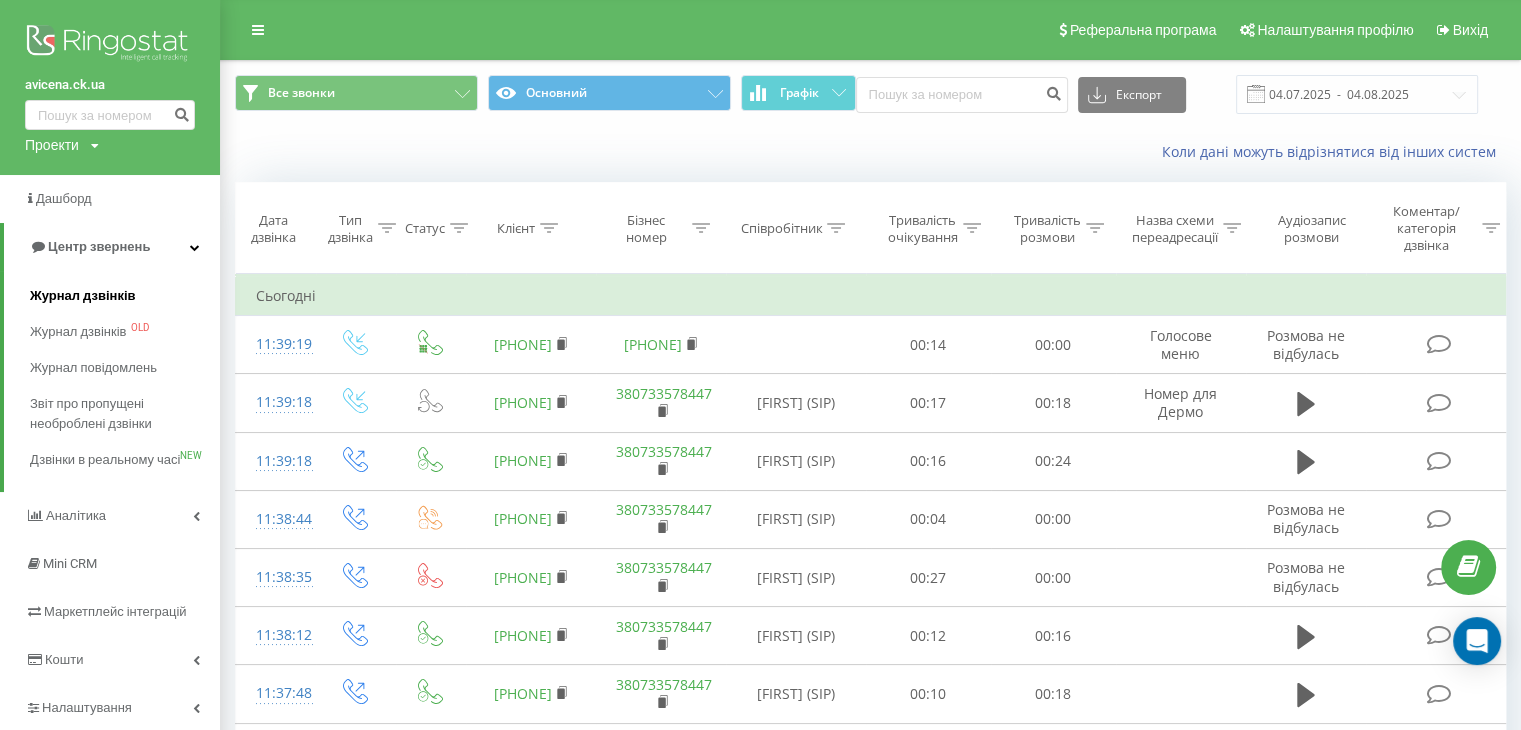 drag, startPoint x: 92, startPoint y: 293, endPoint x: 160, endPoint y: 310, distance: 70.0928 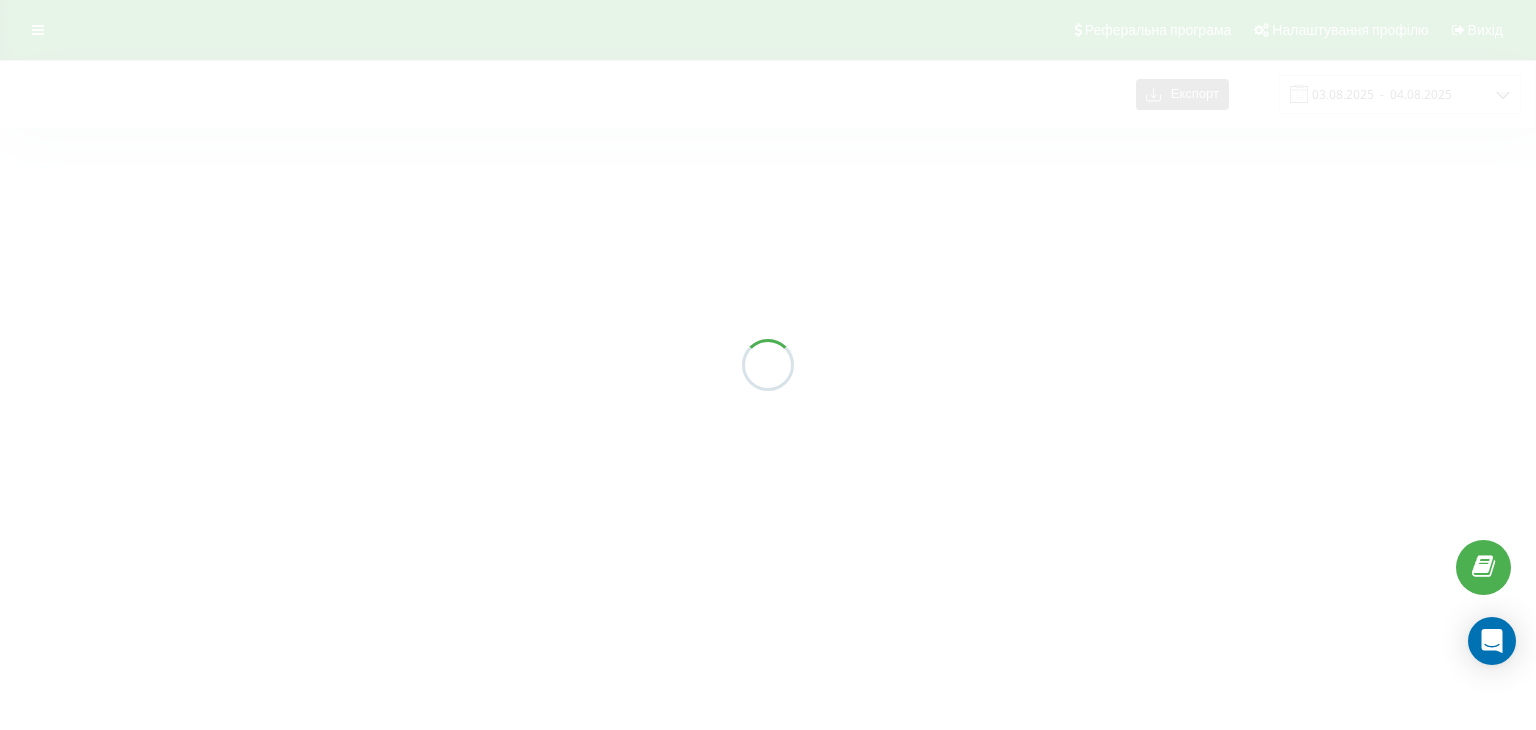 scroll, scrollTop: 0, scrollLeft: 0, axis: both 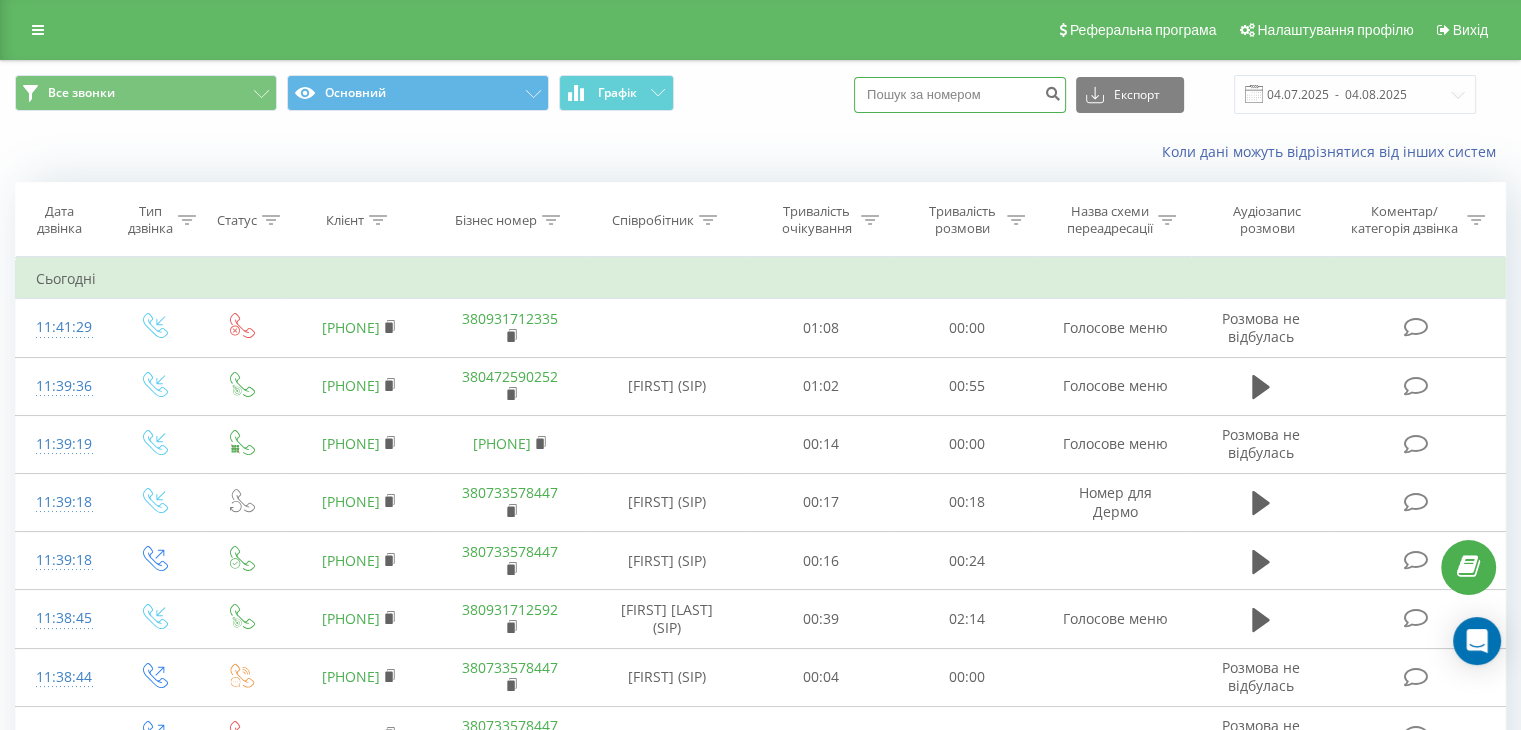 paste on "[PHONE]" 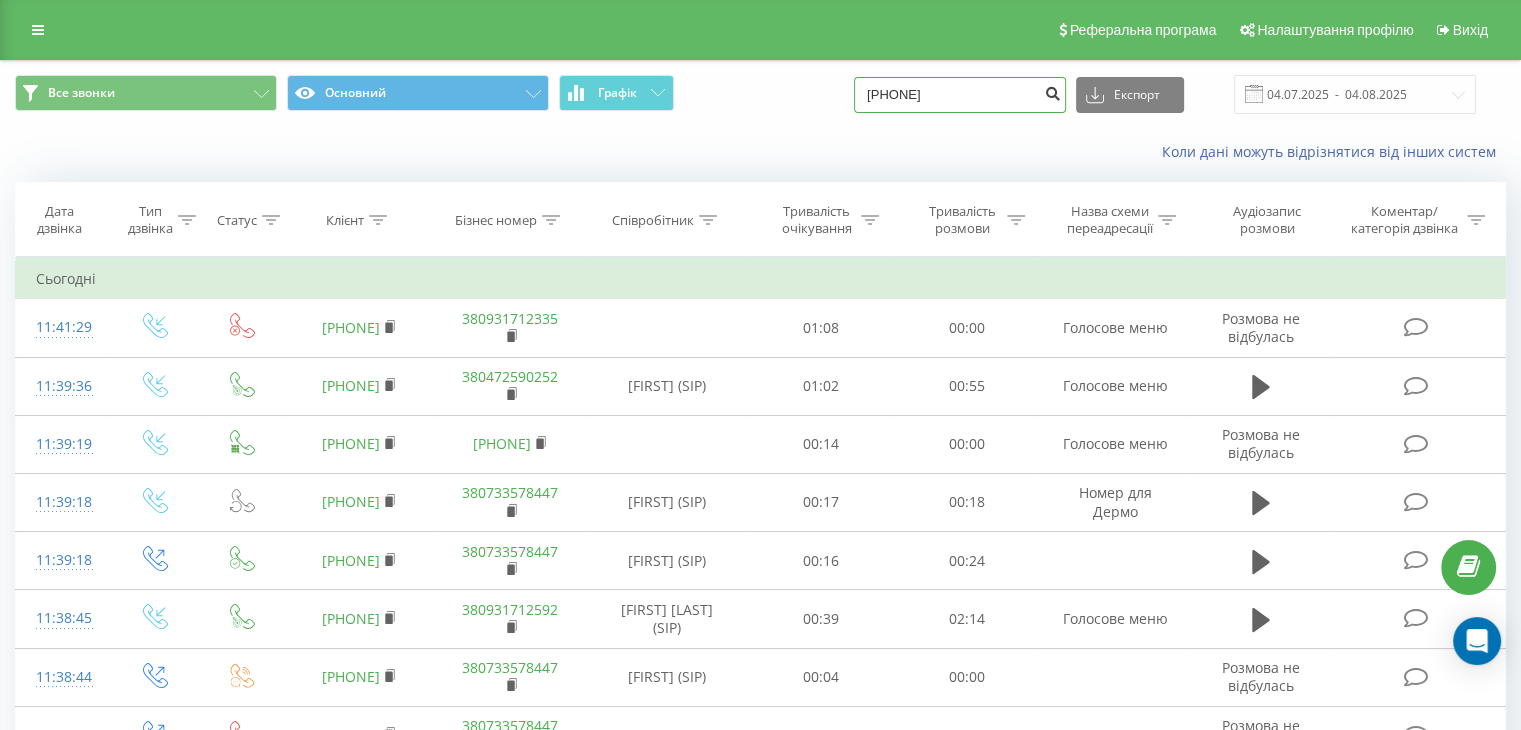 type on "[PHONE]" 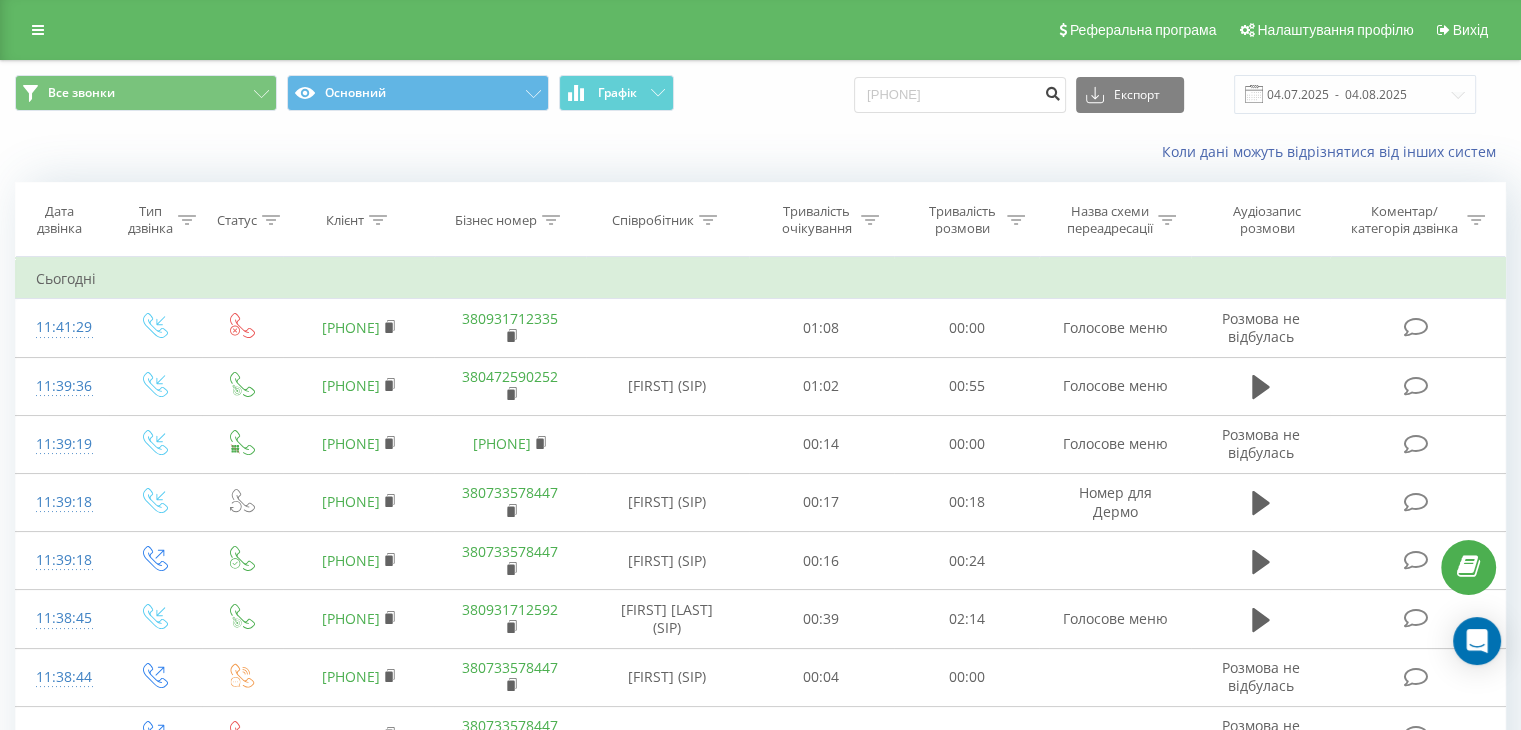 click at bounding box center [1052, 91] 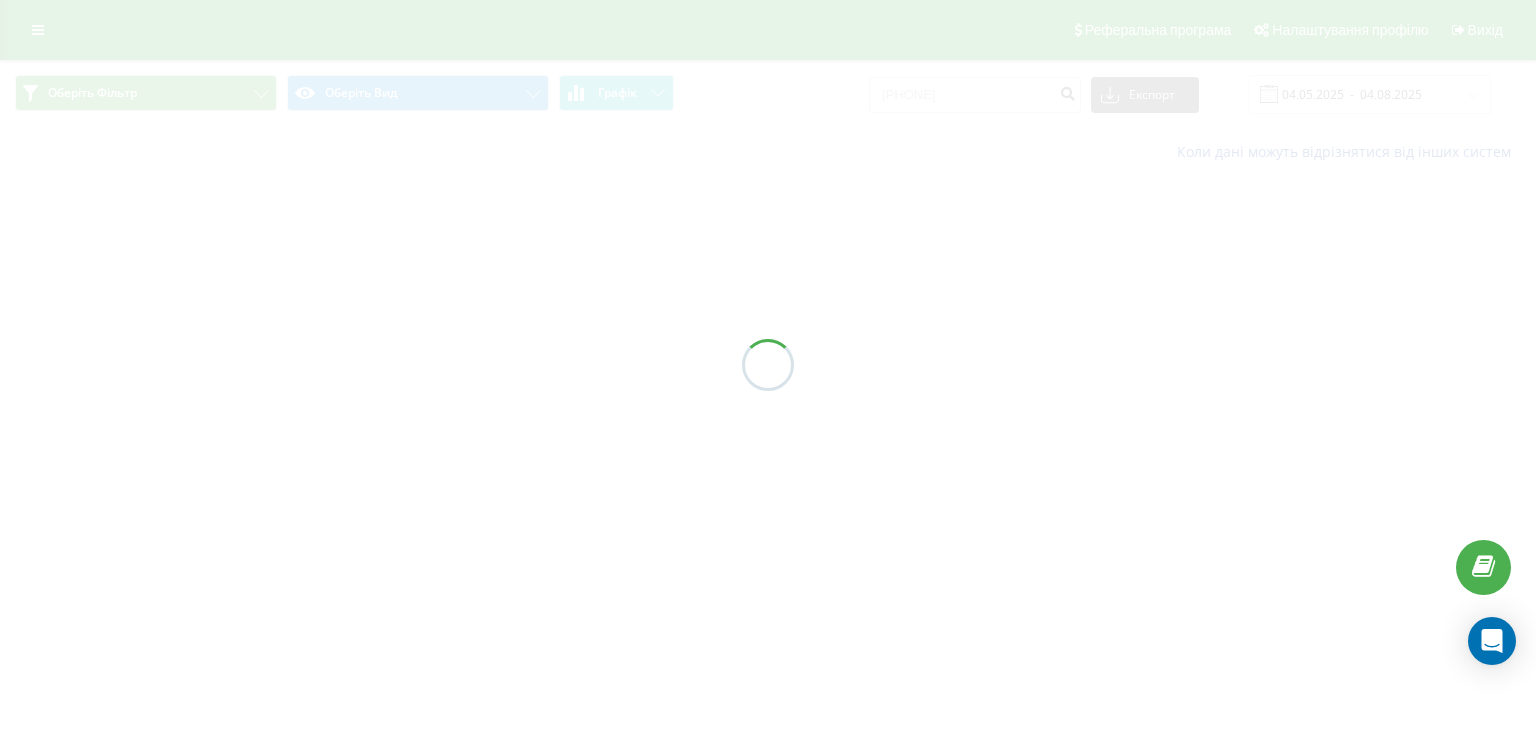 scroll, scrollTop: 0, scrollLeft: 0, axis: both 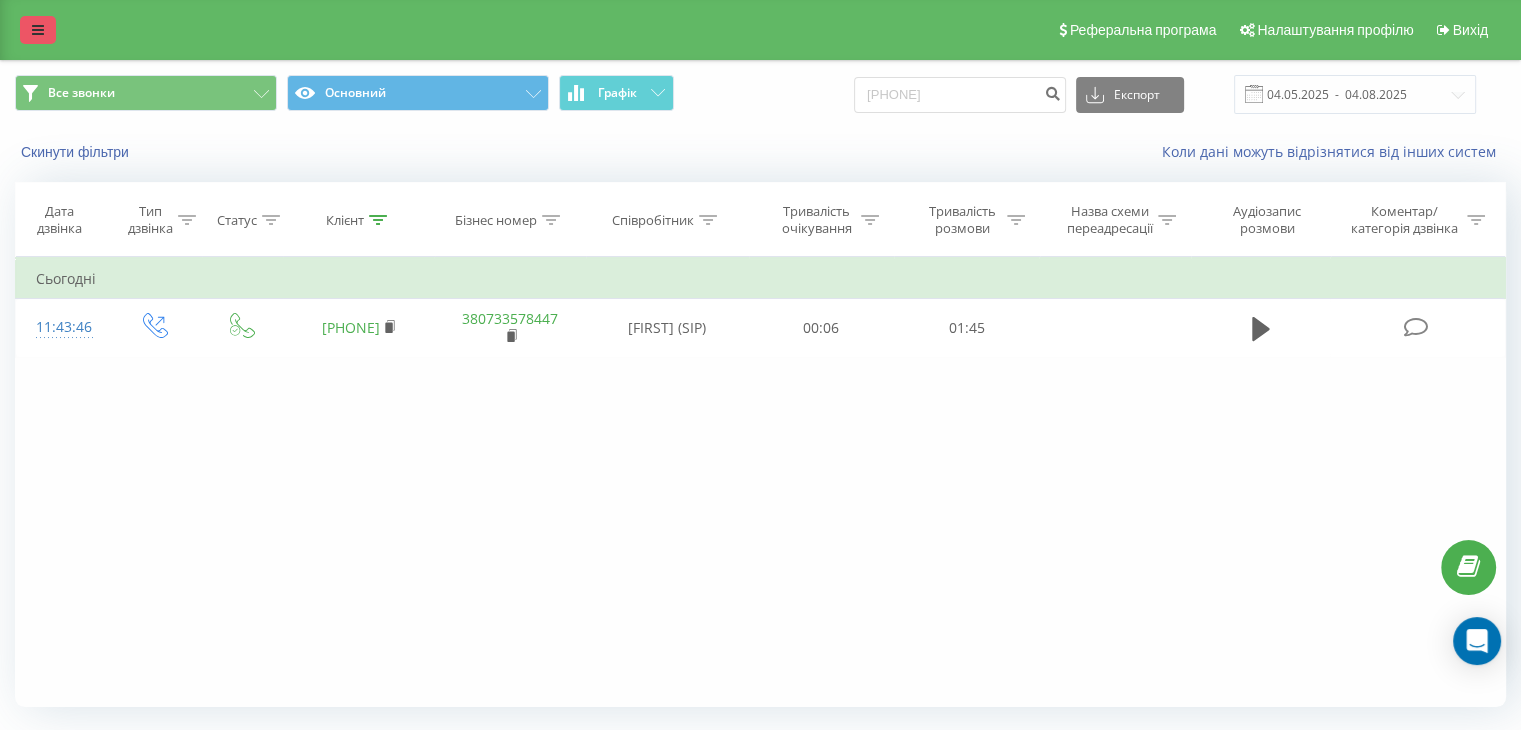 click at bounding box center (38, 30) 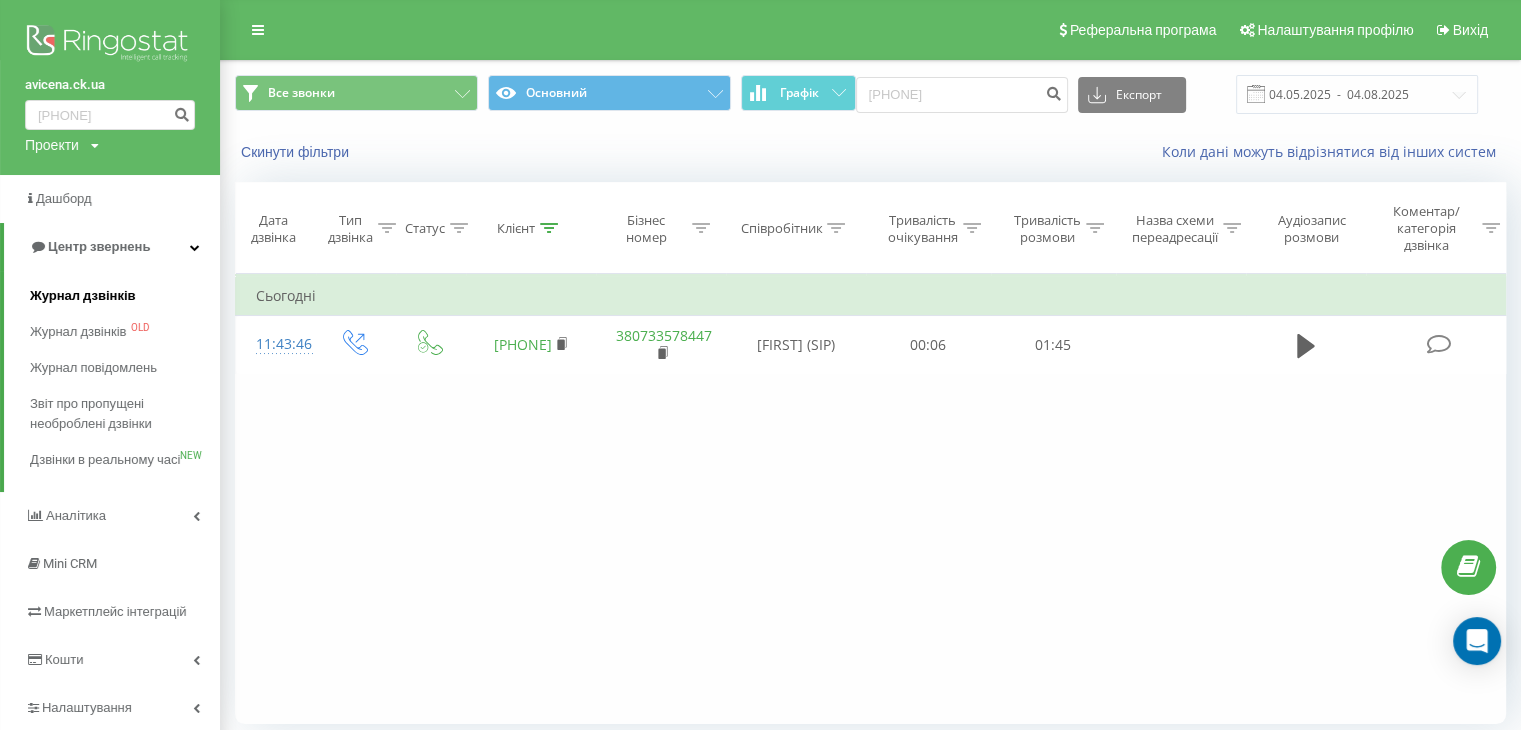 click on "Журнал дзвінків" at bounding box center (83, 296) 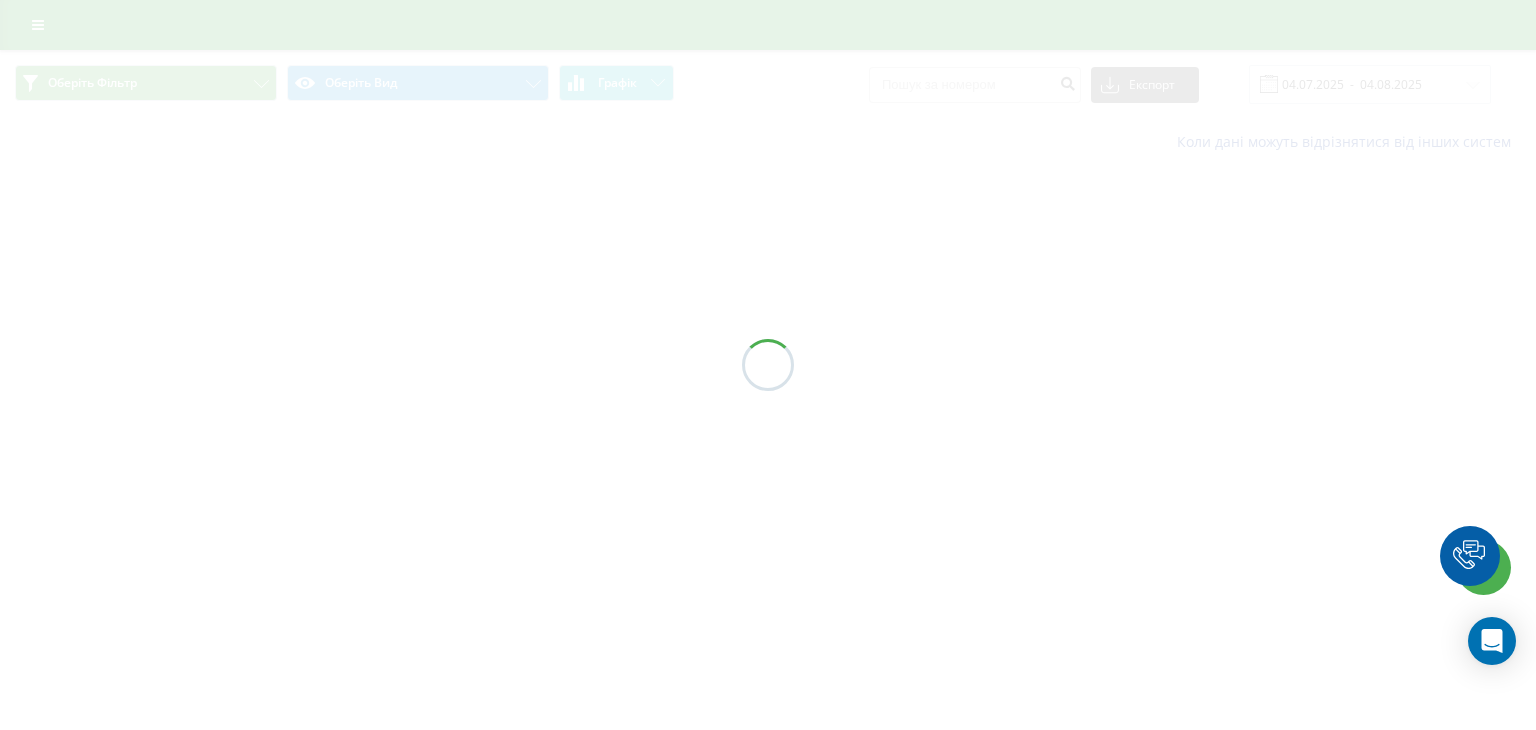 scroll, scrollTop: 0, scrollLeft: 0, axis: both 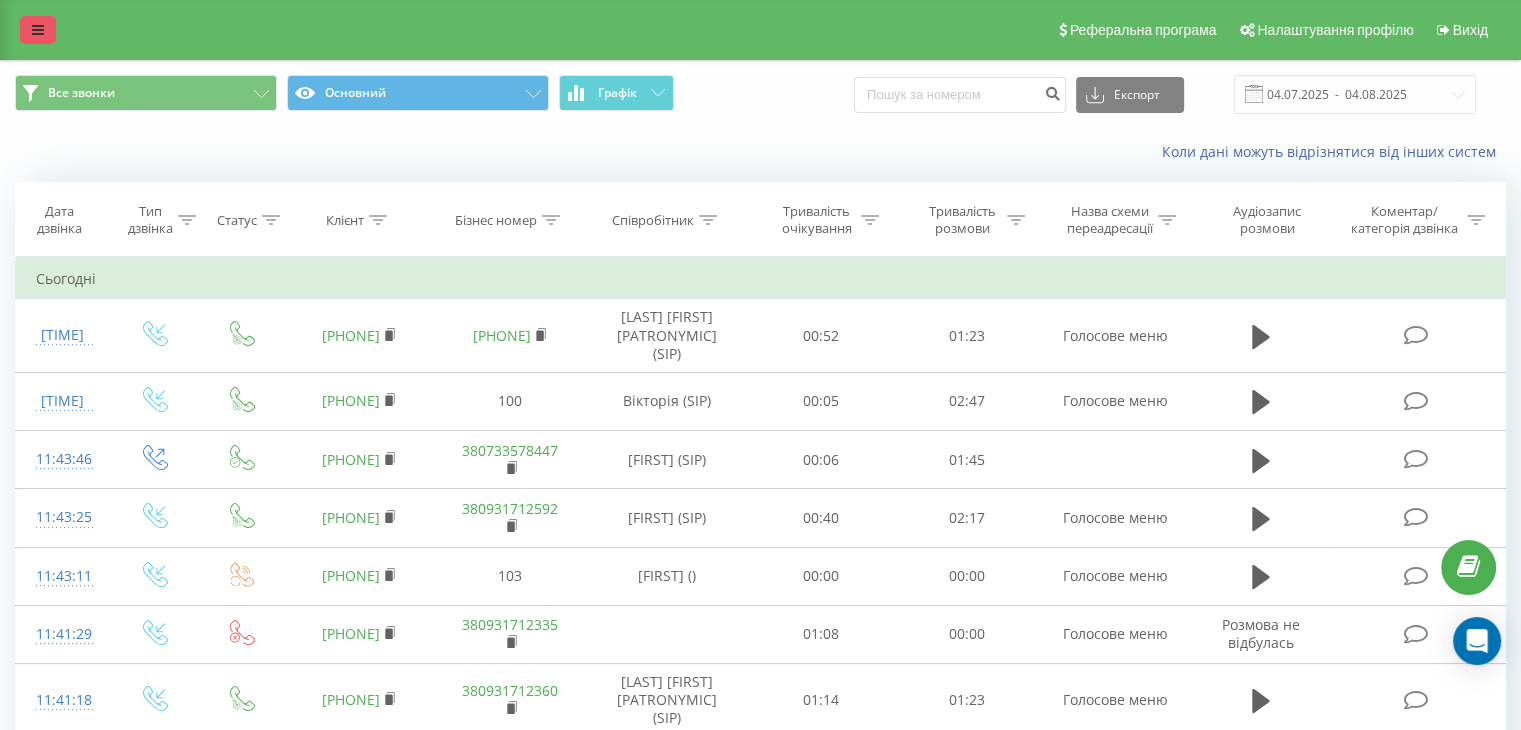 click at bounding box center (38, 30) 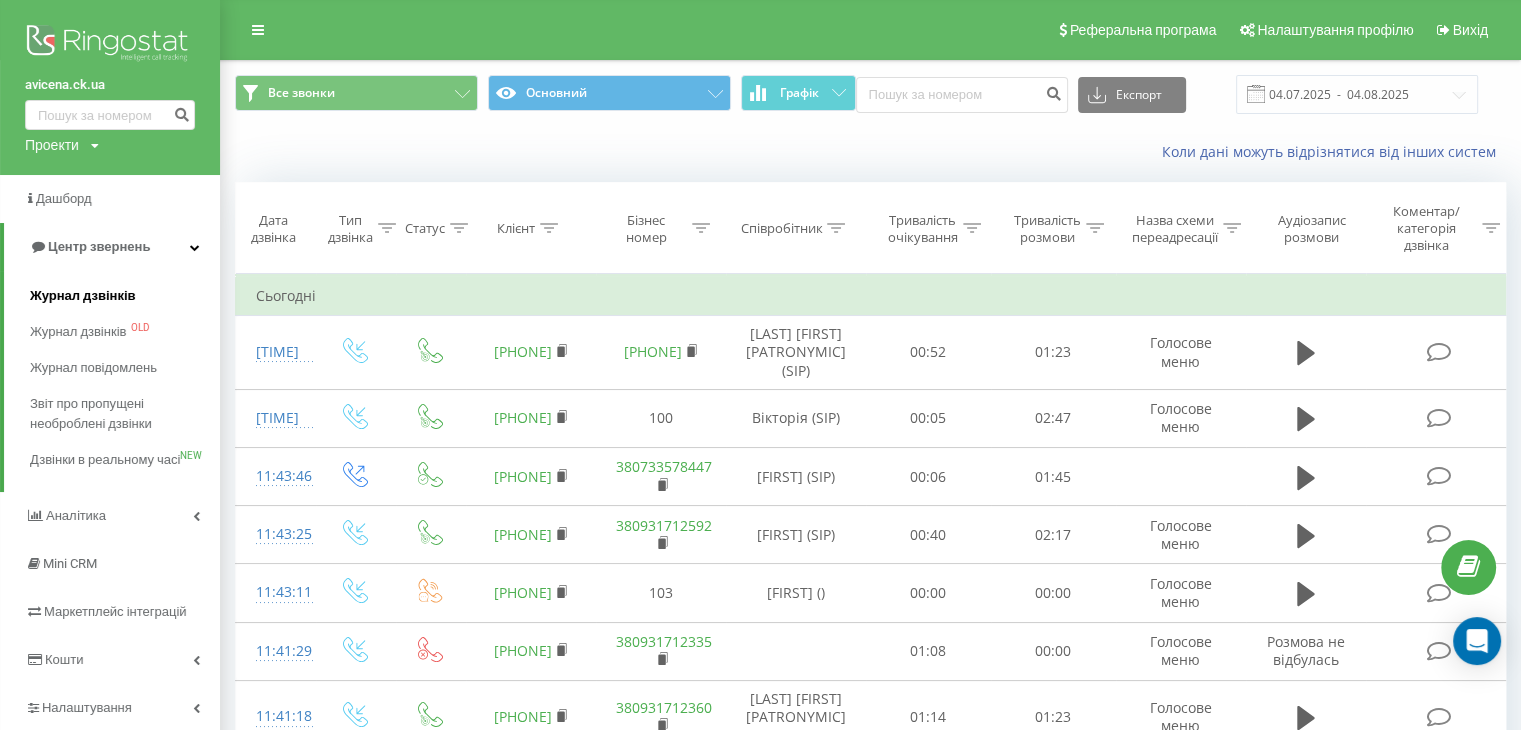 click on "Журнал дзвінків" at bounding box center [83, 296] 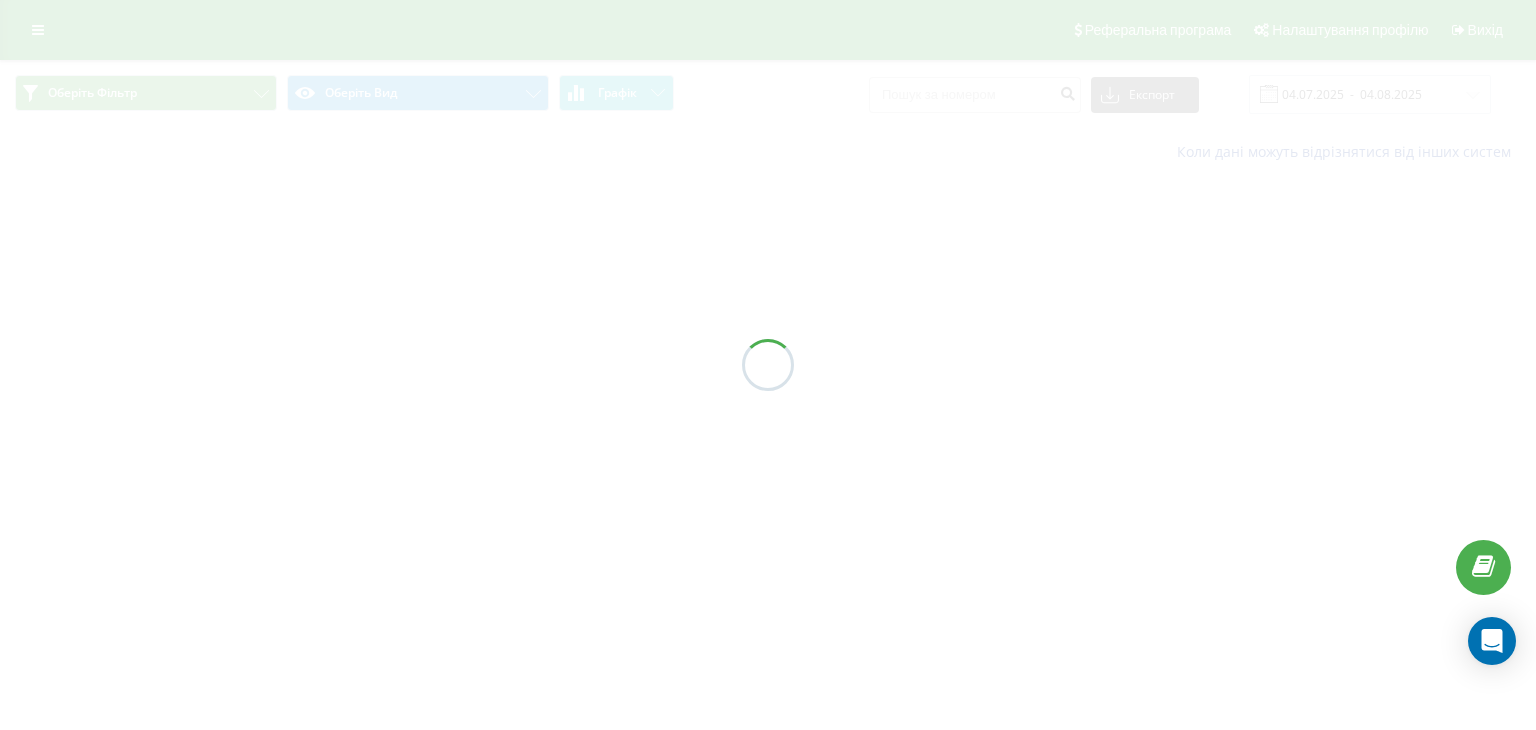 scroll, scrollTop: 0, scrollLeft: 0, axis: both 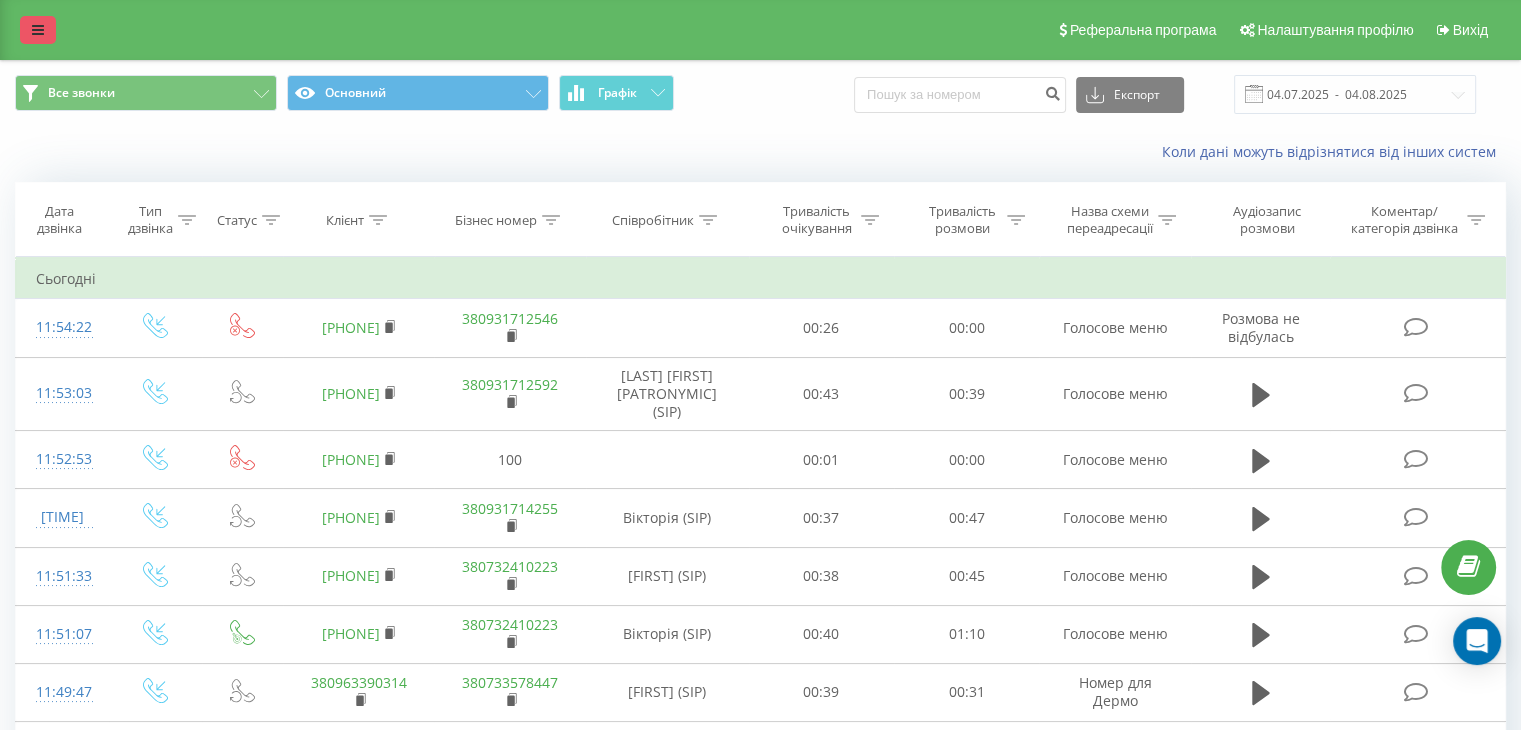 click at bounding box center [38, 30] 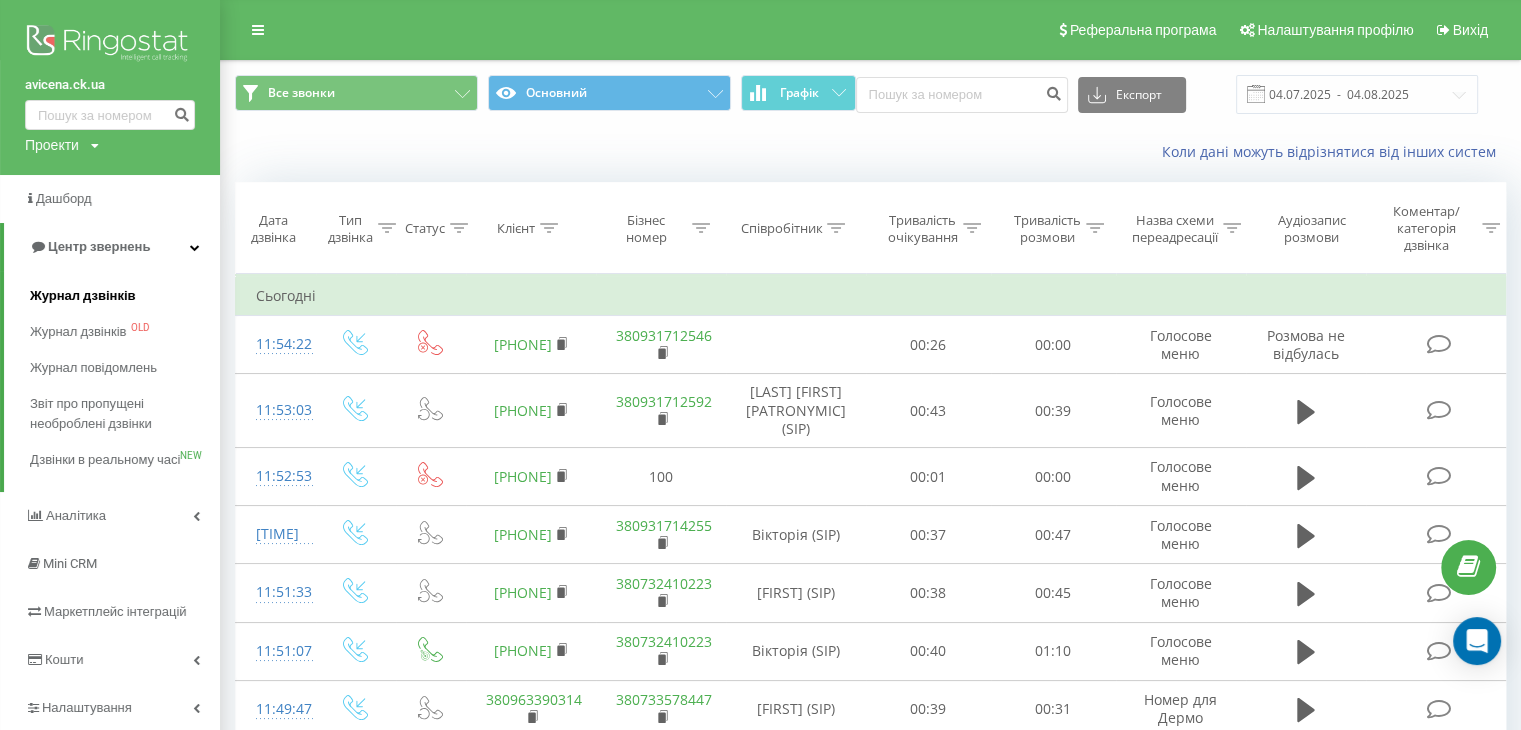 click on "Журнал дзвінків" at bounding box center [83, 296] 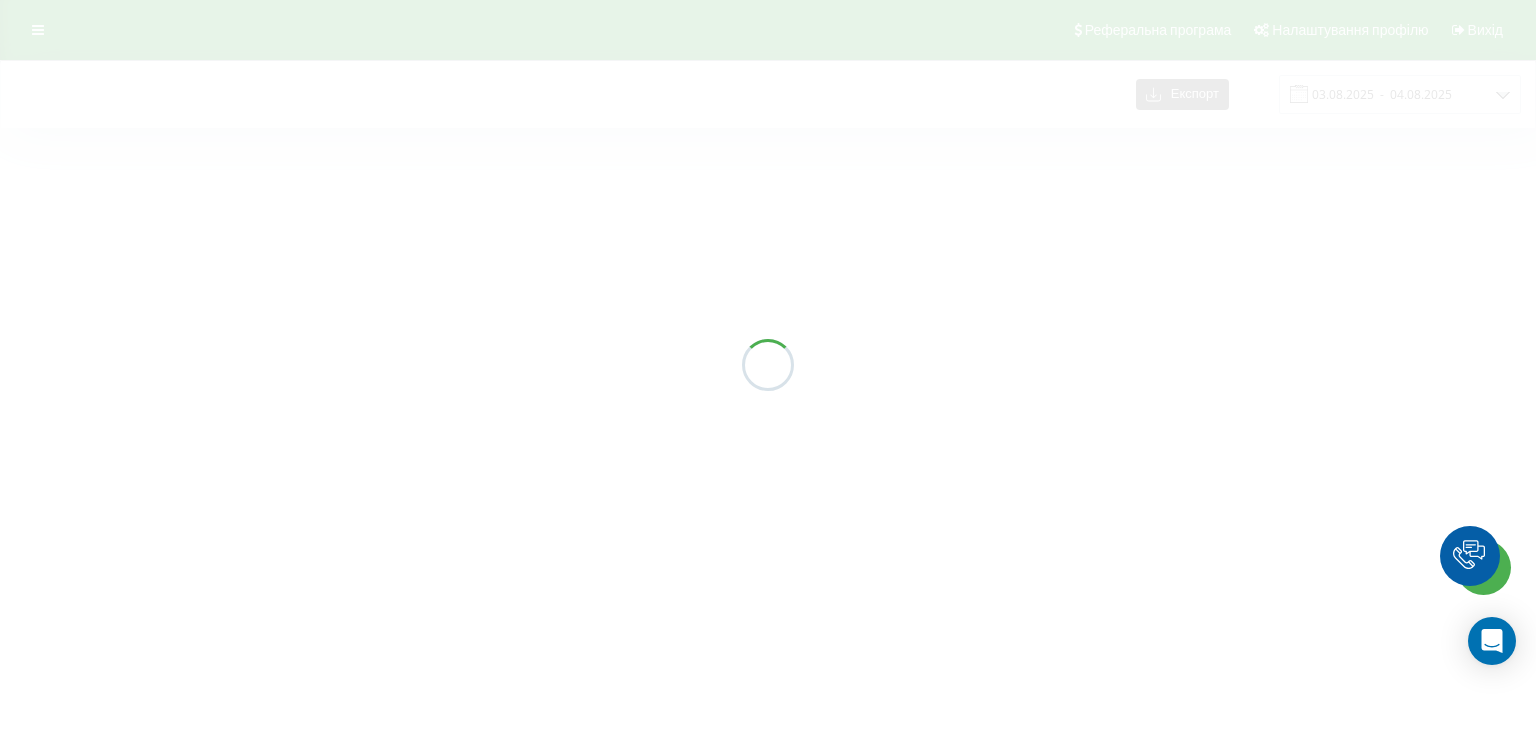 scroll, scrollTop: 0, scrollLeft: 0, axis: both 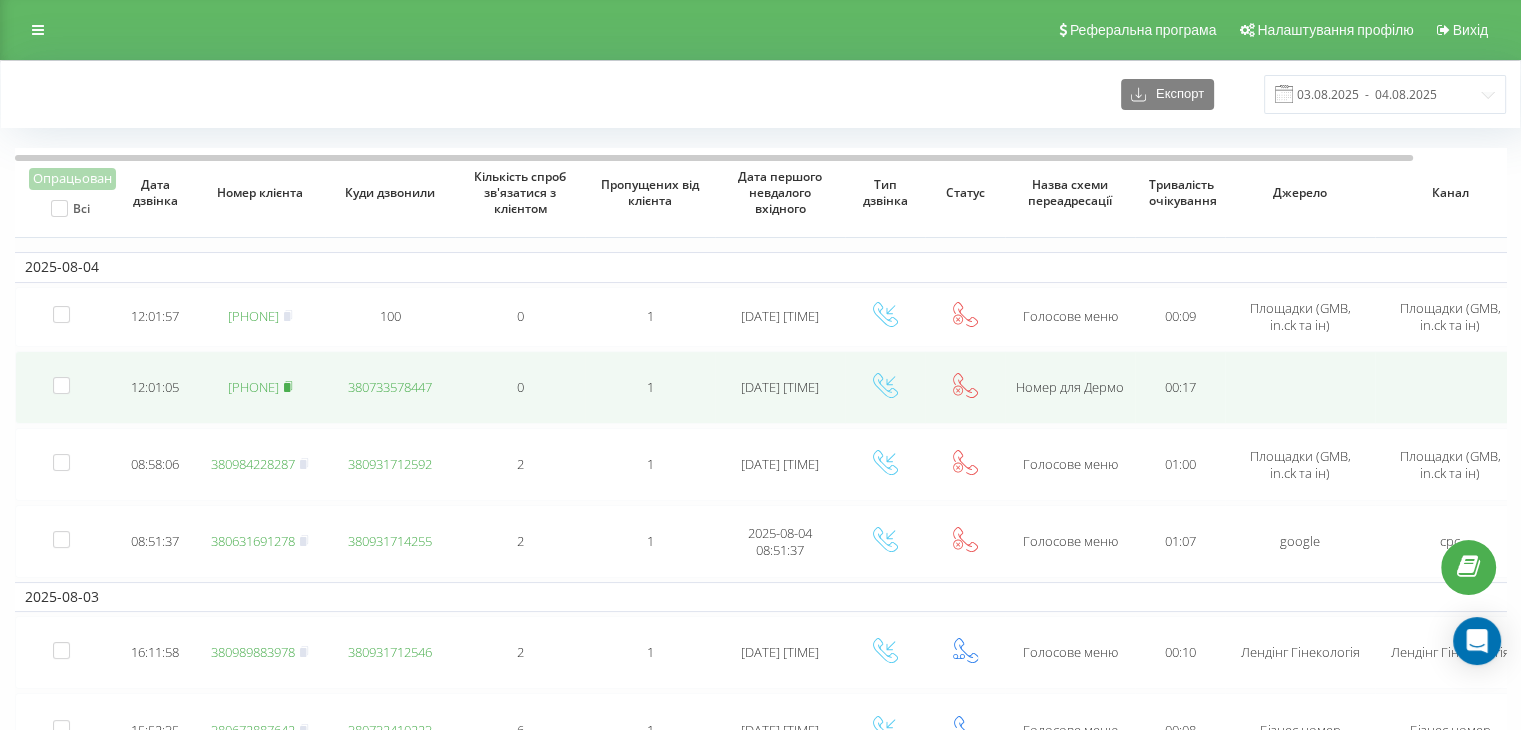 click 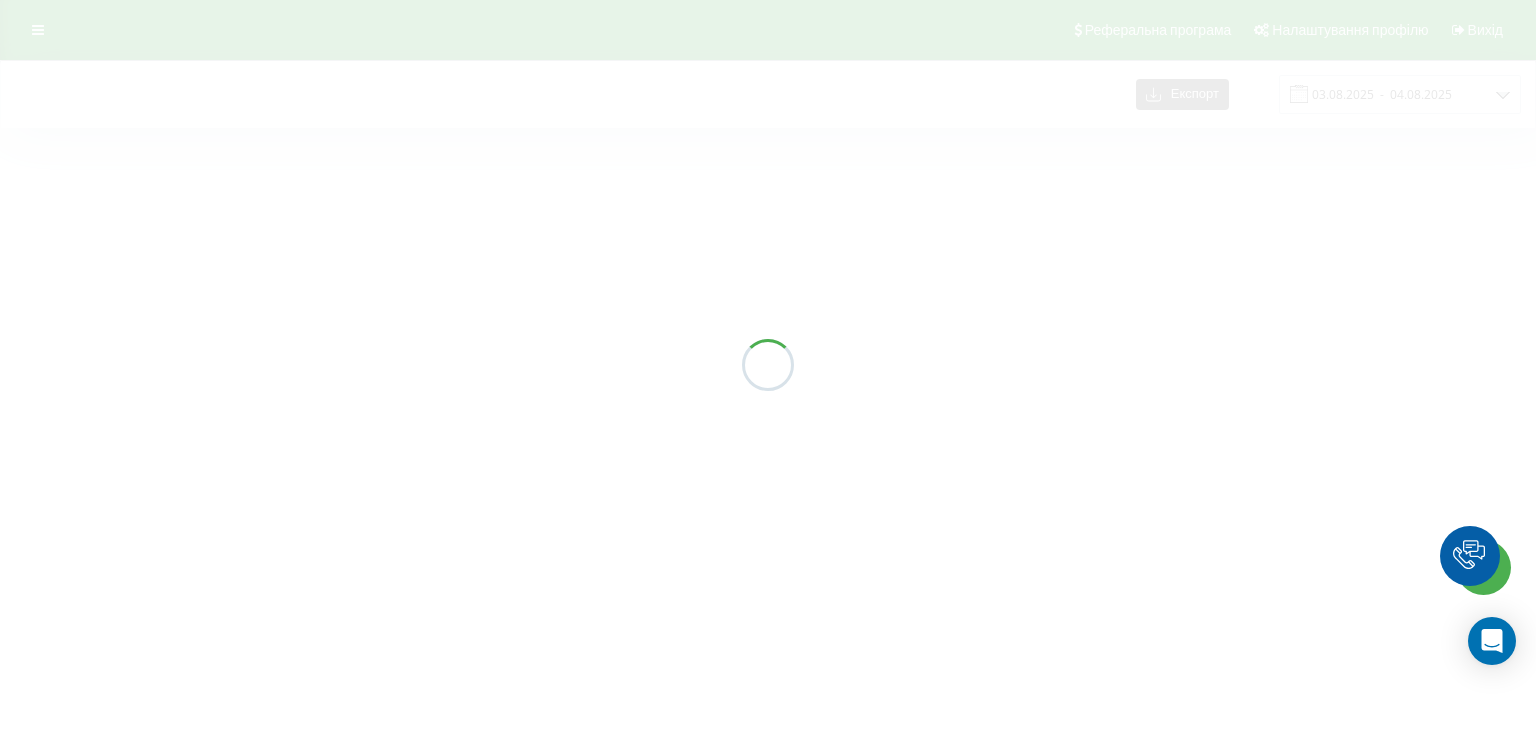 scroll, scrollTop: 0, scrollLeft: 0, axis: both 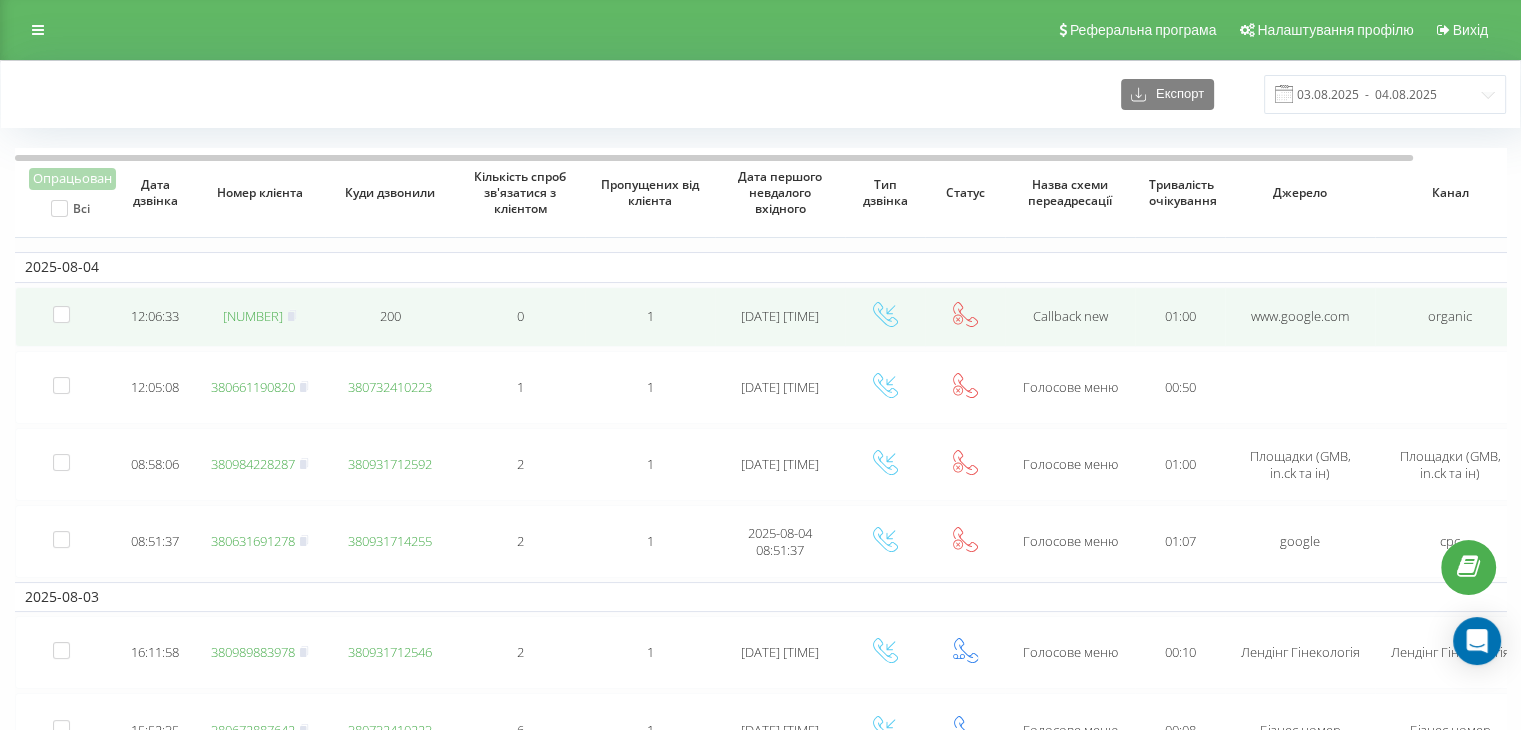 click on "[PHONE]" at bounding box center (253, 316) 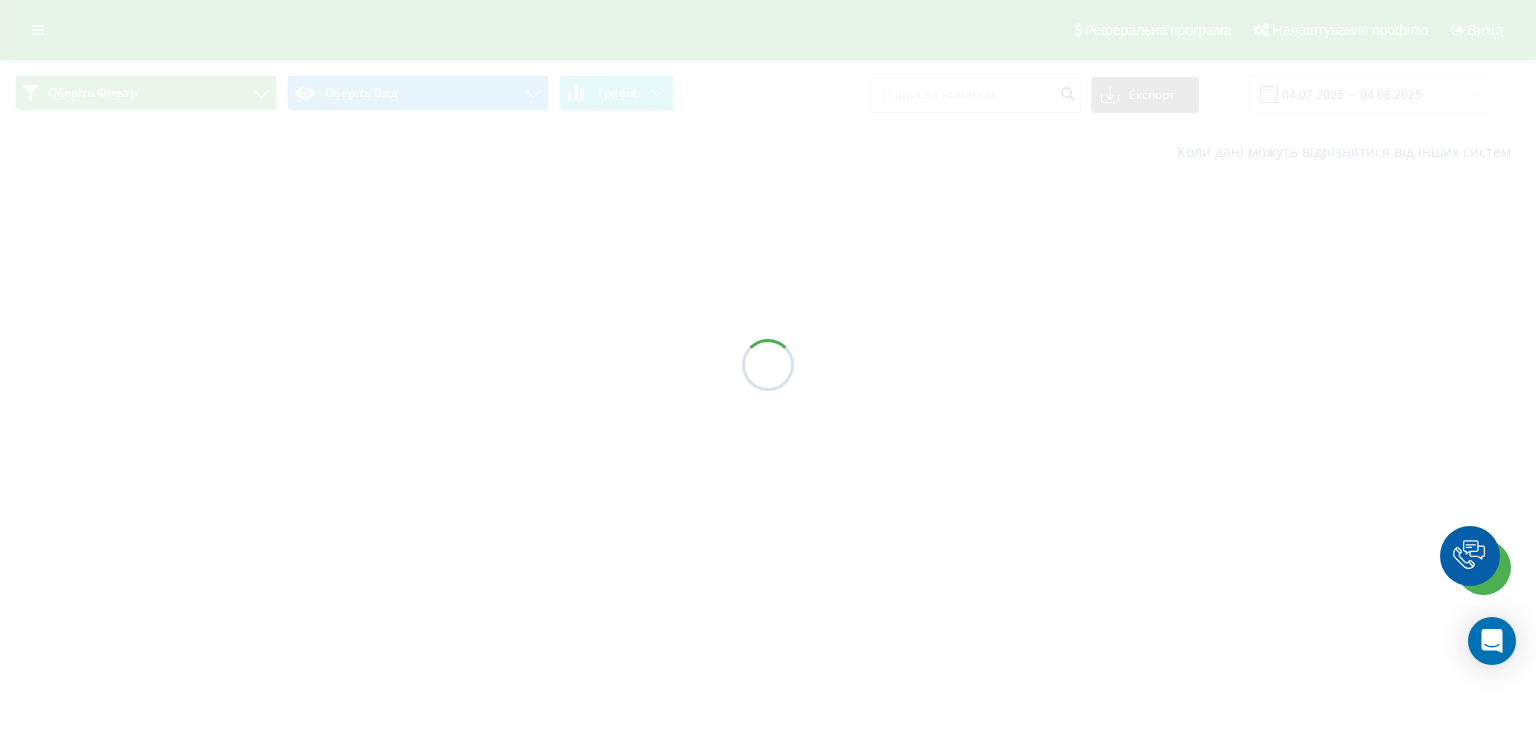 scroll, scrollTop: 0, scrollLeft: 0, axis: both 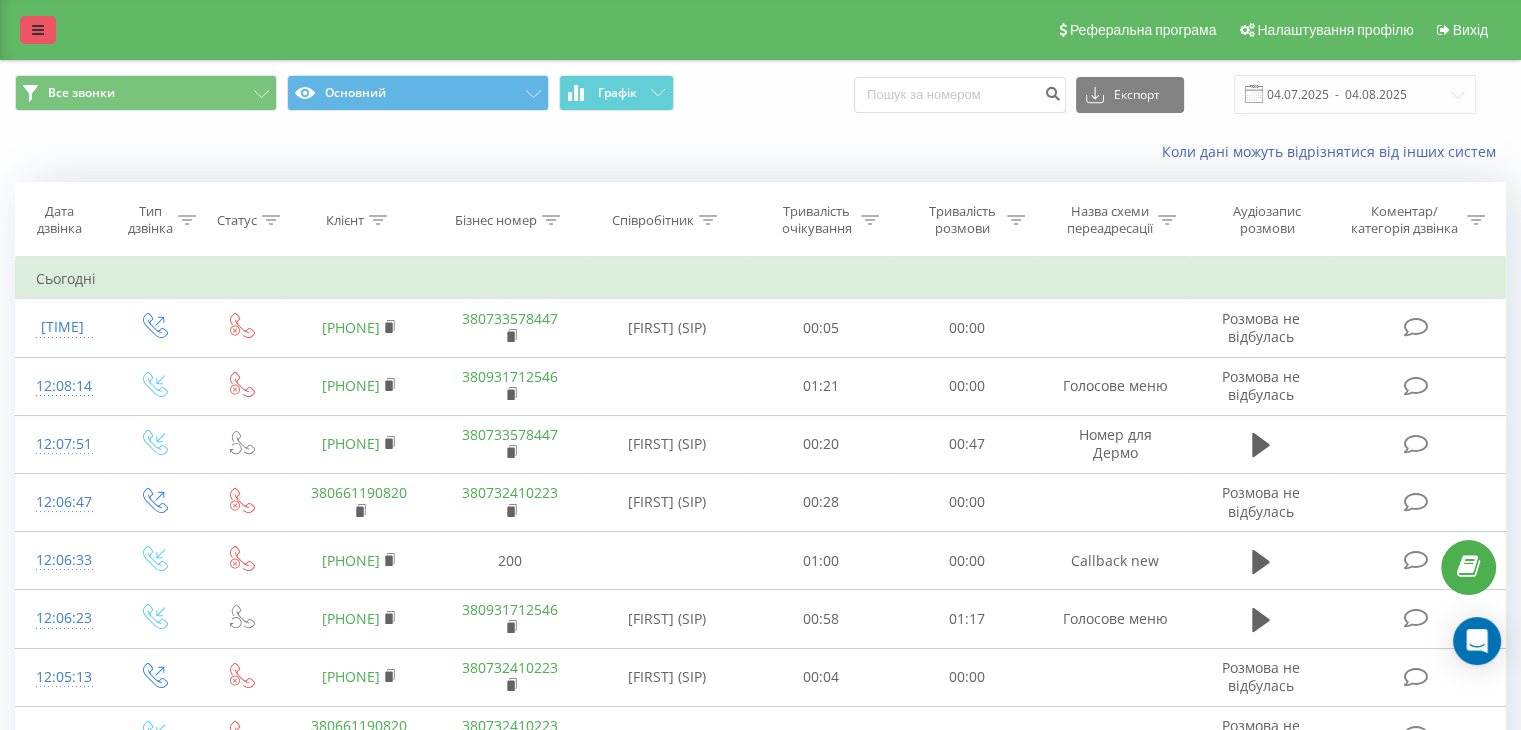 click at bounding box center [38, 30] 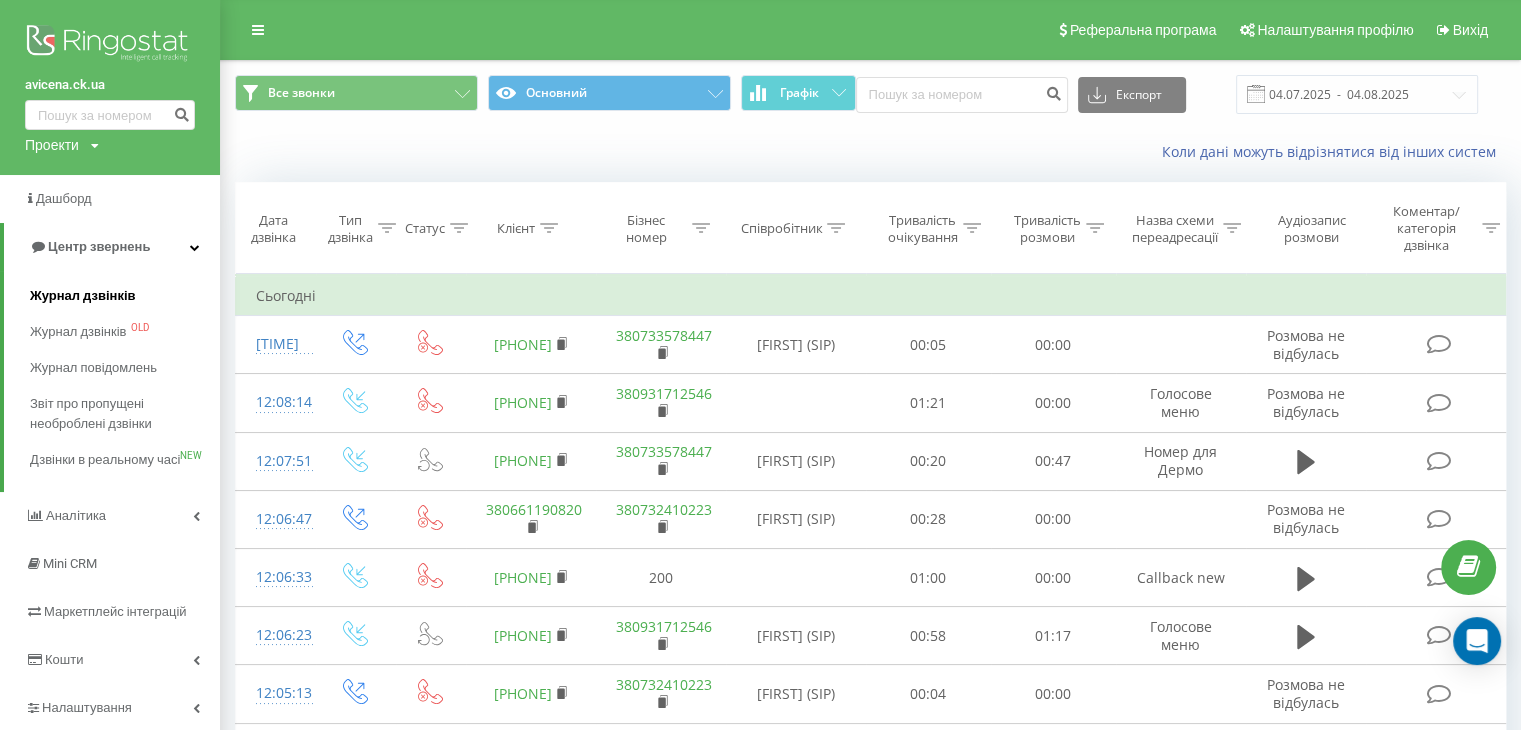 click on "Журнал дзвінків" at bounding box center (83, 296) 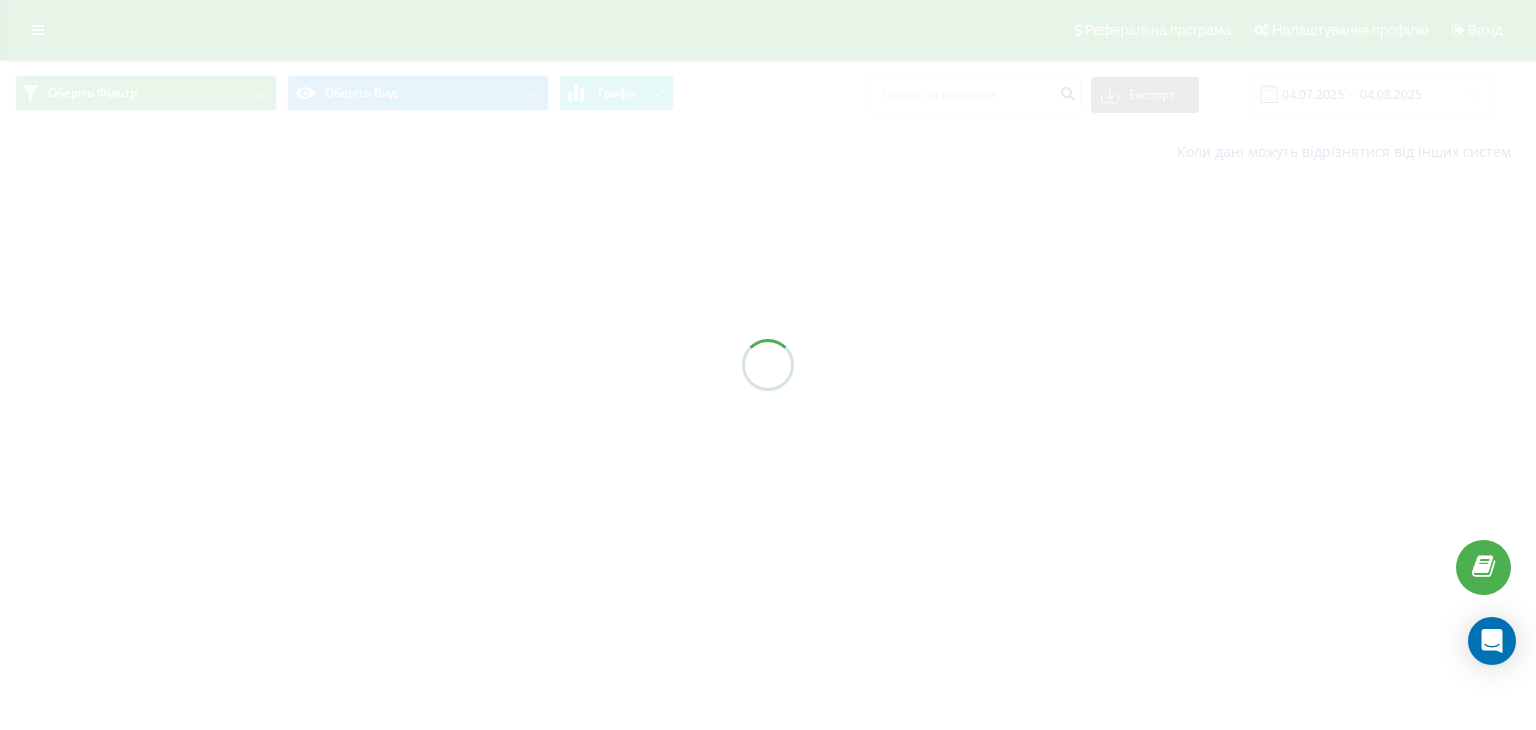 scroll, scrollTop: 0, scrollLeft: 0, axis: both 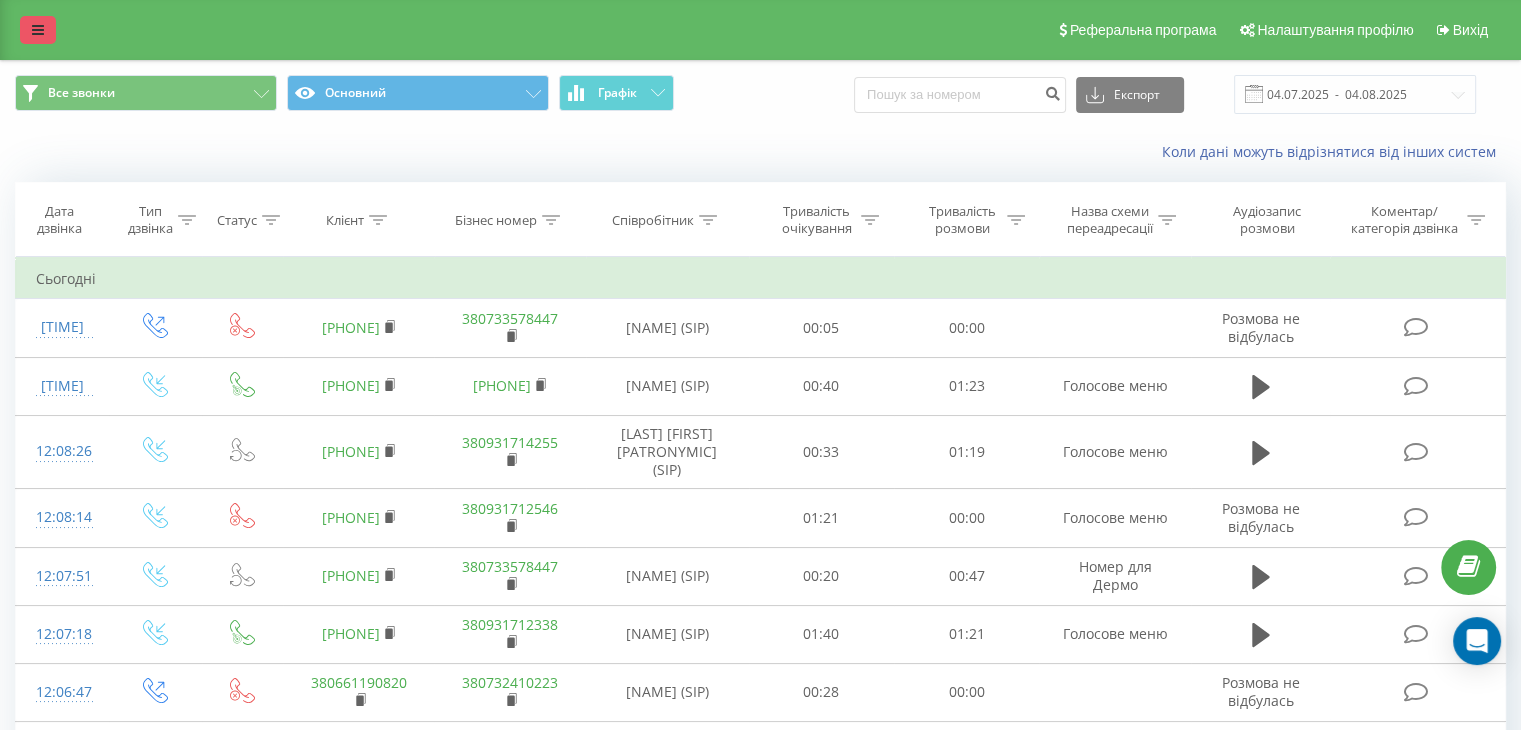 click at bounding box center (38, 30) 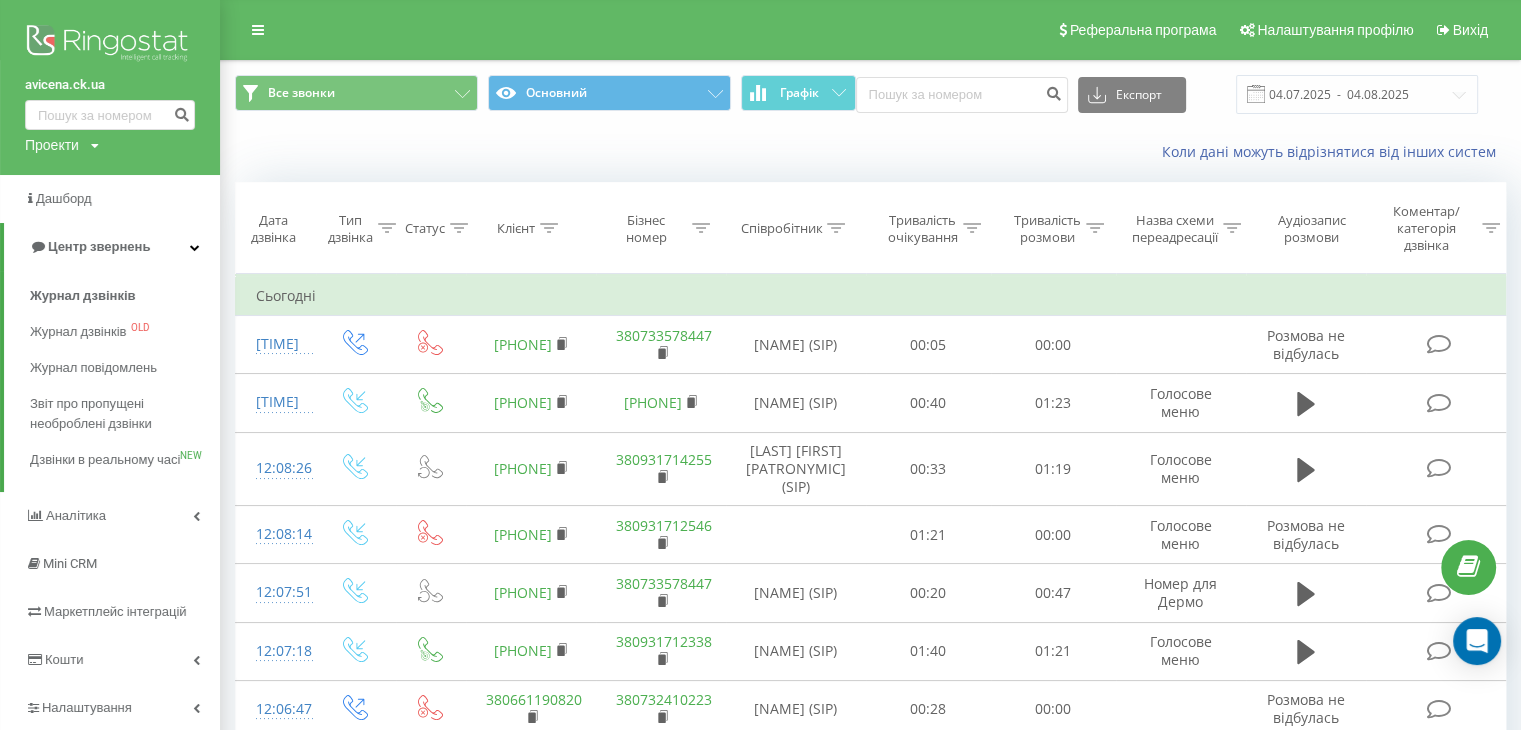 click on "Журнал дзвінків Журнал дзвінків OLD Журнал повідомлень Звіт про пропущені необроблені дзвінки Дзвінки в реальному часі NEW" at bounding box center (110, 381) 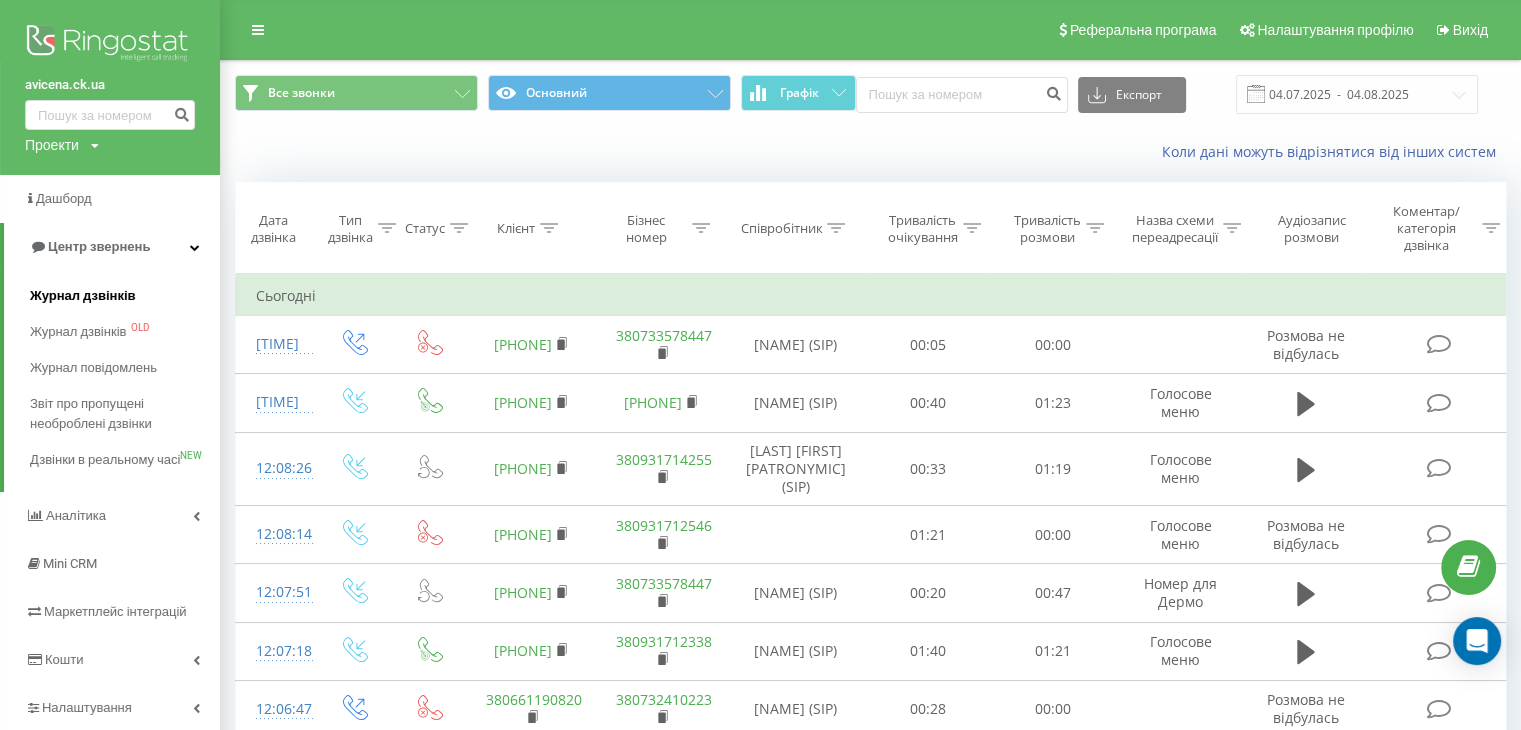 click on "Журнал дзвінків" at bounding box center [83, 296] 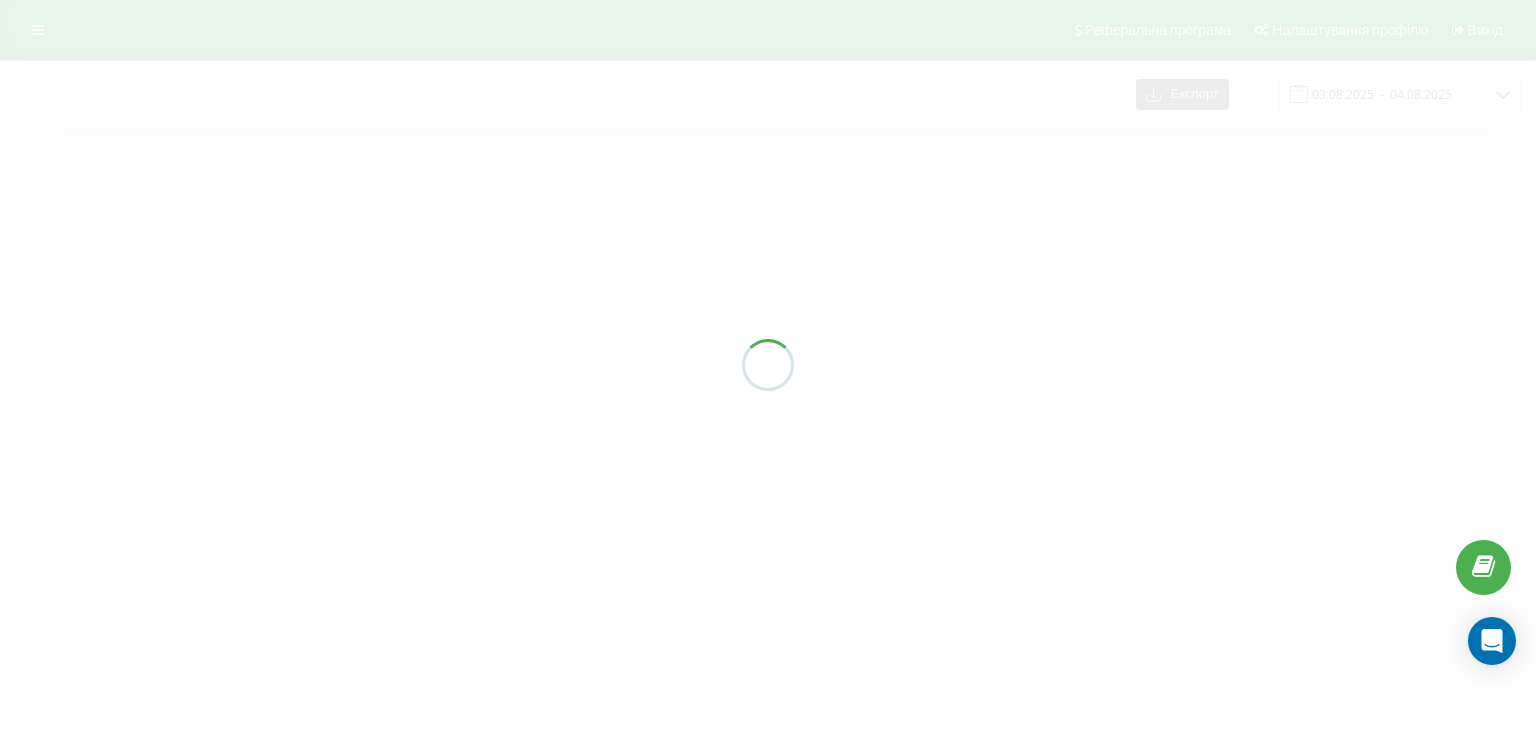 scroll, scrollTop: 0, scrollLeft: 0, axis: both 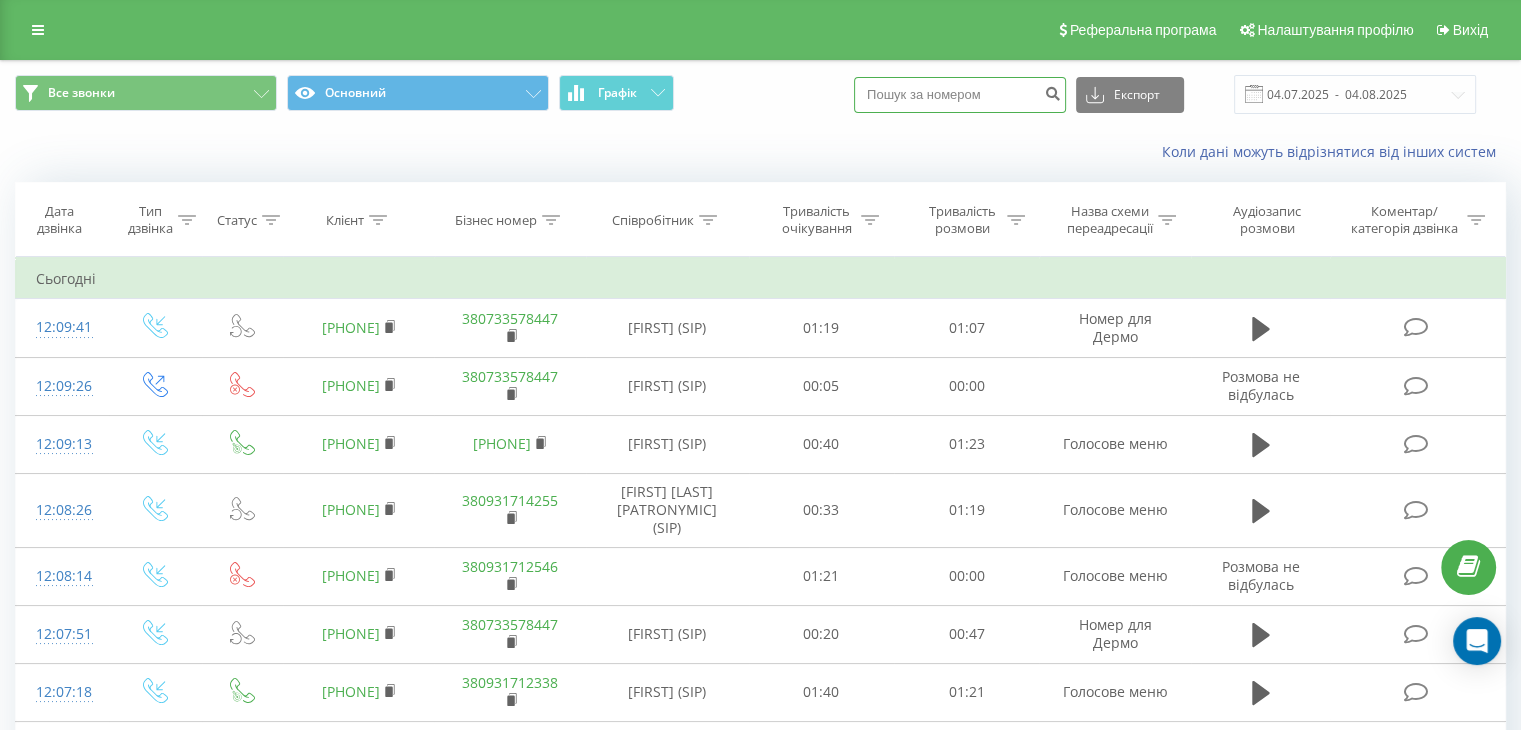 paste on "380930071598" 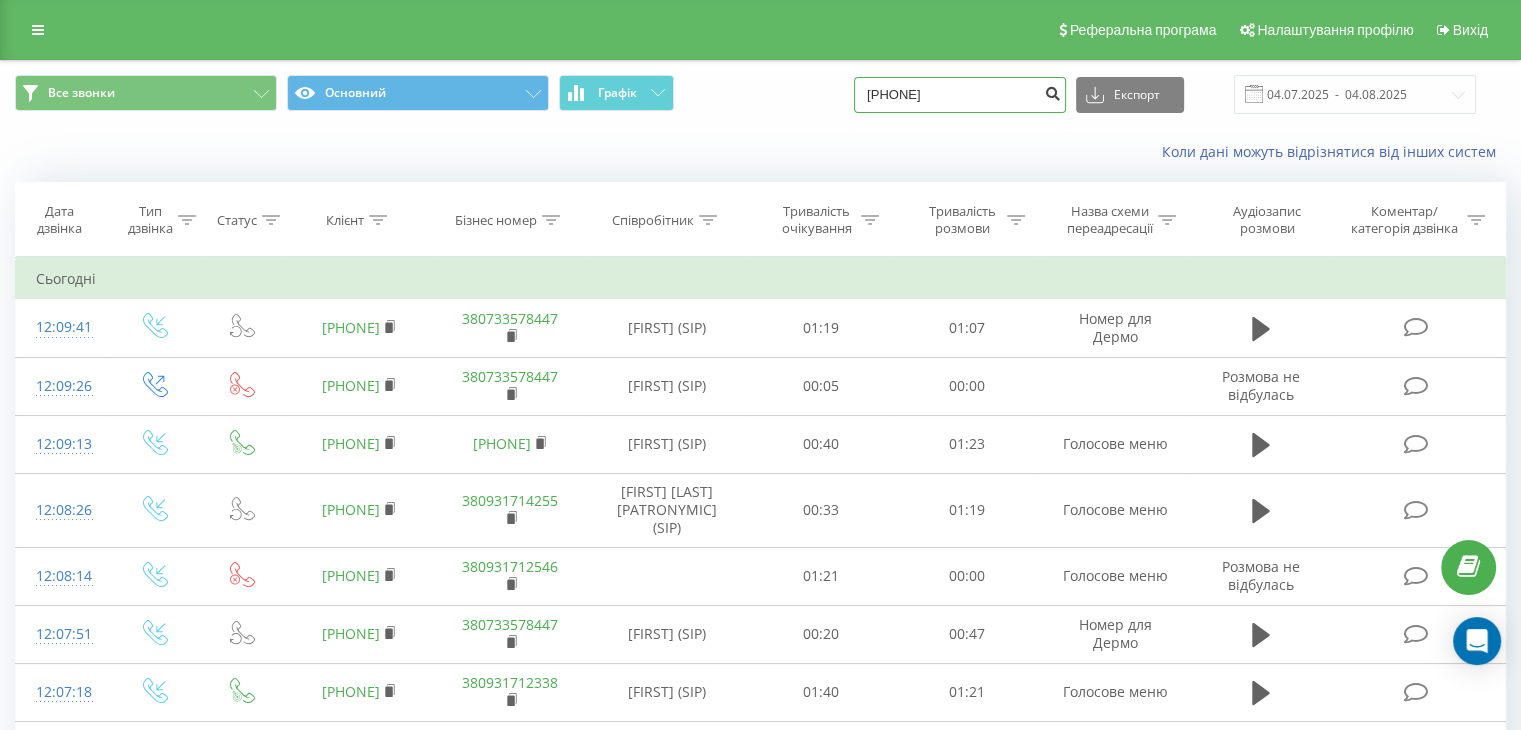 type on "380930071598" 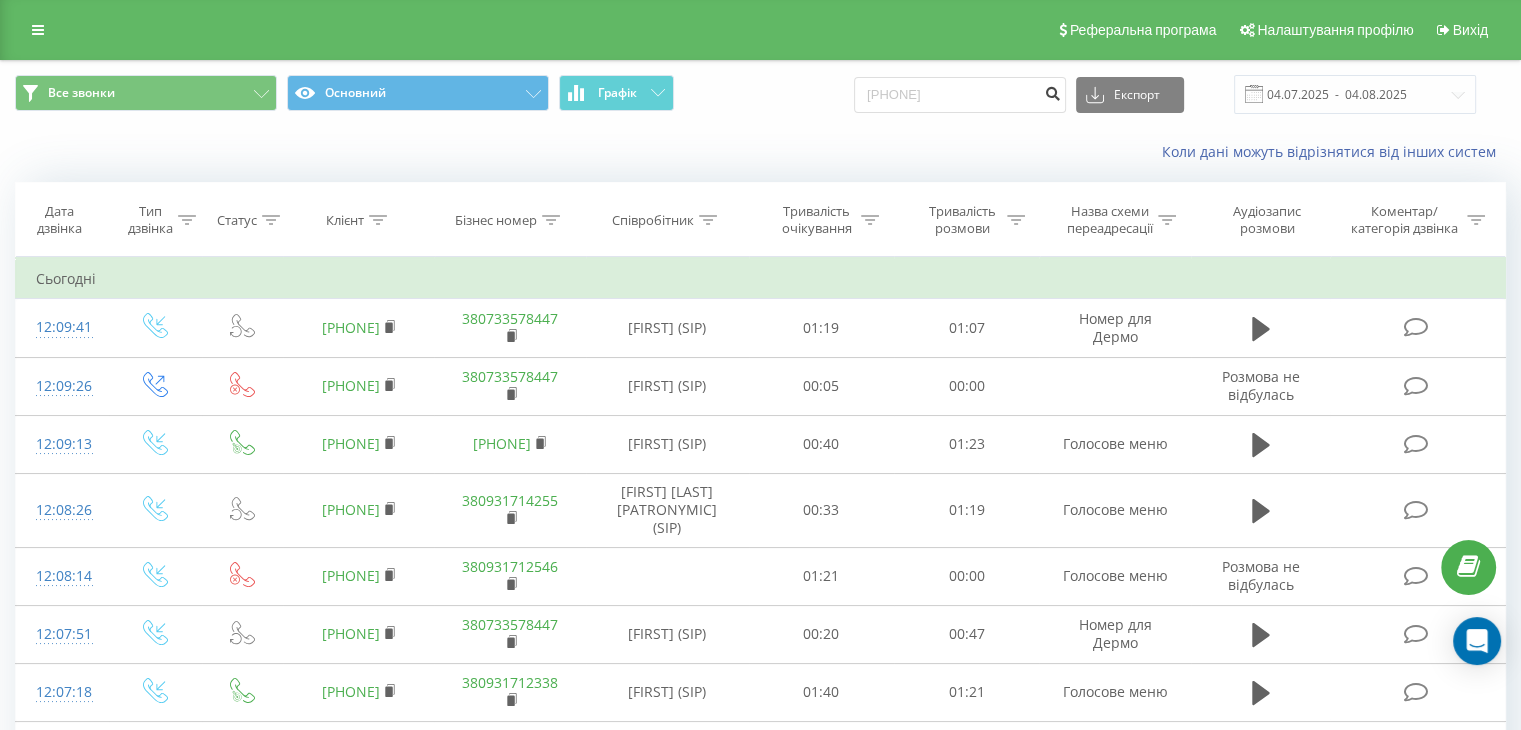 click at bounding box center [1052, 91] 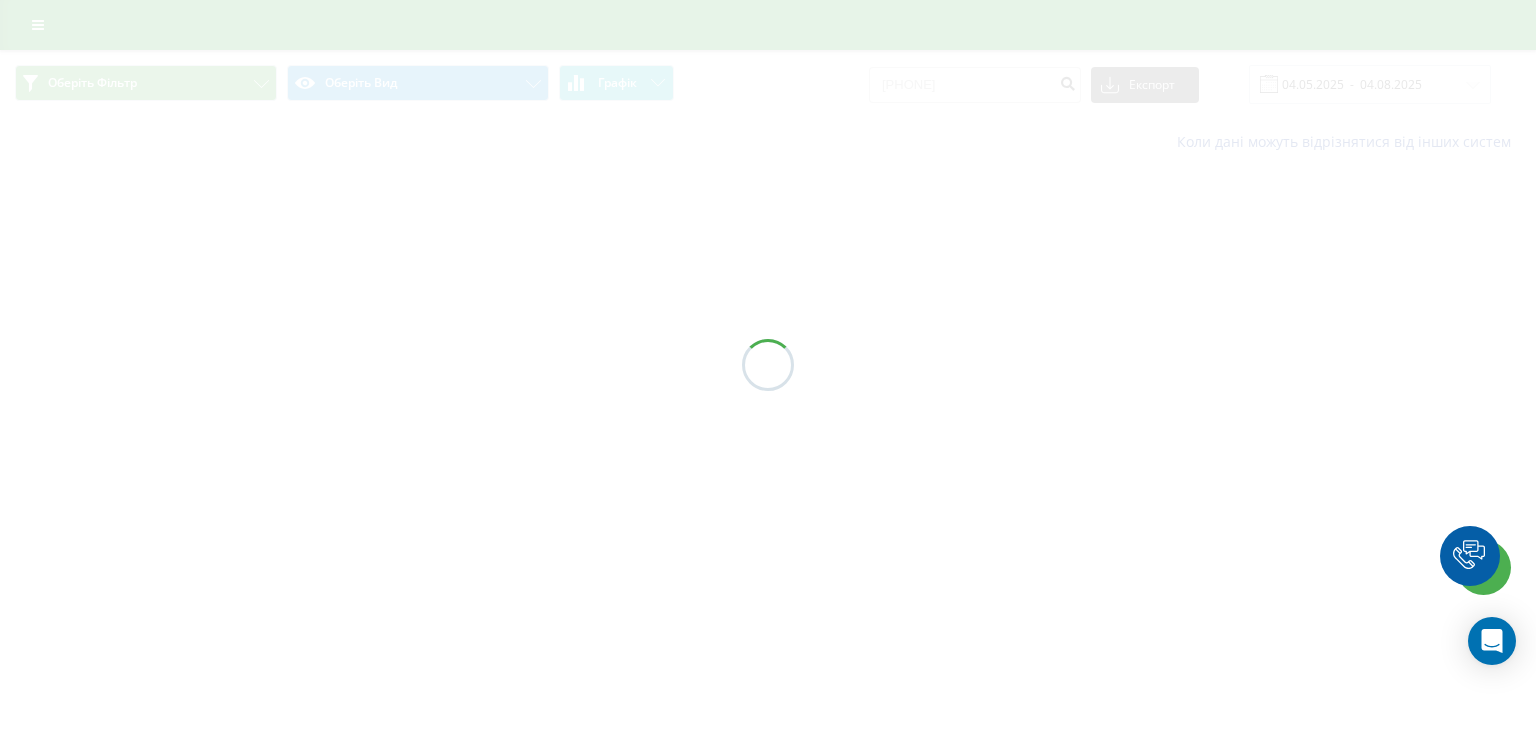 scroll, scrollTop: 0, scrollLeft: 0, axis: both 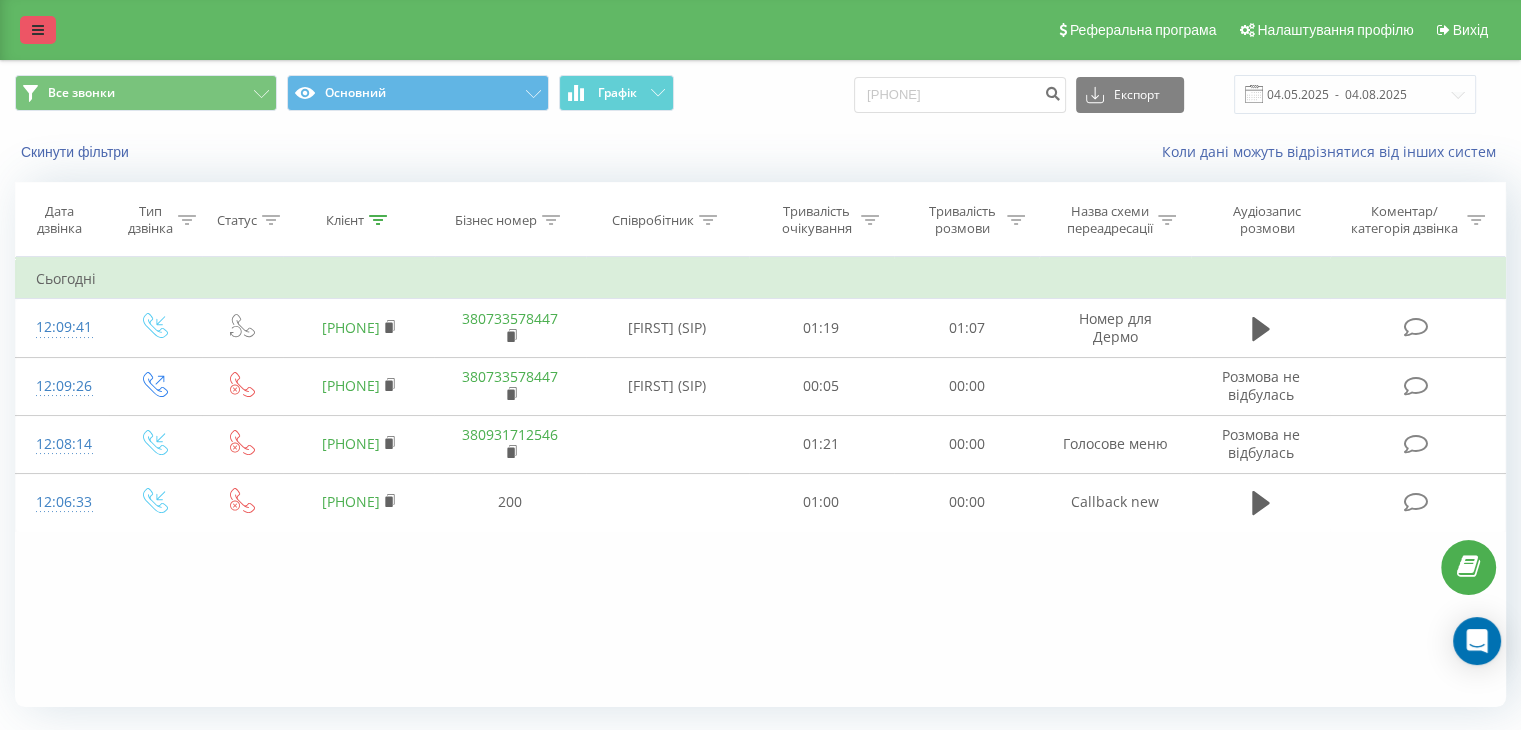 click at bounding box center (38, 30) 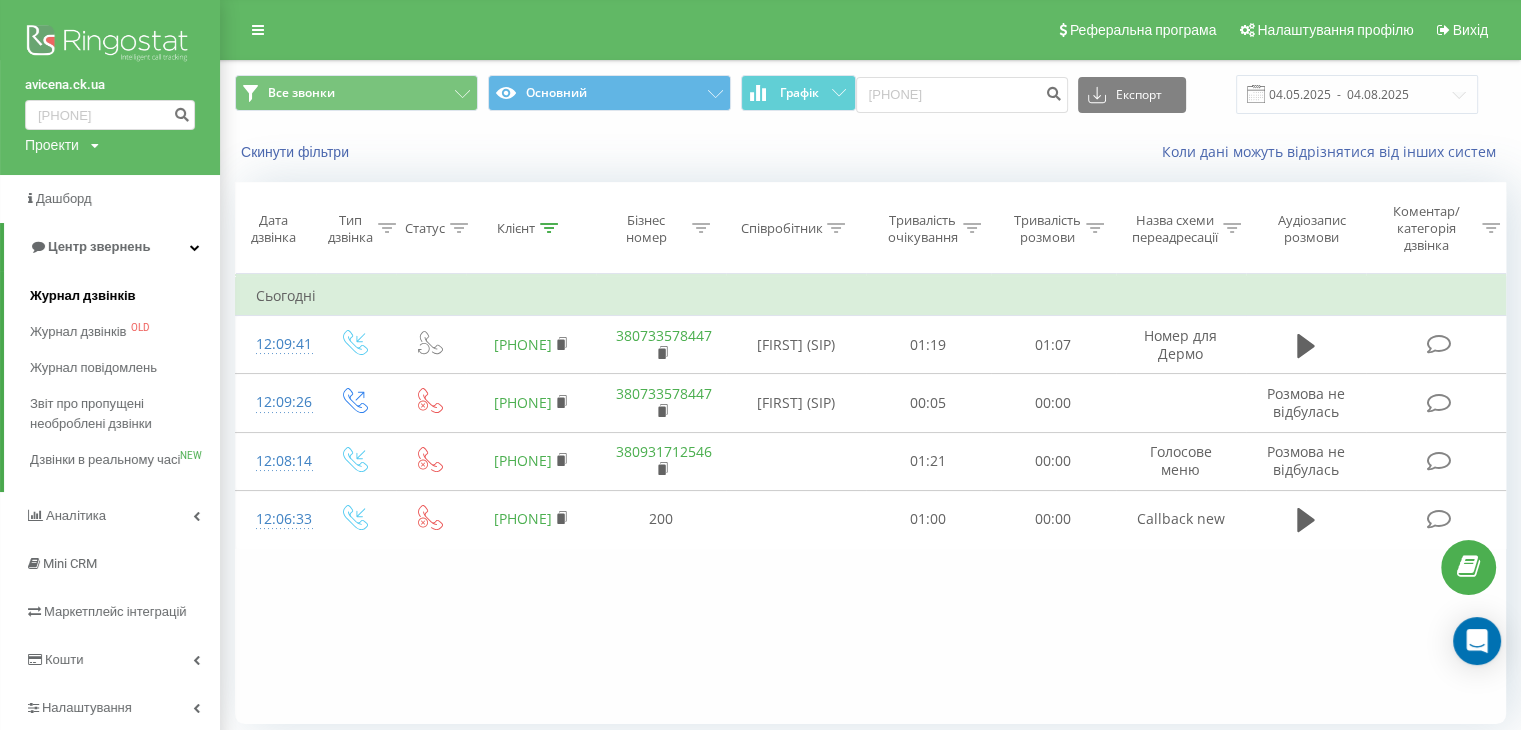 click on "Журнал дзвінків" at bounding box center [125, 296] 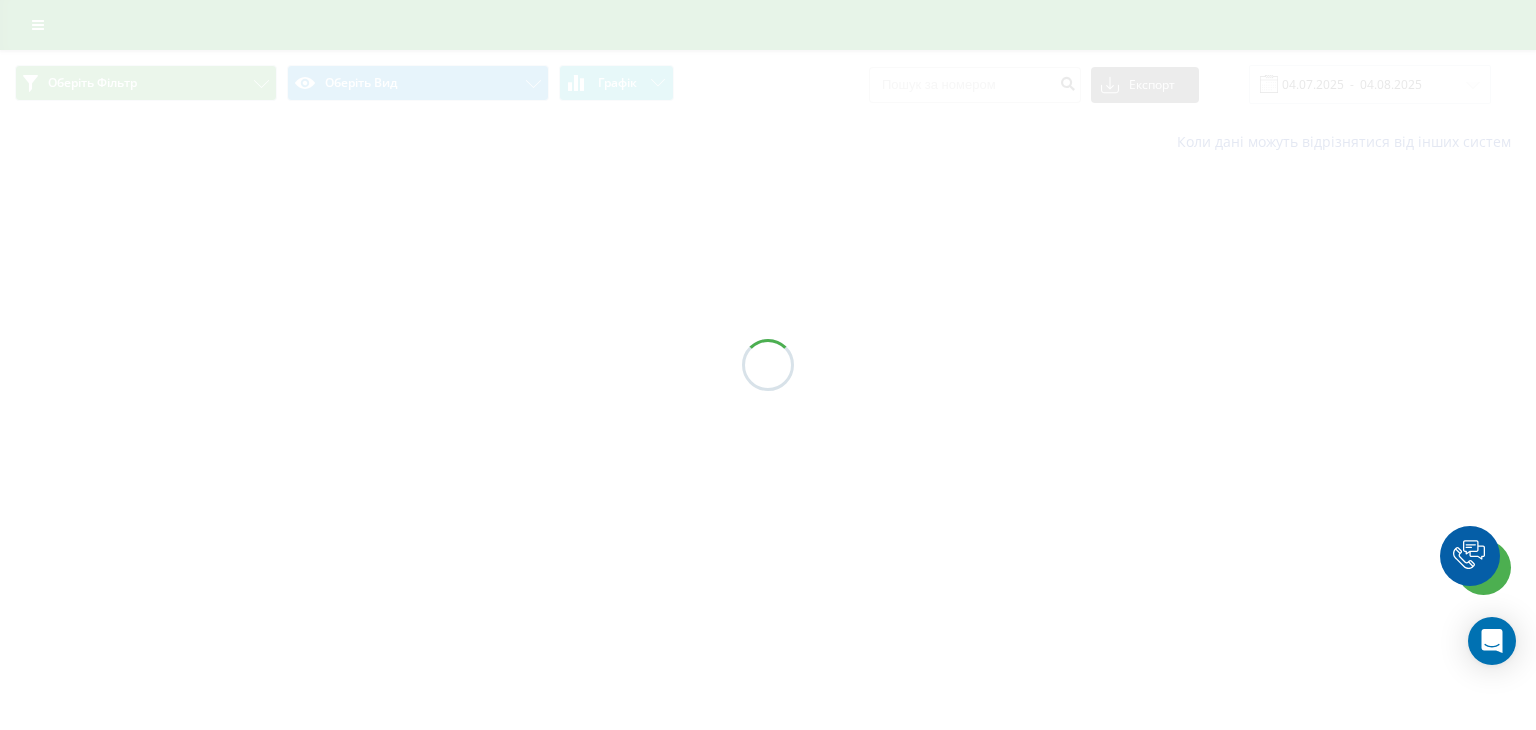 scroll, scrollTop: 0, scrollLeft: 0, axis: both 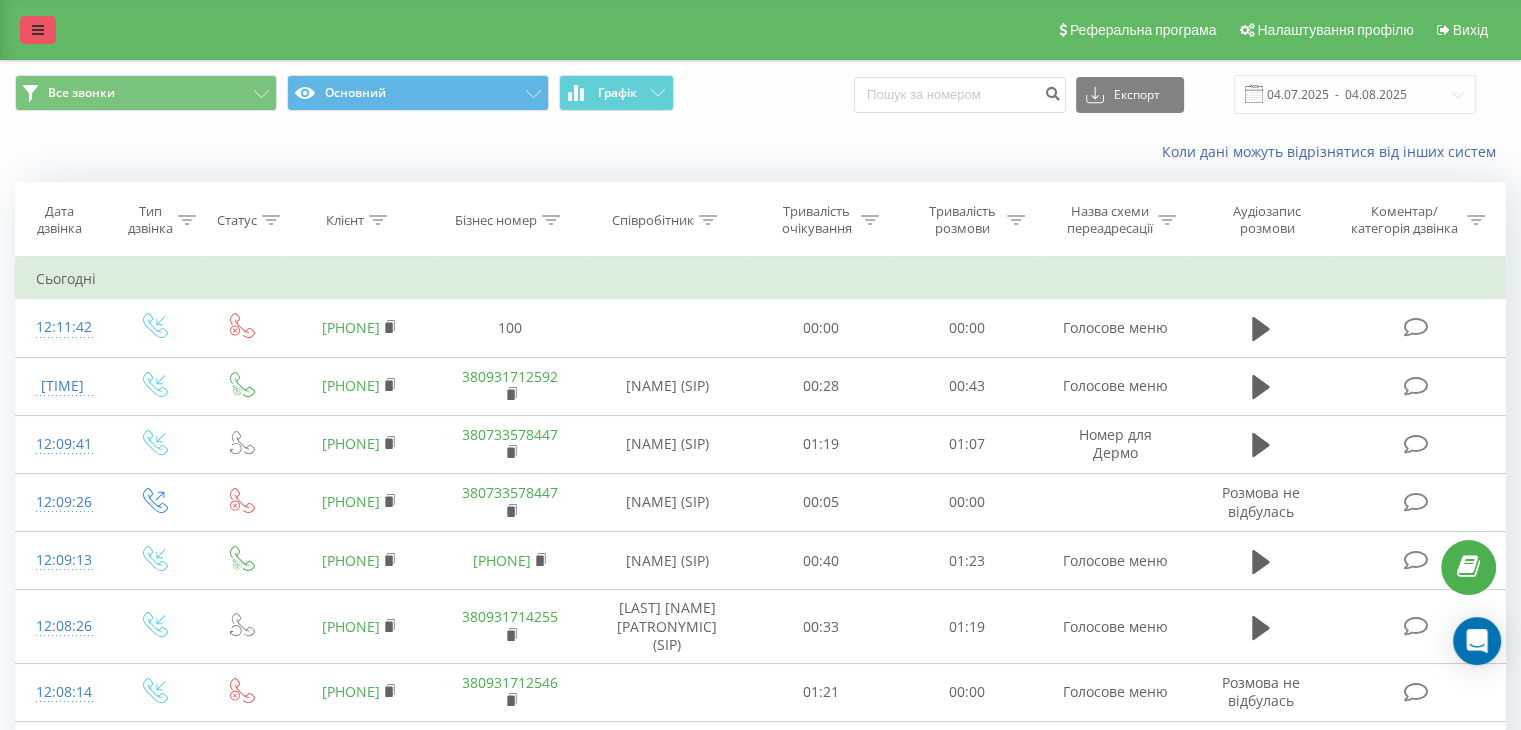 click at bounding box center (38, 30) 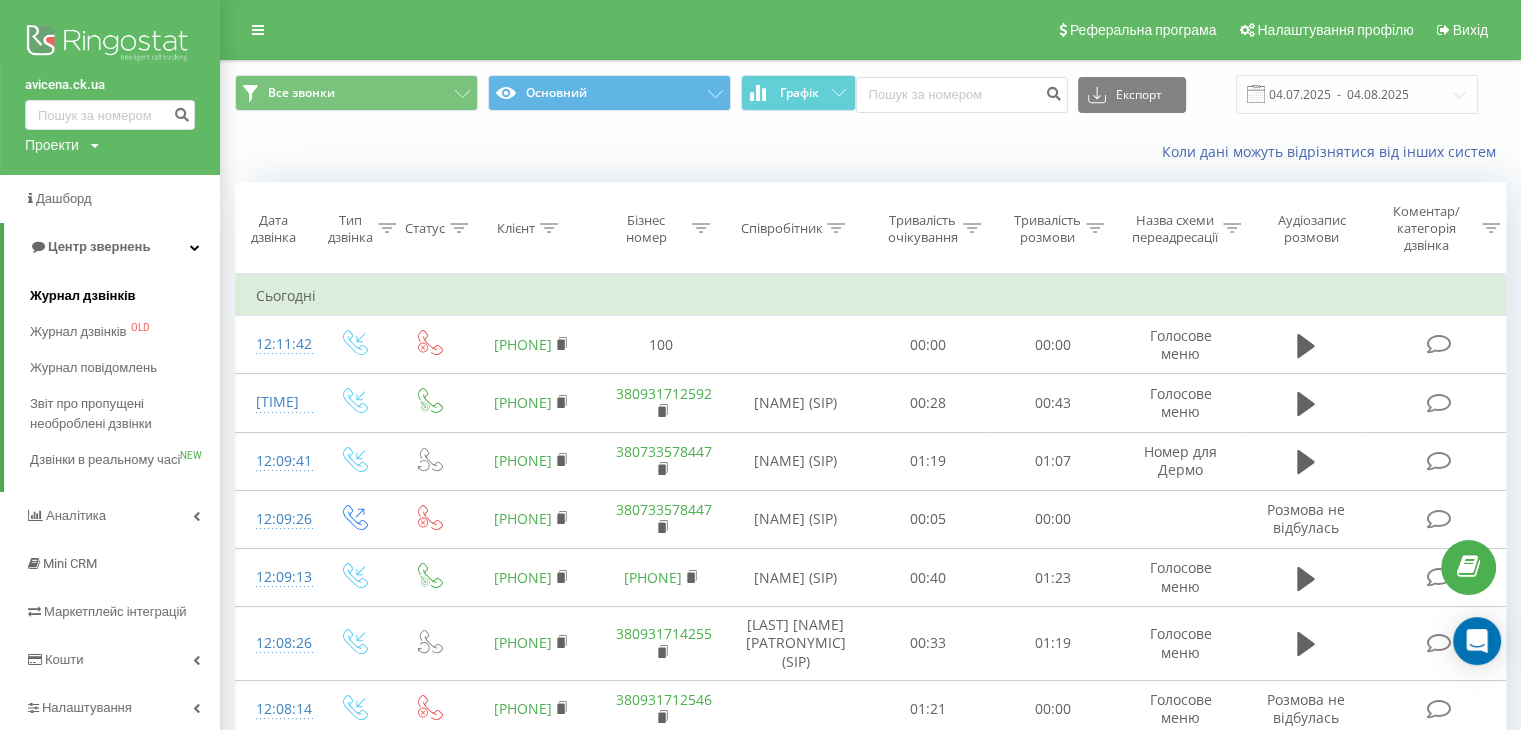 click on "Журнал дзвінків" at bounding box center [83, 296] 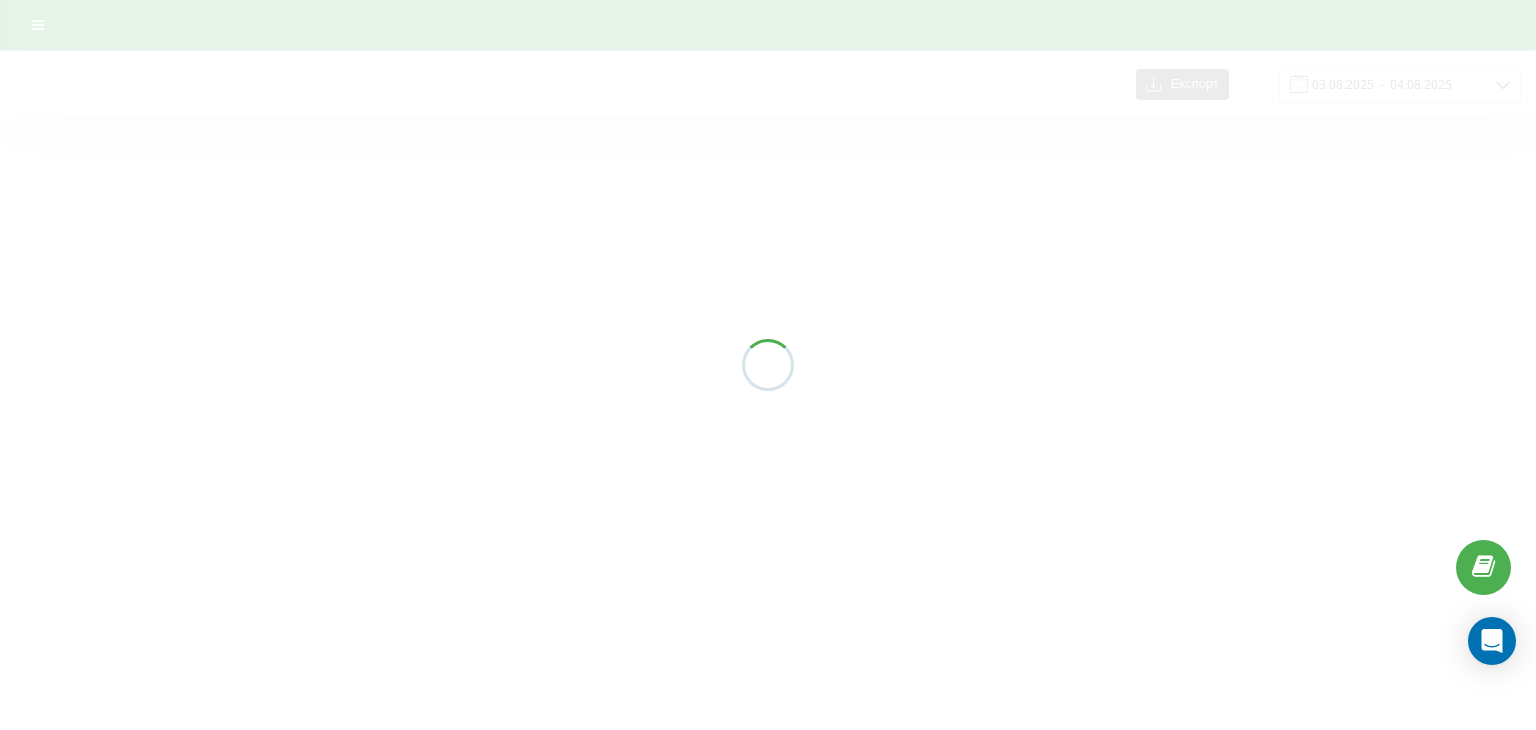 scroll, scrollTop: 0, scrollLeft: 0, axis: both 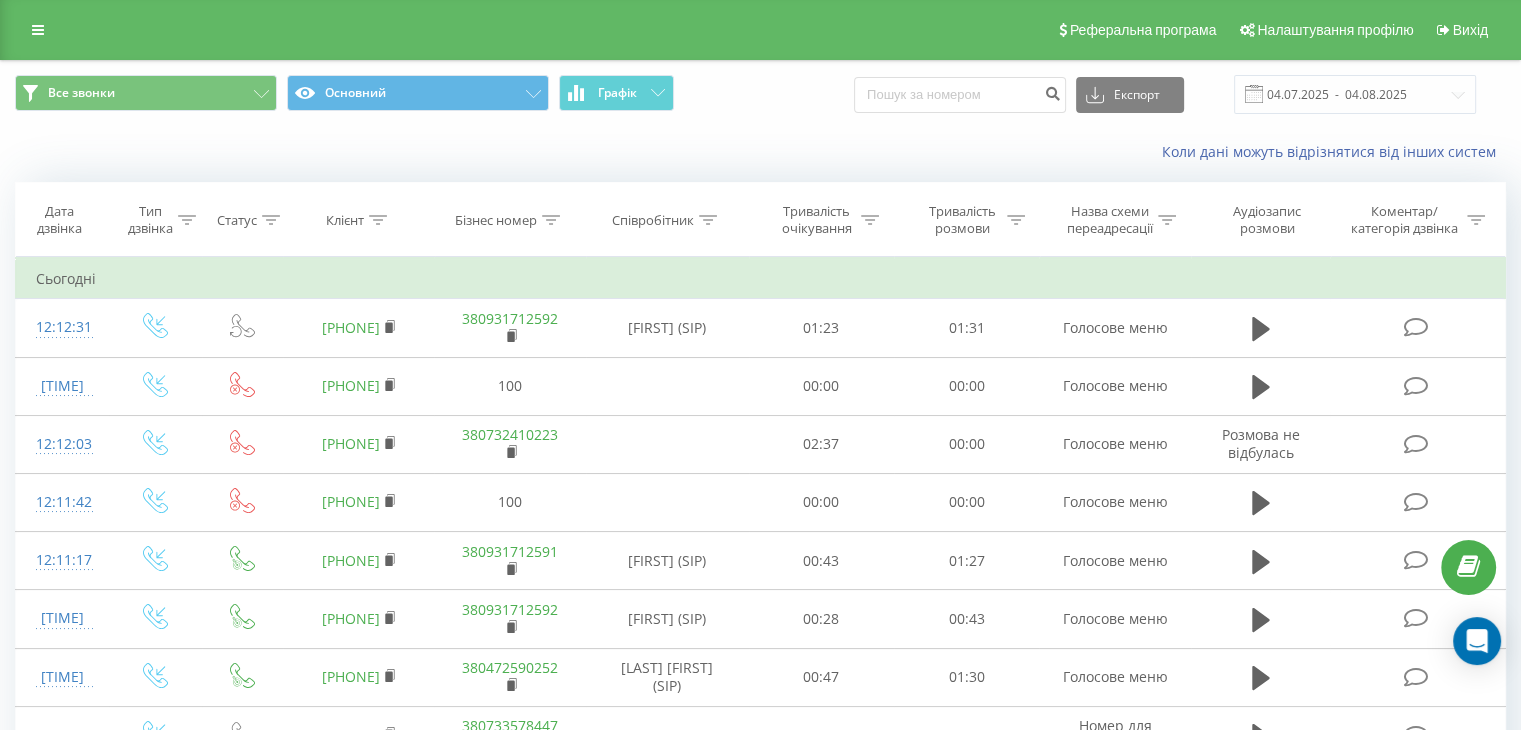 click on "Реферальна програма Налаштування профілю Вихід" at bounding box center [760, 30] 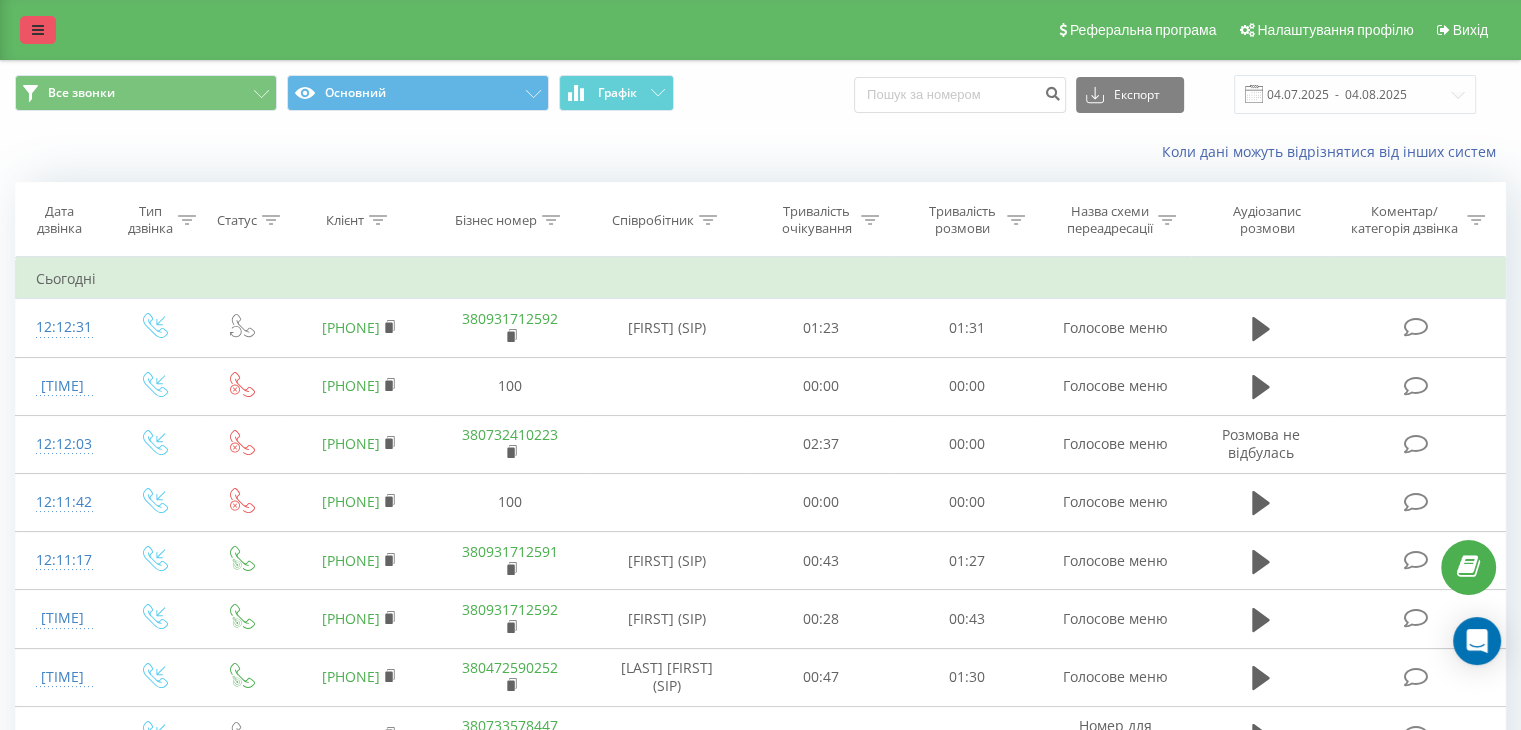 click at bounding box center (38, 30) 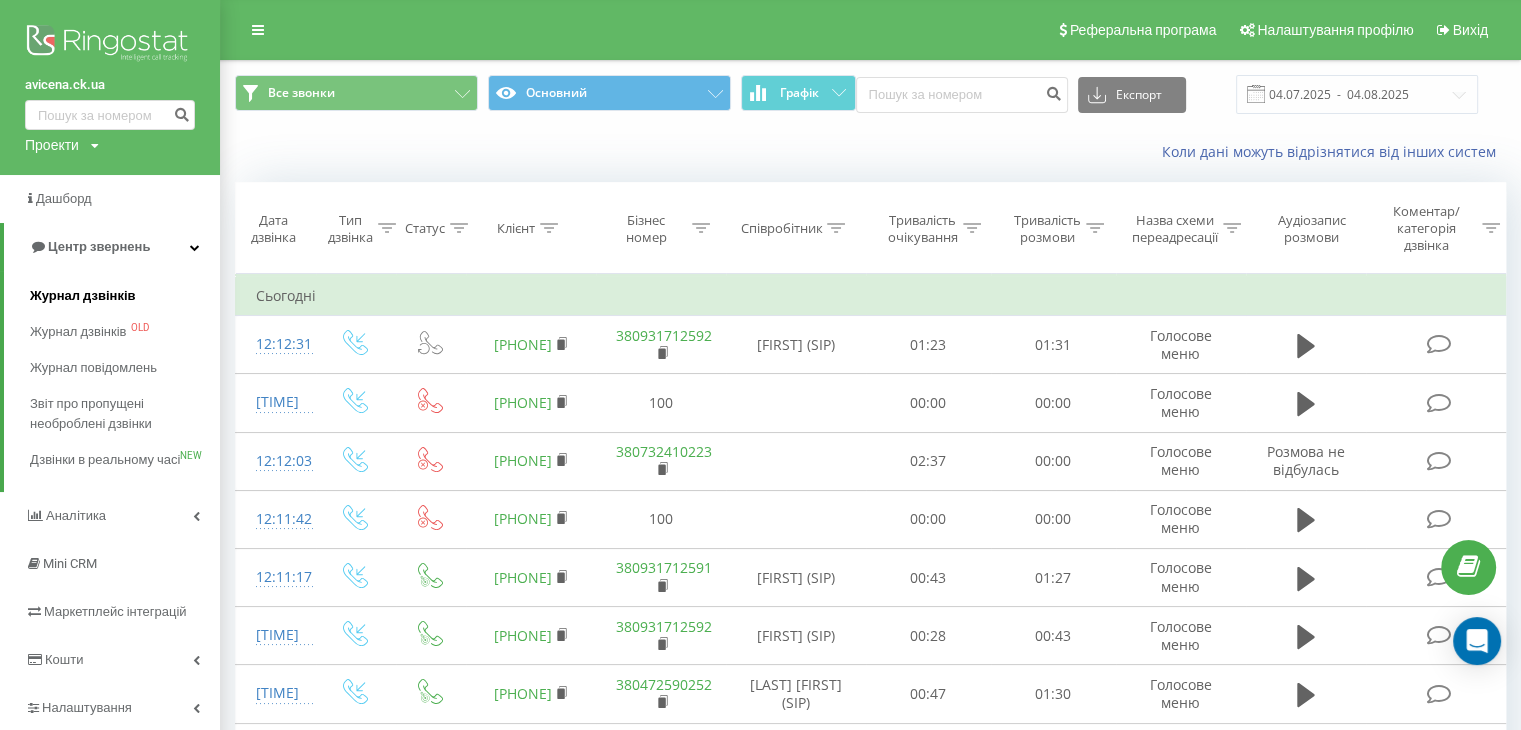 click on "Журнал дзвінків" at bounding box center (125, 296) 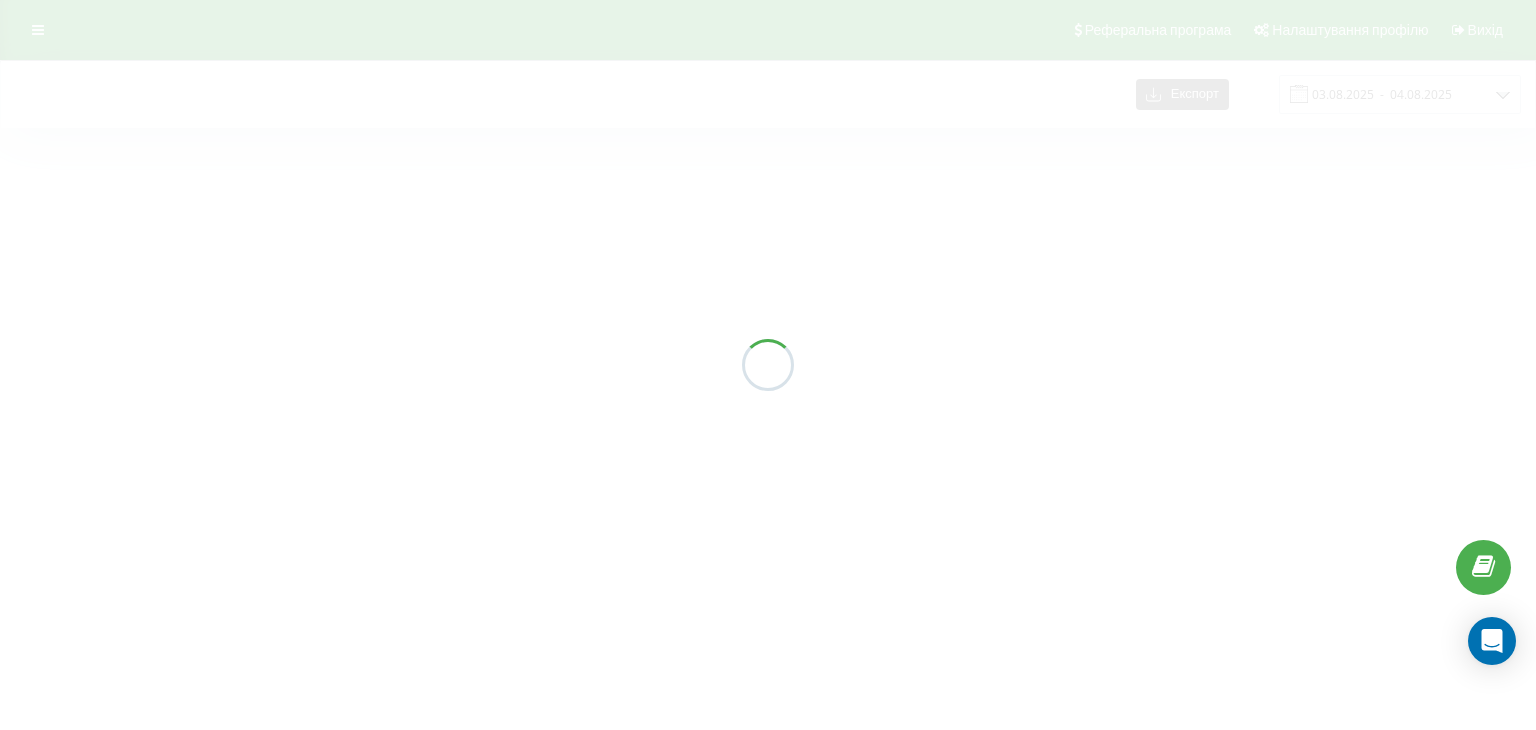 scroll, scrollTop: 0, scrollLeft: 0, axis: both 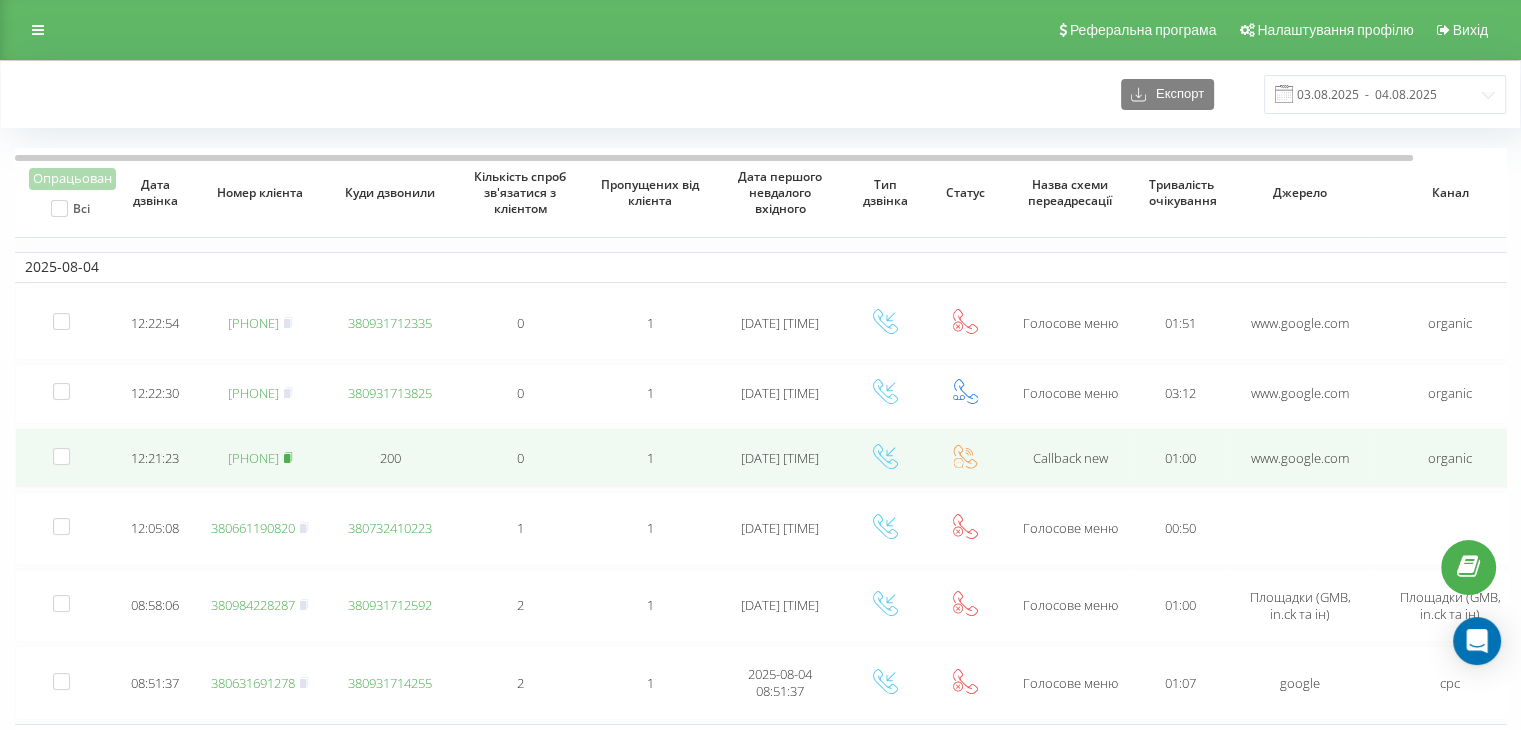click 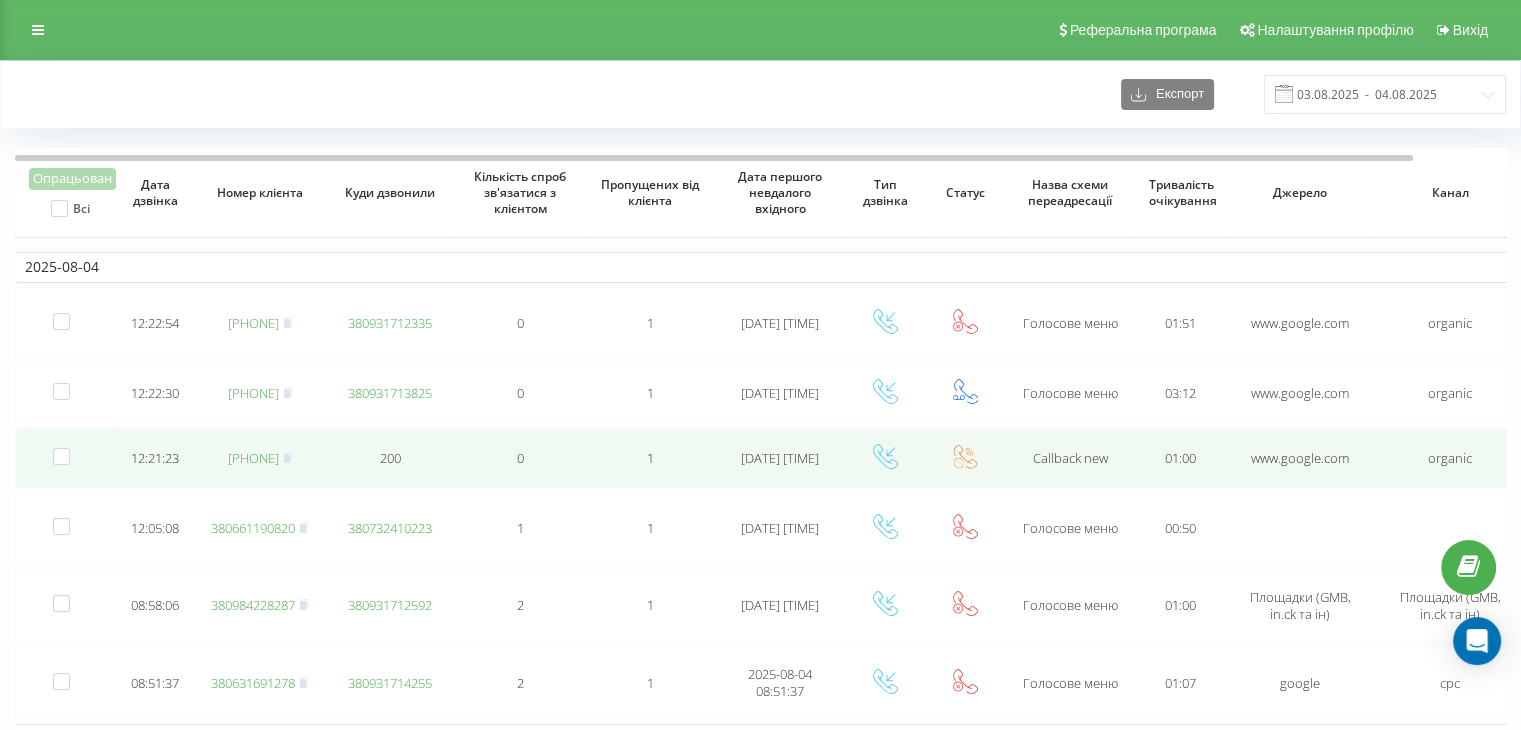 click on "[PHONE]" at bounding box center (253, 458) 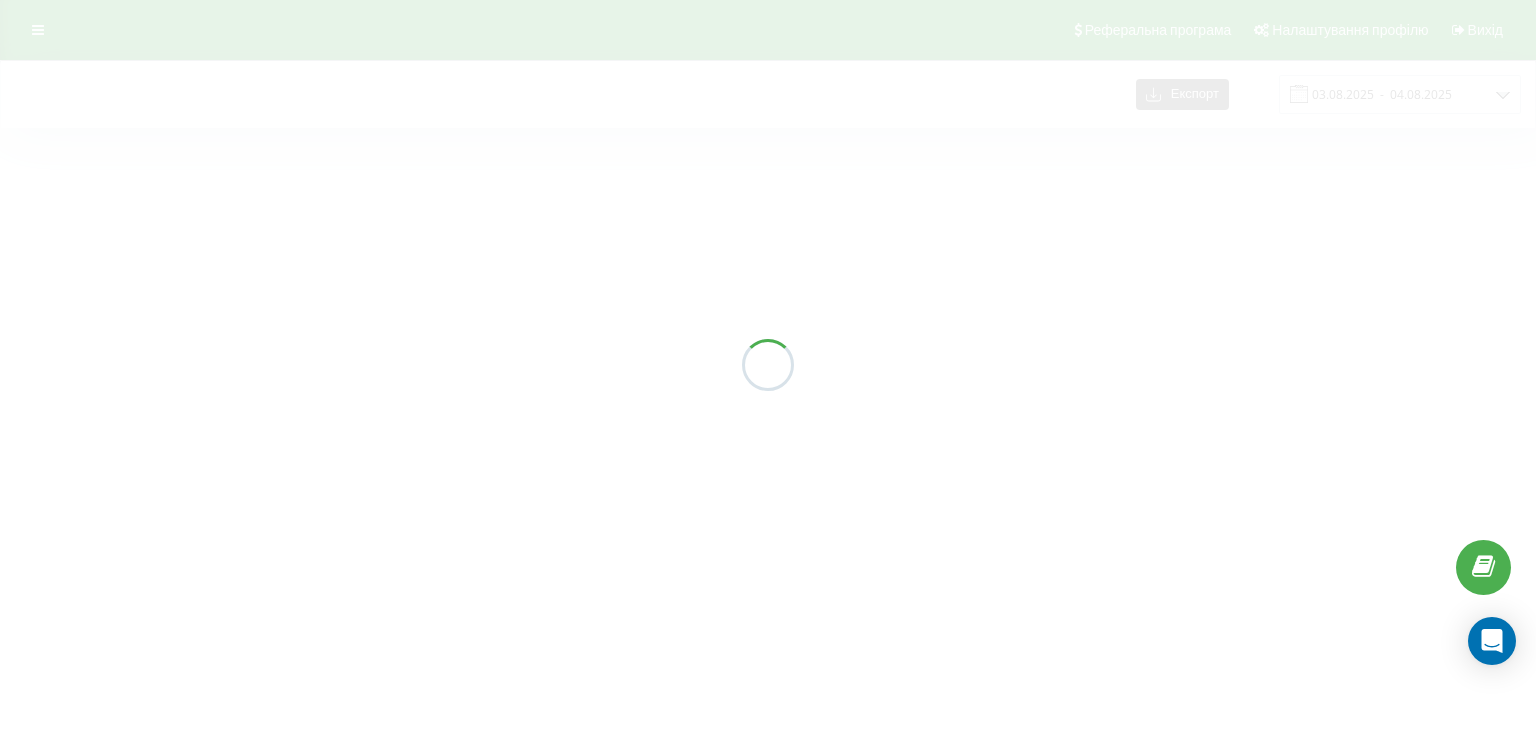 scroll, scrollTop: 0, scrollLeft: 0, axis: both 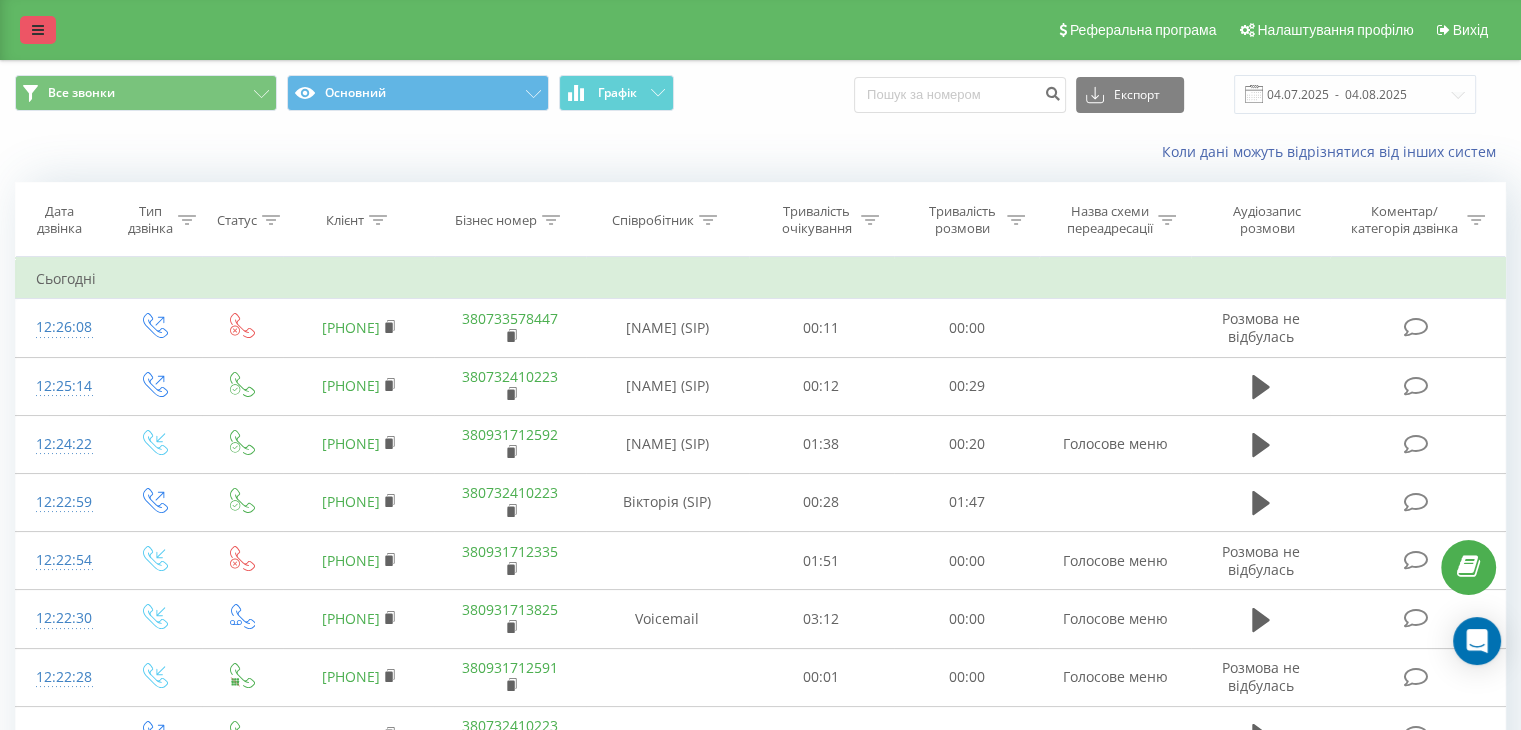 click at bounding box center [38, 30] 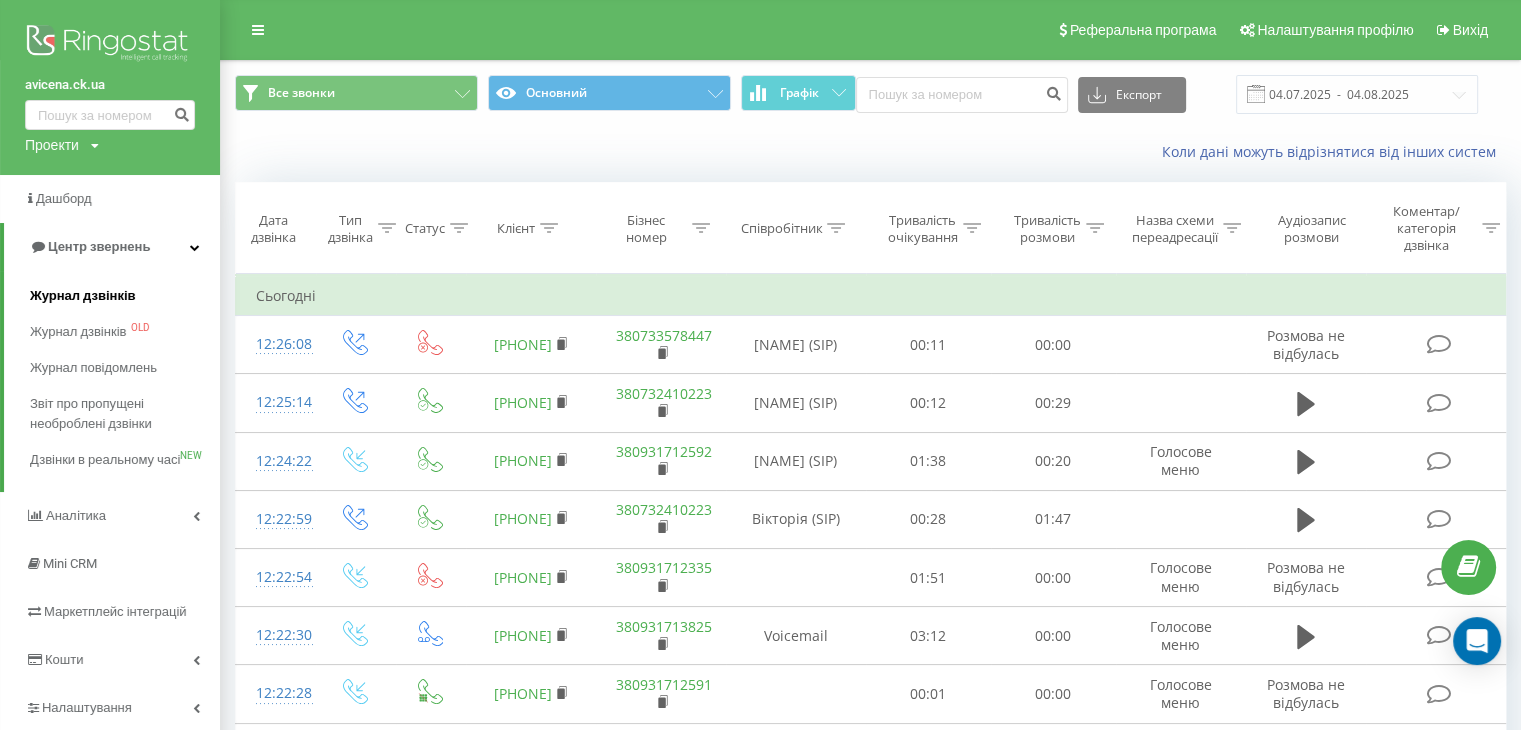click on "Журнал дзвінків" at bounding box center (83, 296) 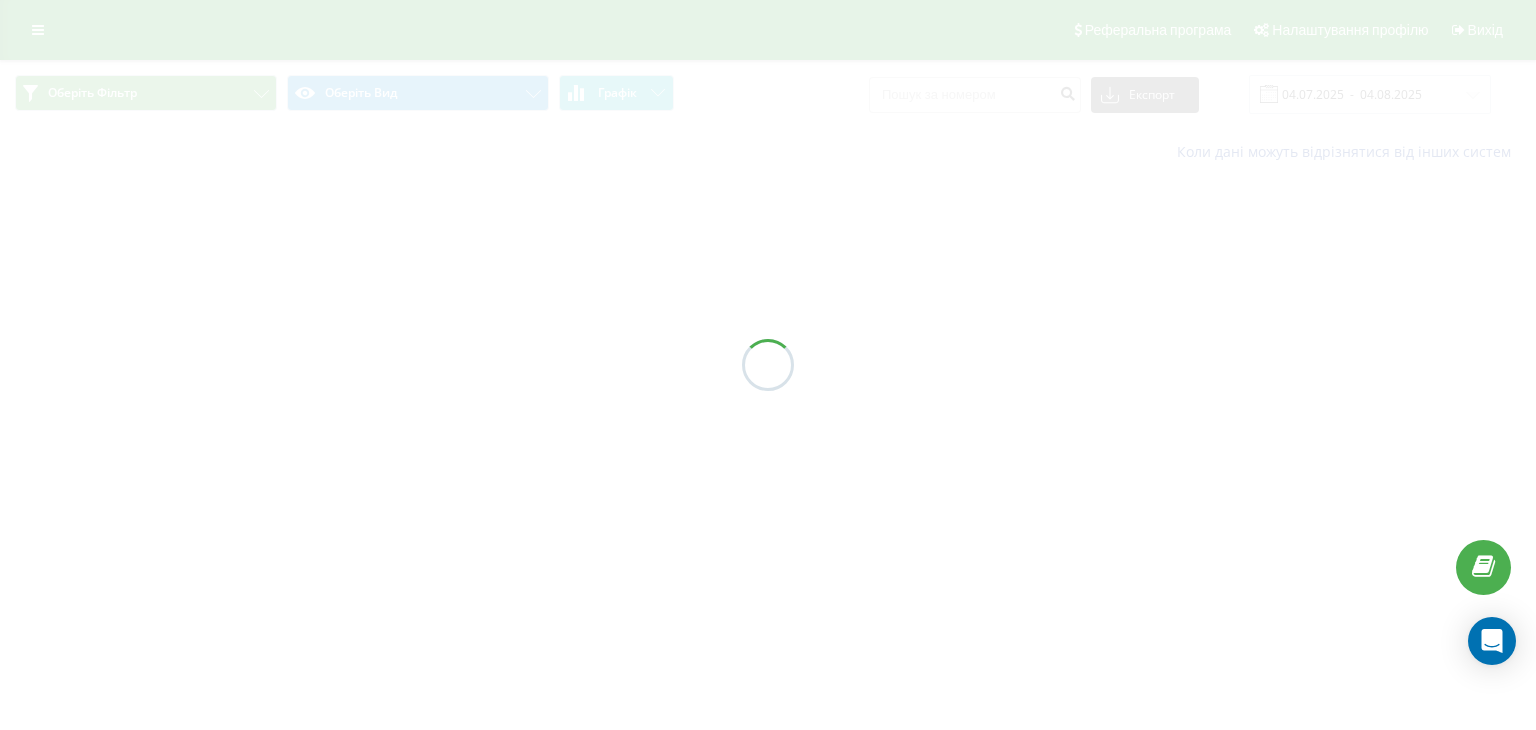 scroll, scrollTop: 0, scrollLeft: 0, axis: both 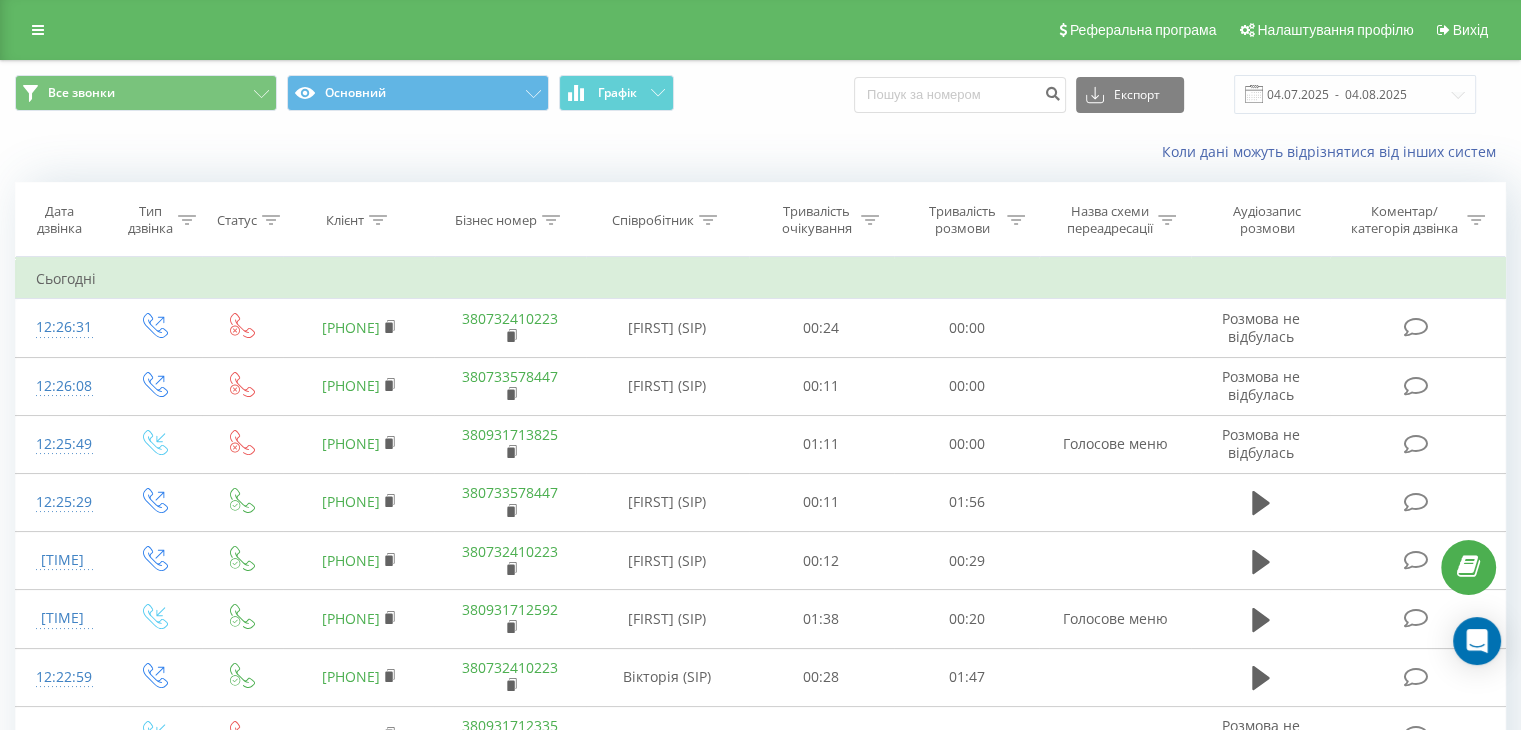 click at bounding box center (38, 30) 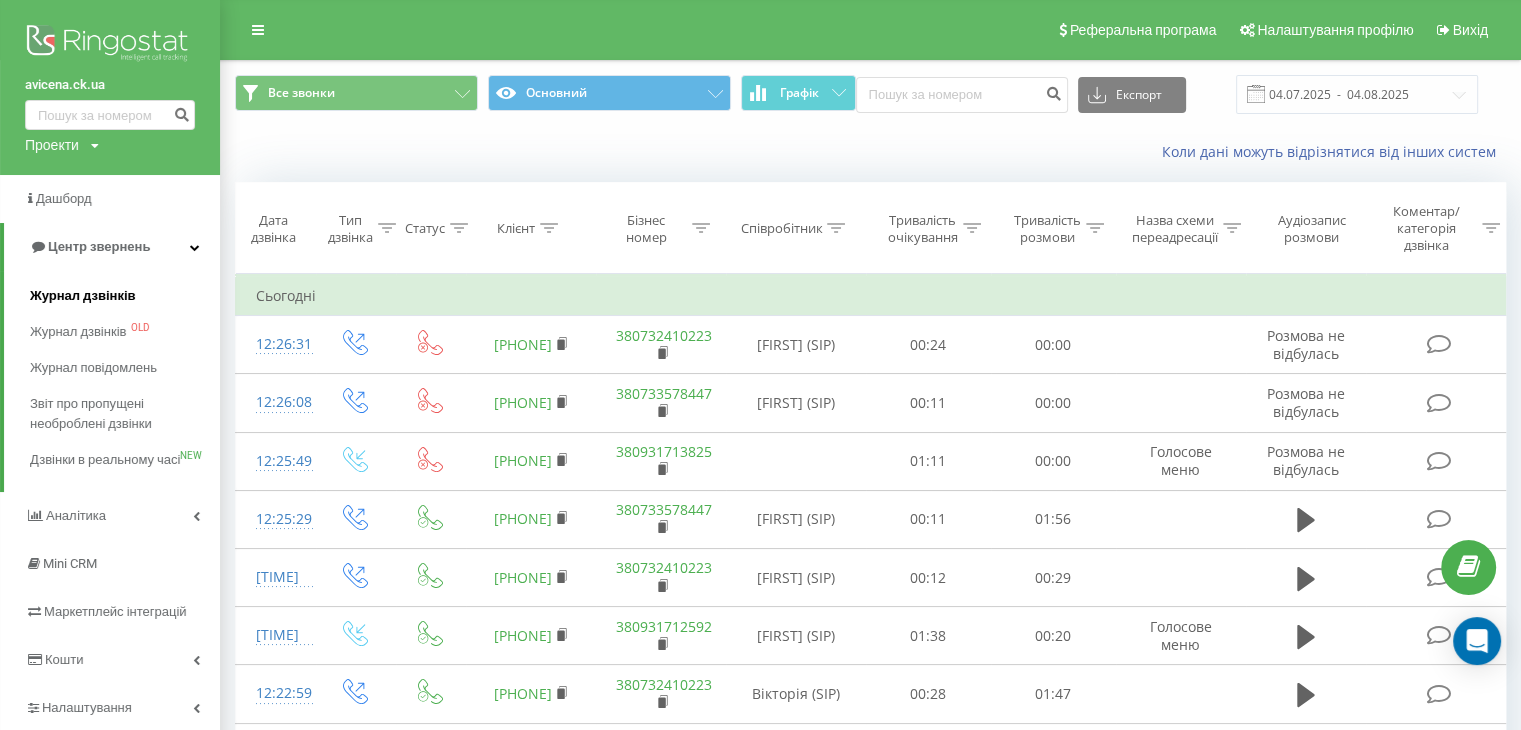 click on "Журнал дзвінків" at bounding box center (125, 296) 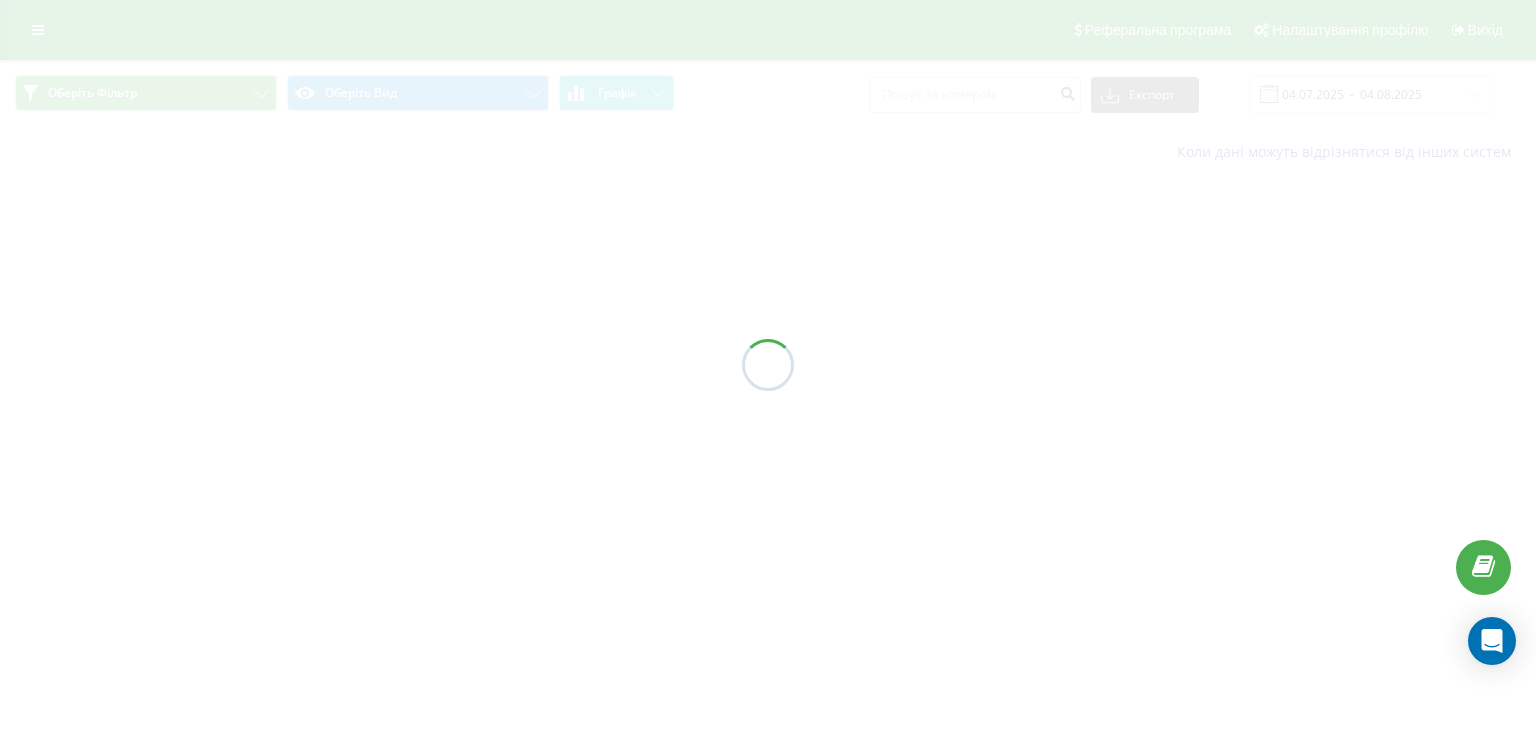 scroll, scrollTop: 0, scrollLeft: 0, axis: both 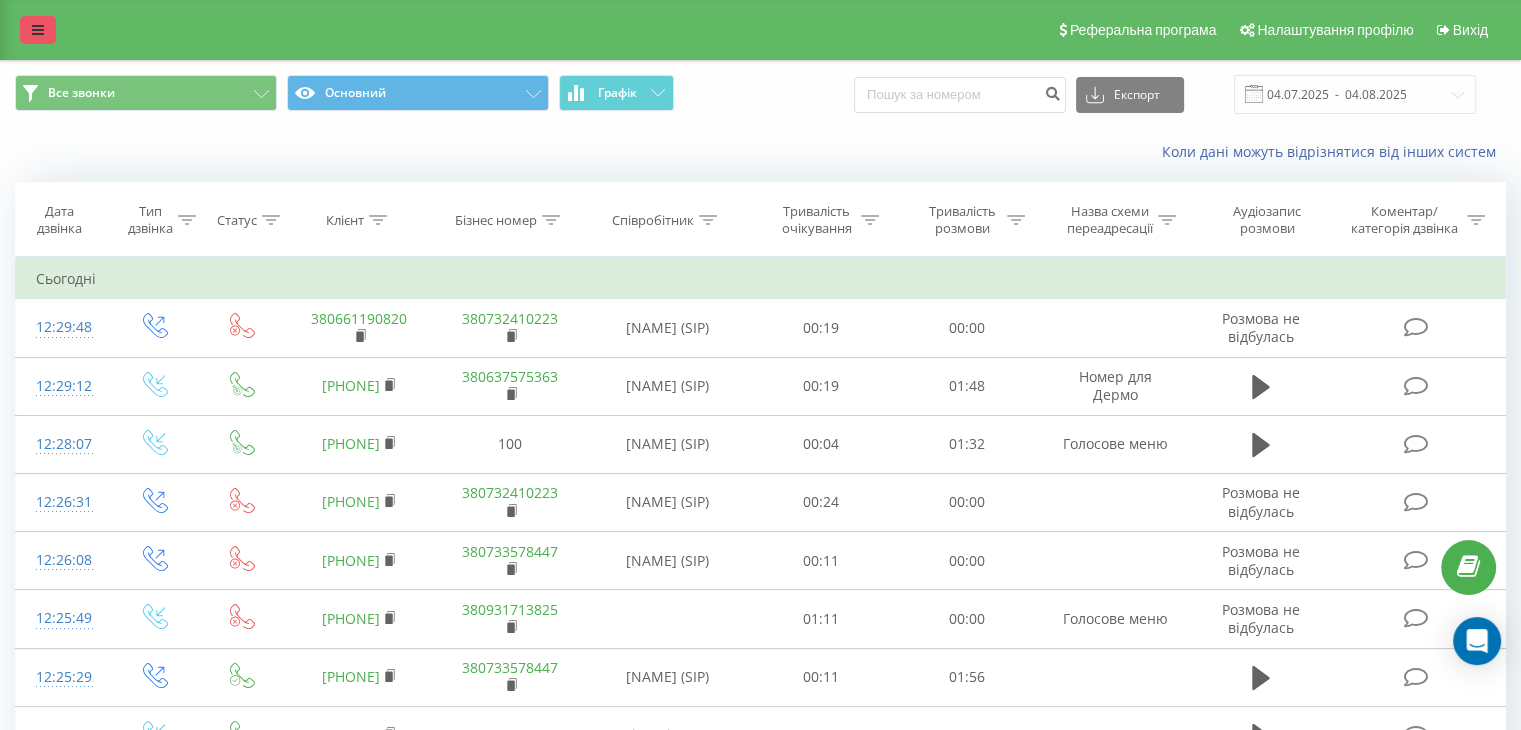 click at bounding box center [38, 30] 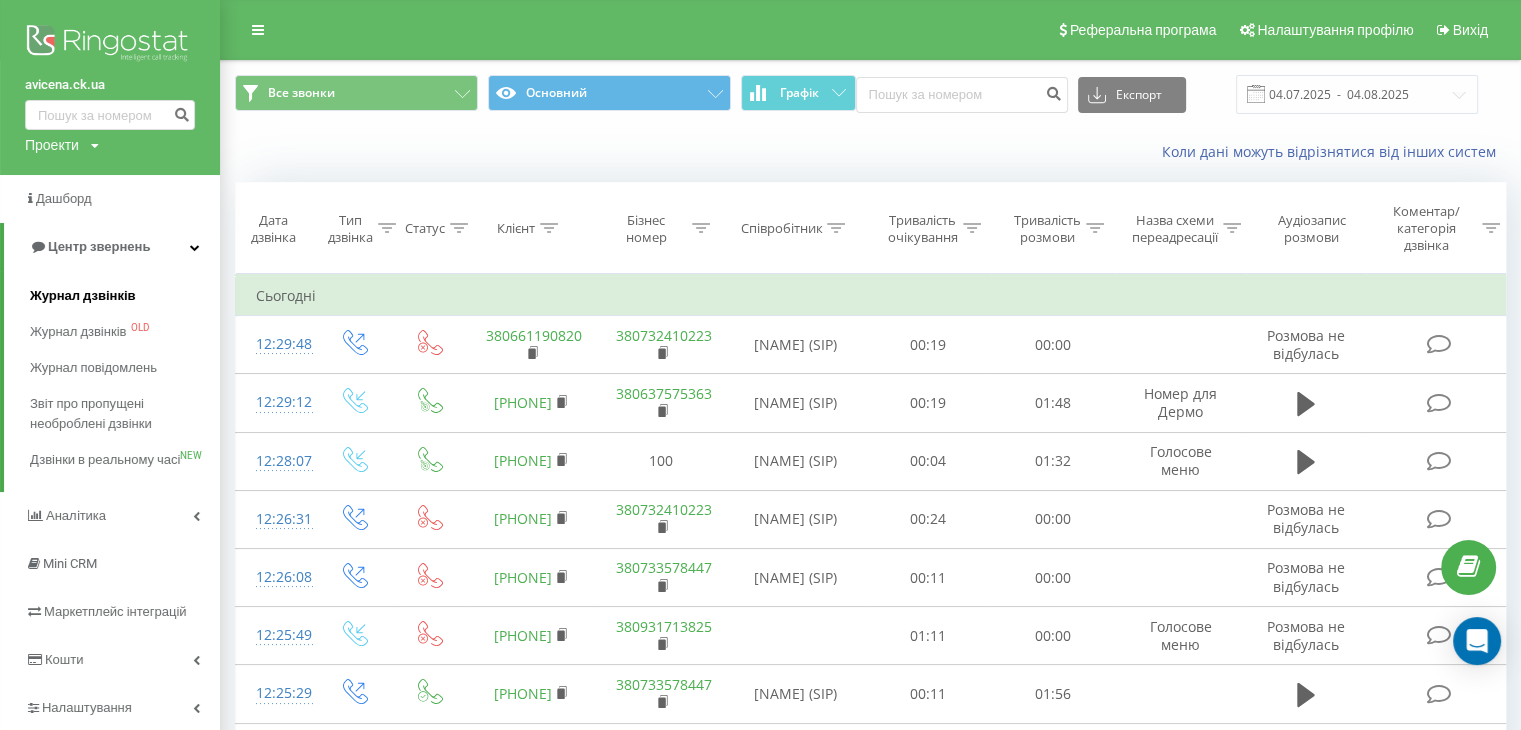 click on "Журнал дзвінків" at bounding box center (125, 296) 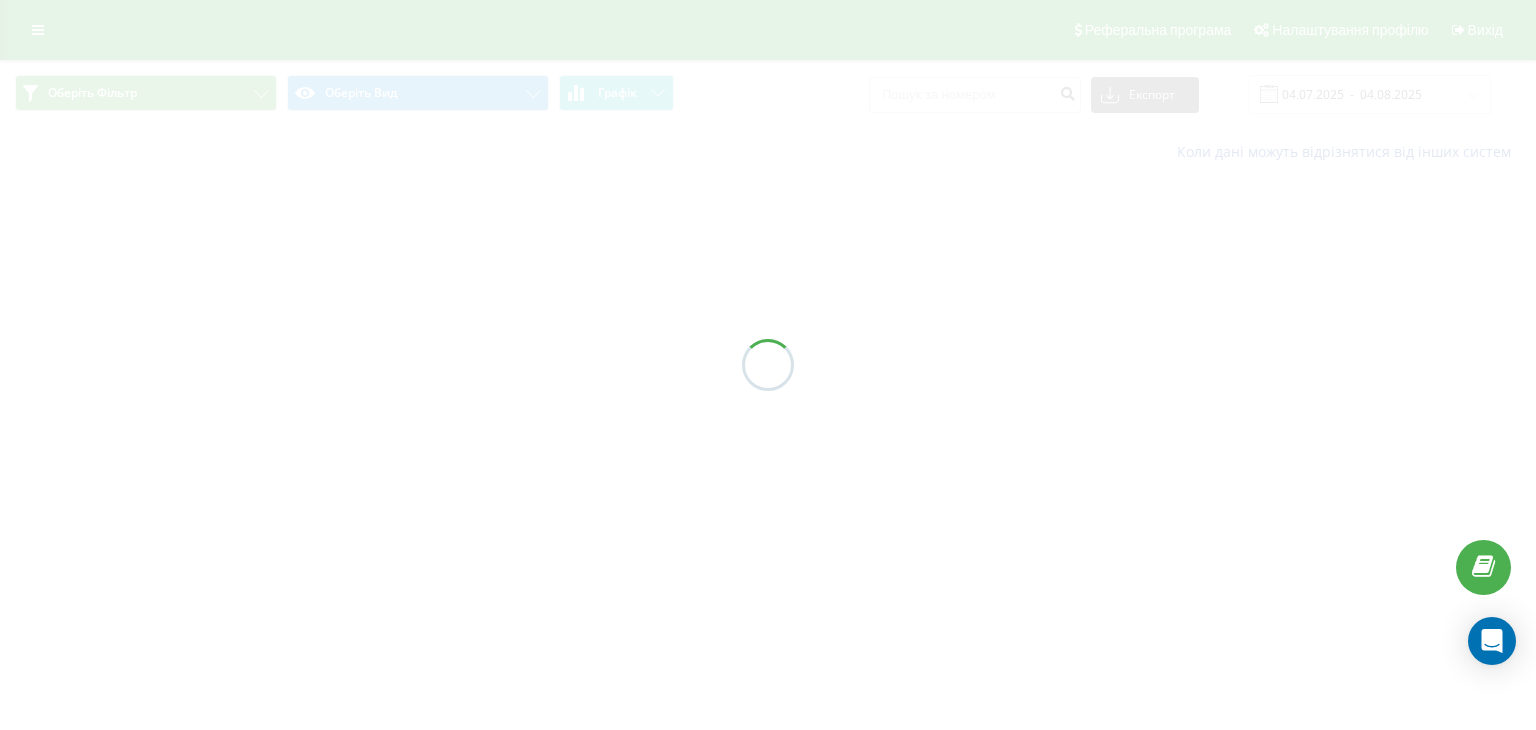 scroll, scrollTop: 0, scrollLeft: 0, axis: both 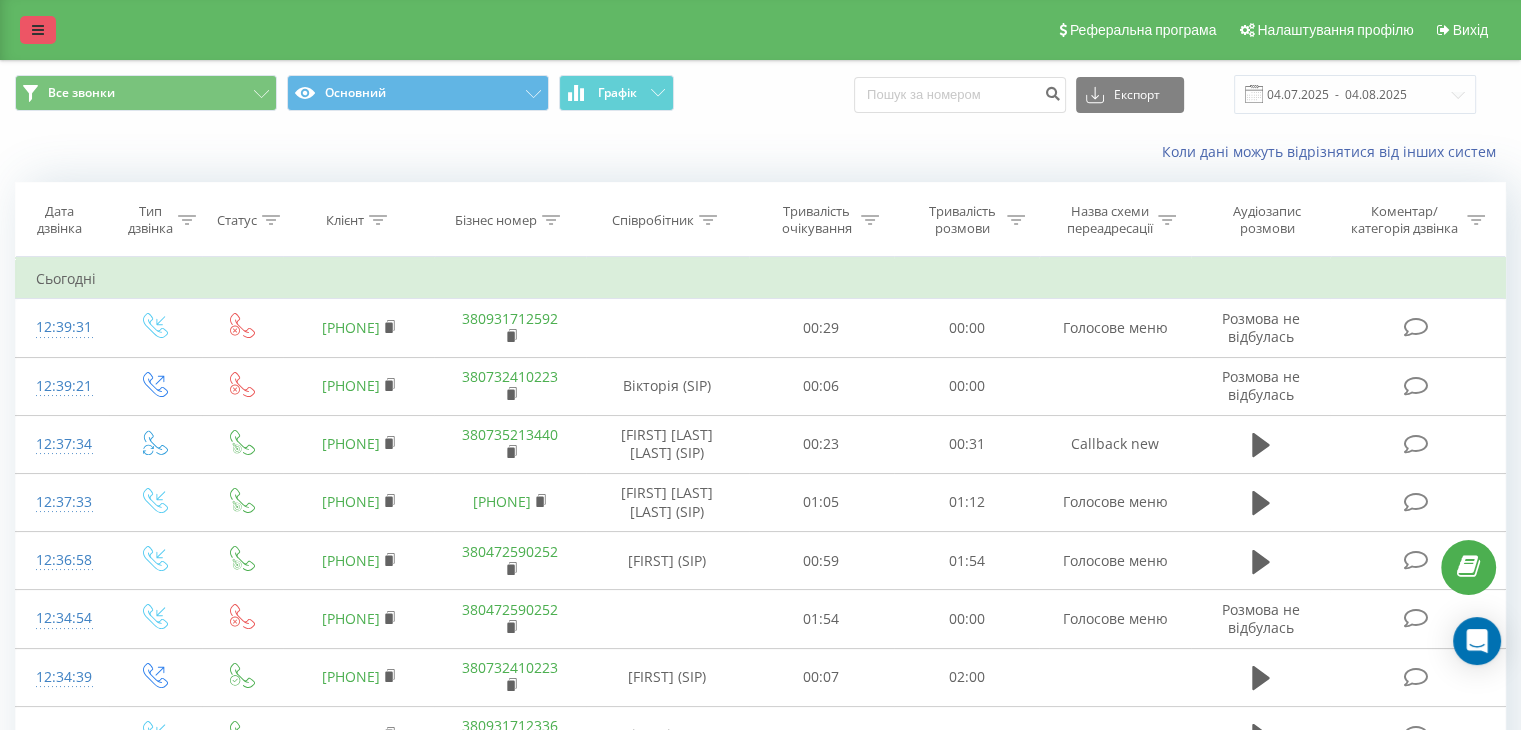 click at bounding box center [38, 30] 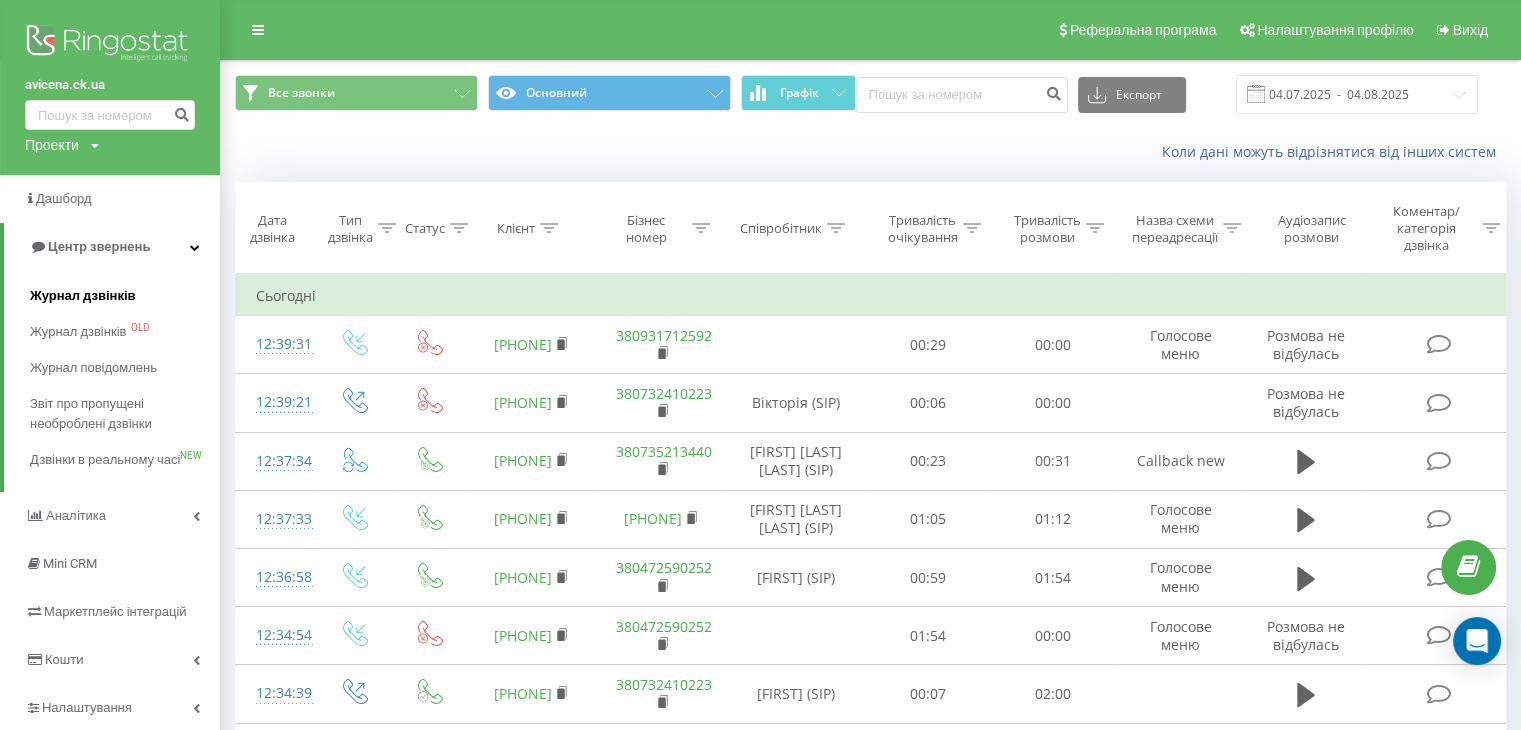 click on "Журнал дзвінків" at bounding box center (83, 296) 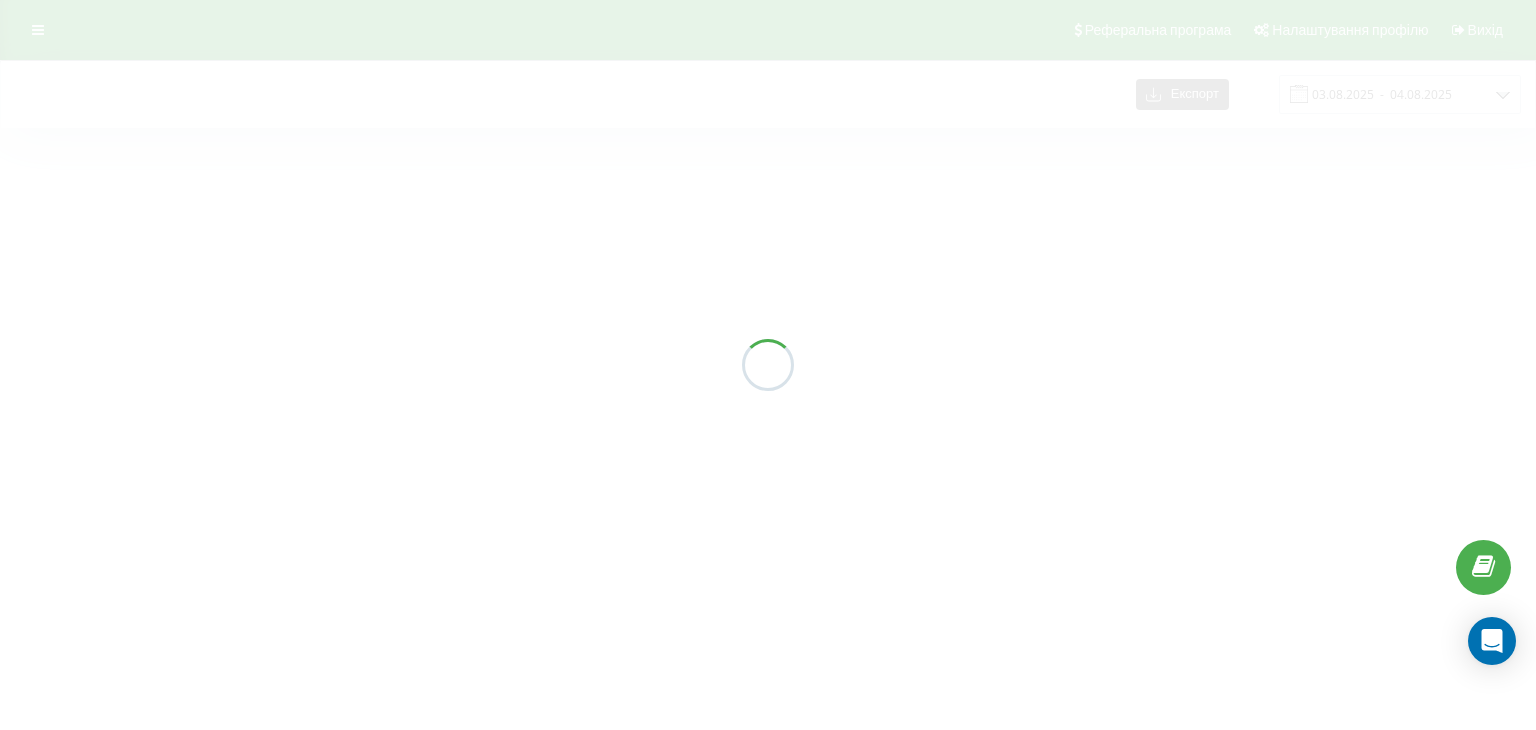 scroll, scrollTop: 0, scrollLeft: 0, axis: both 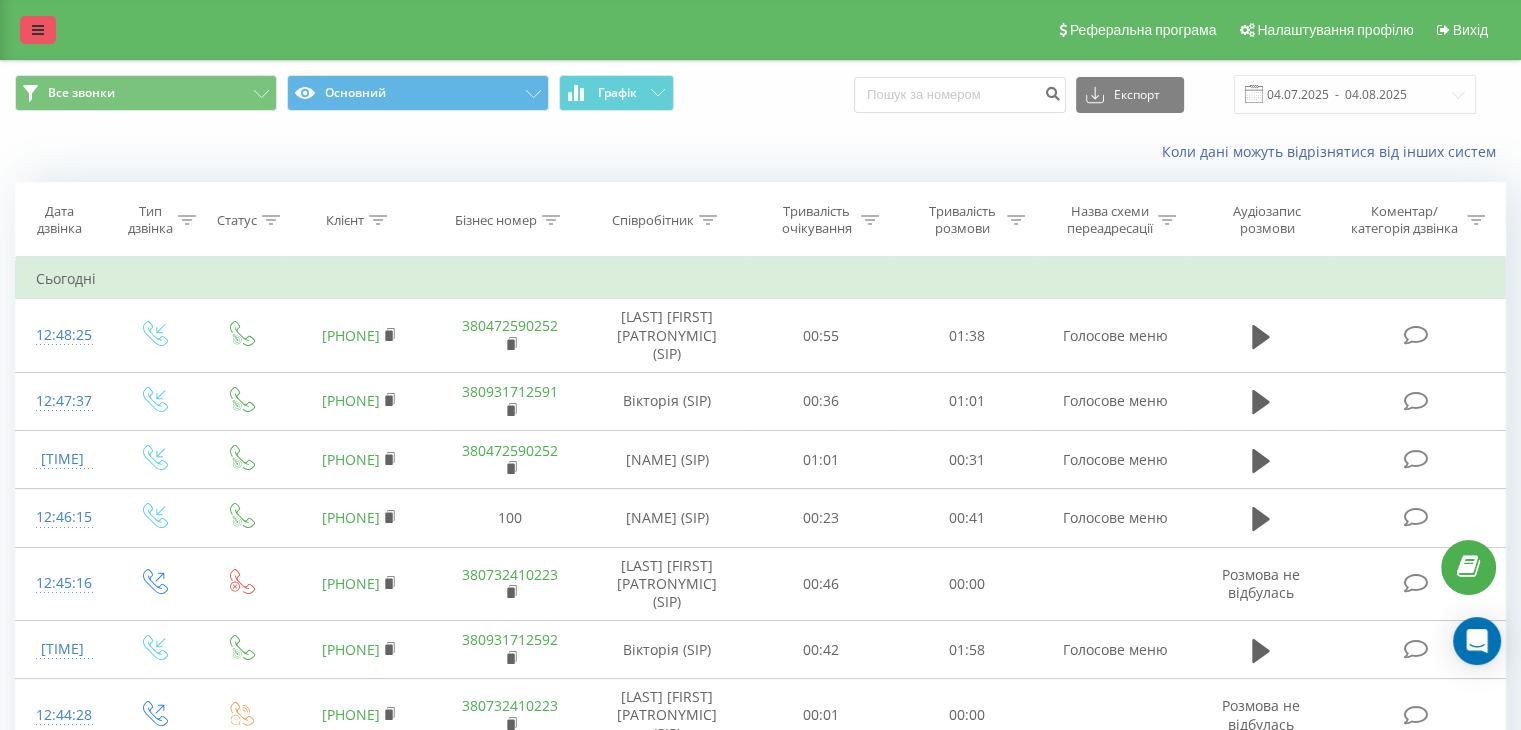 click at bounding box center [38, 30] 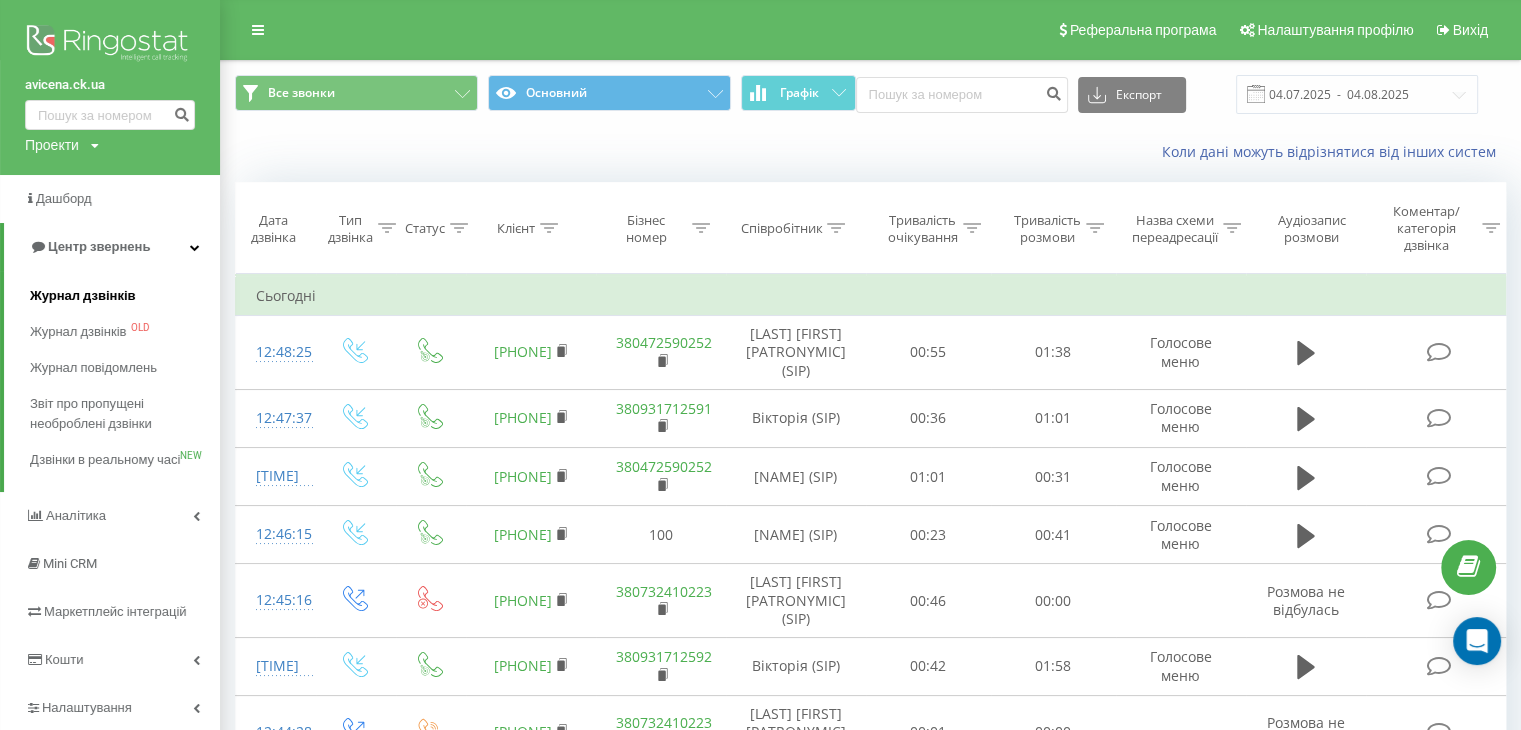 click on "Журнал дзвінків" at bounding box center (83, 296) 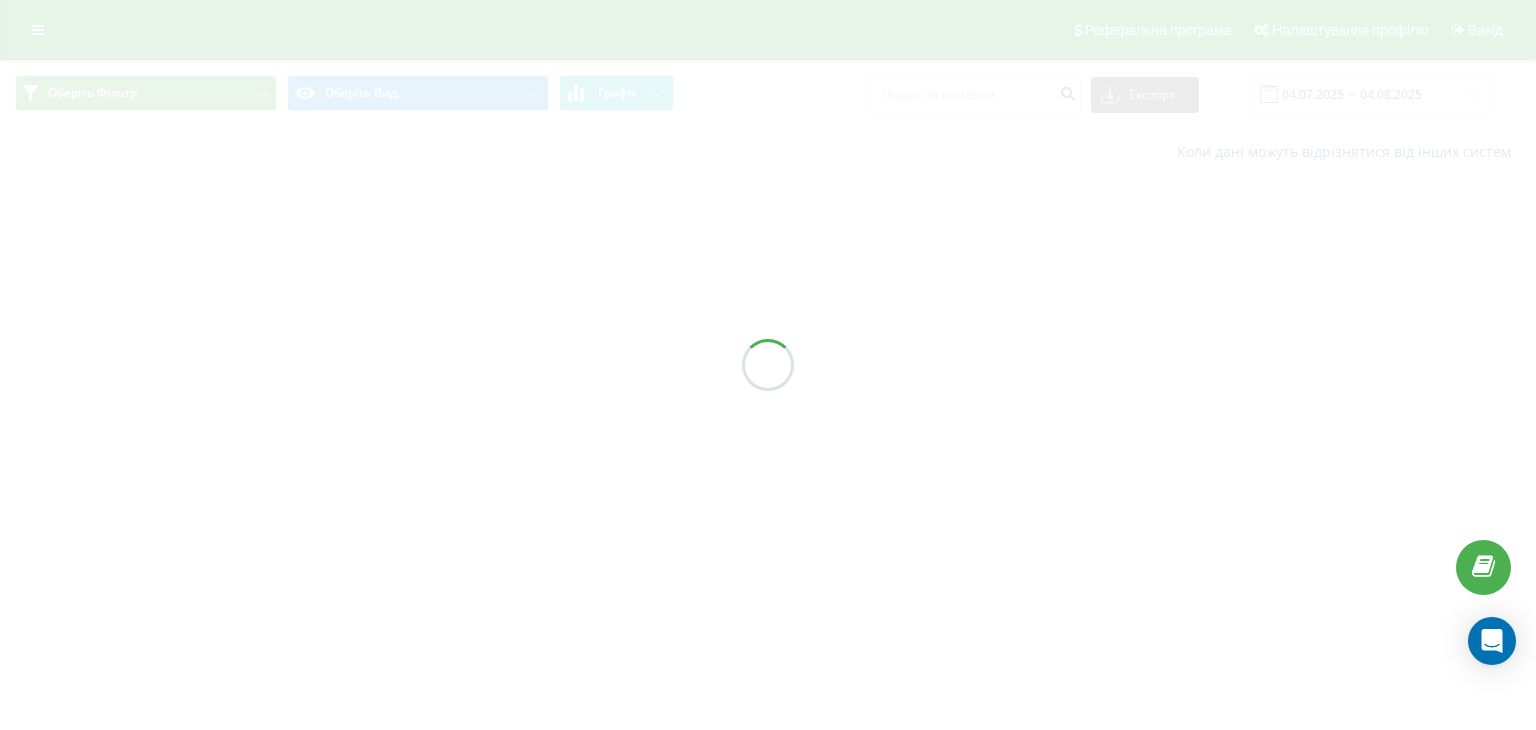 scroll, scrollTop: 0, scrollLeft: 0, axis: both 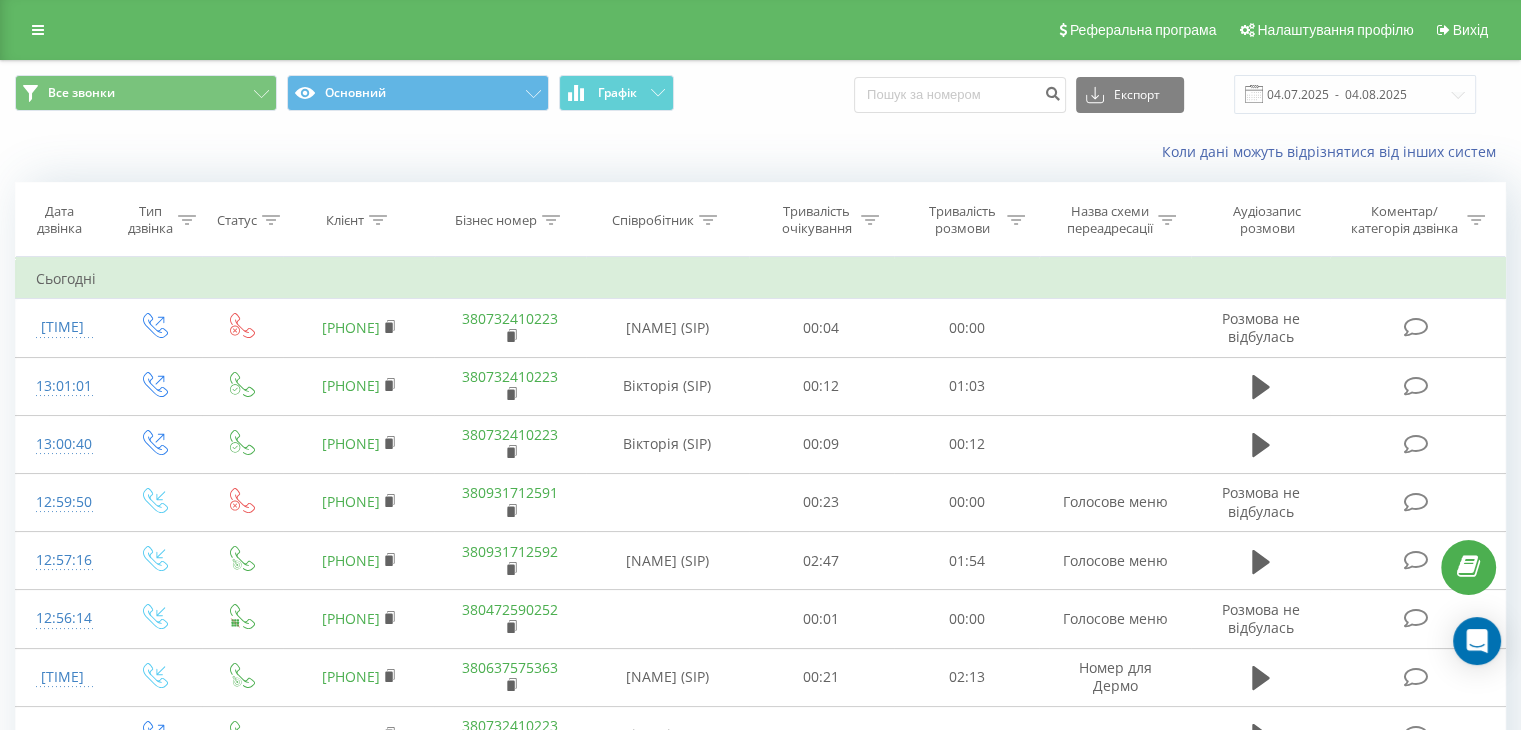 drag, startPoint x: 32, startPoint y: 27, endPoint x: 32, endPoint y: 48, distance: 21 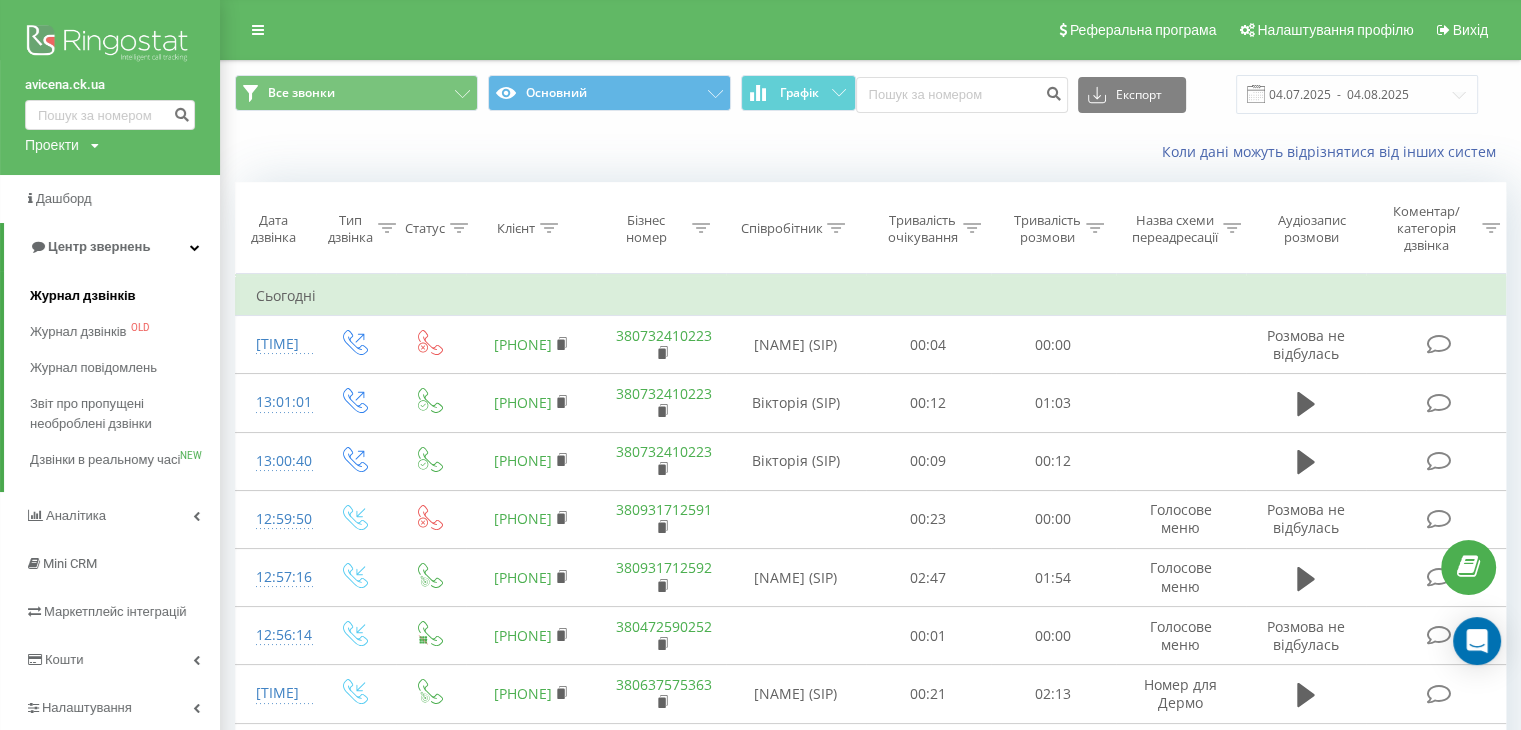 click on "Журнал дзвінків" at bounding box center (83, 296) 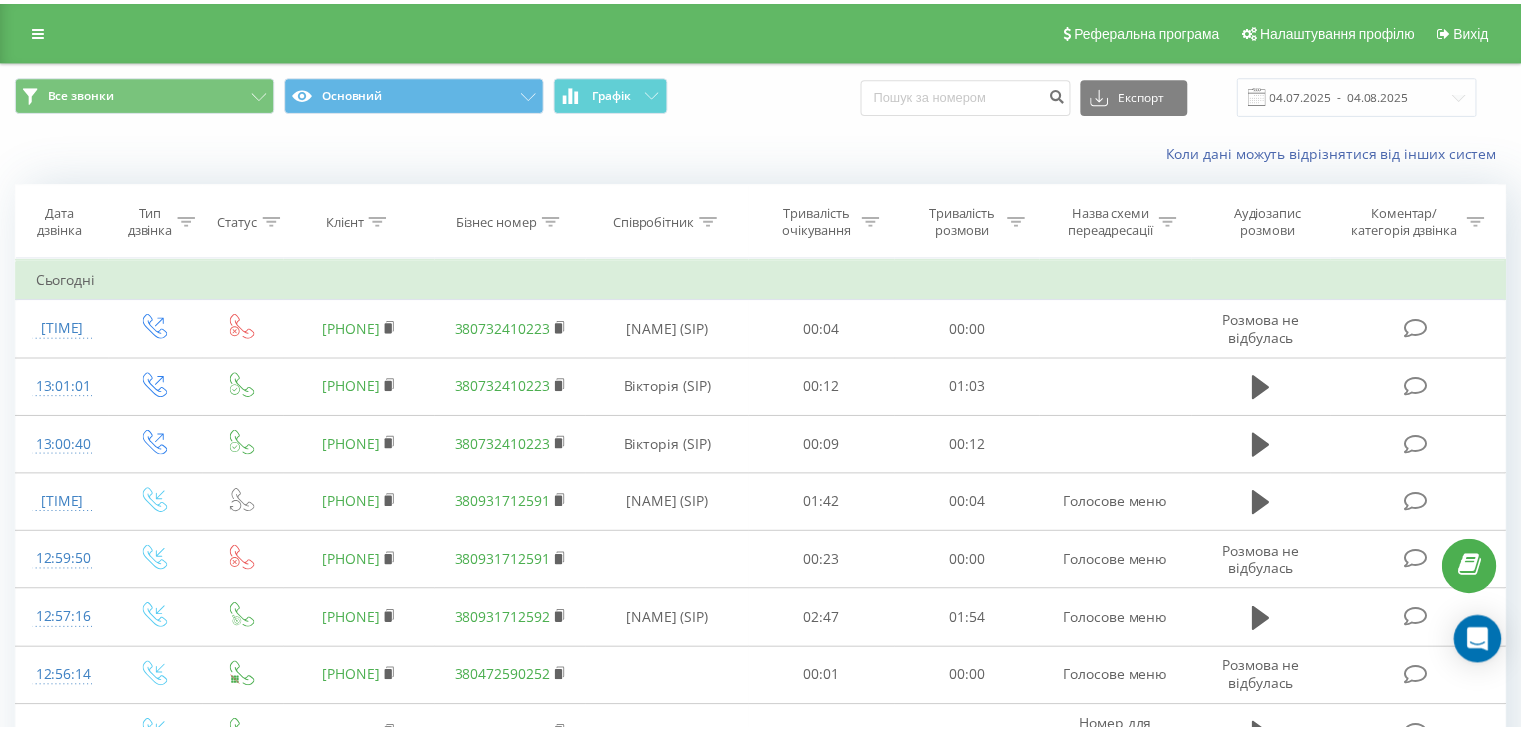 scroll, scrollTop: 0, scrollLeft: 0, axis: both 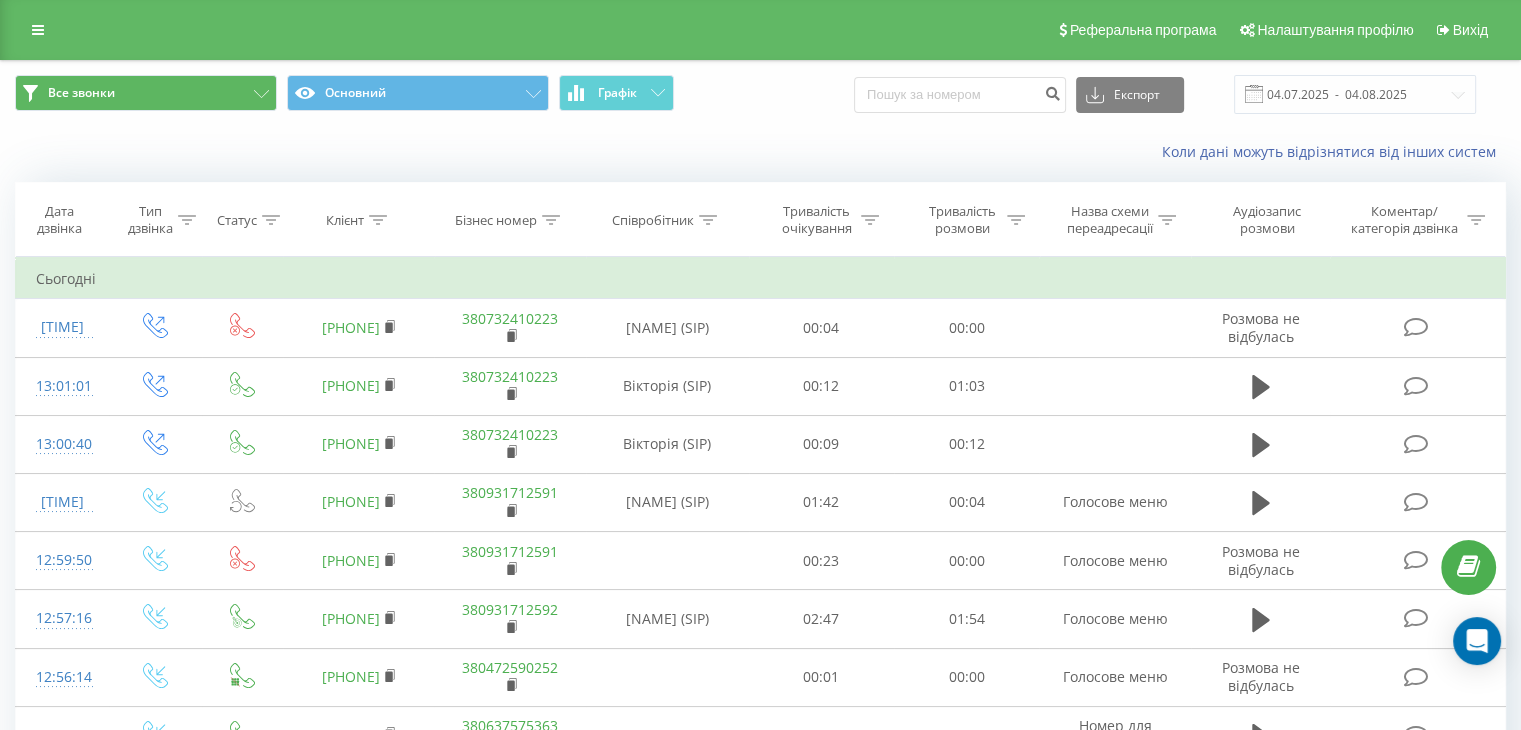 drag, startPoint x: 41, startPoint y: 27, endPoint x: 81, endPoint y: 101, distance: 84.118965 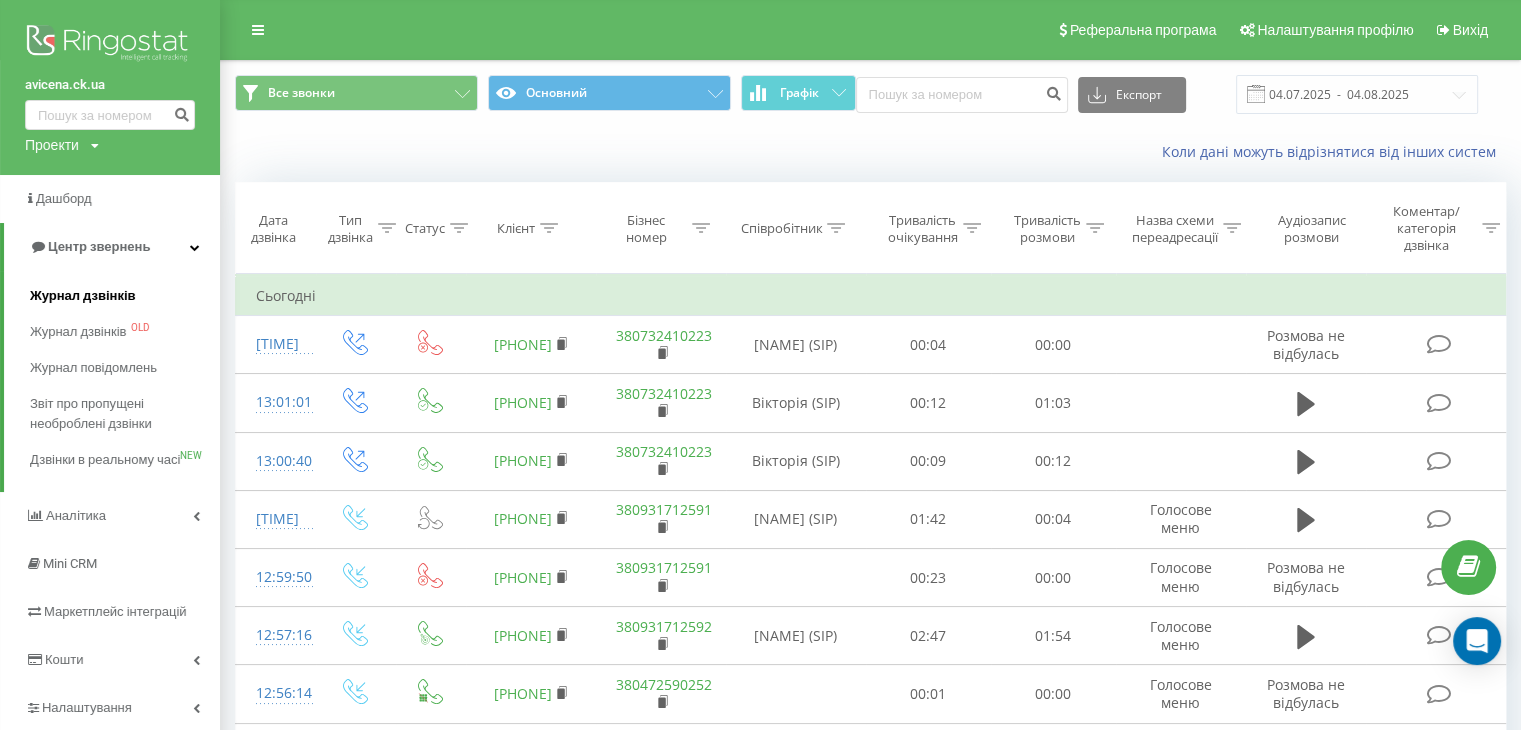 click on "Журнал дзвінків" at bounding box center (83, 296) 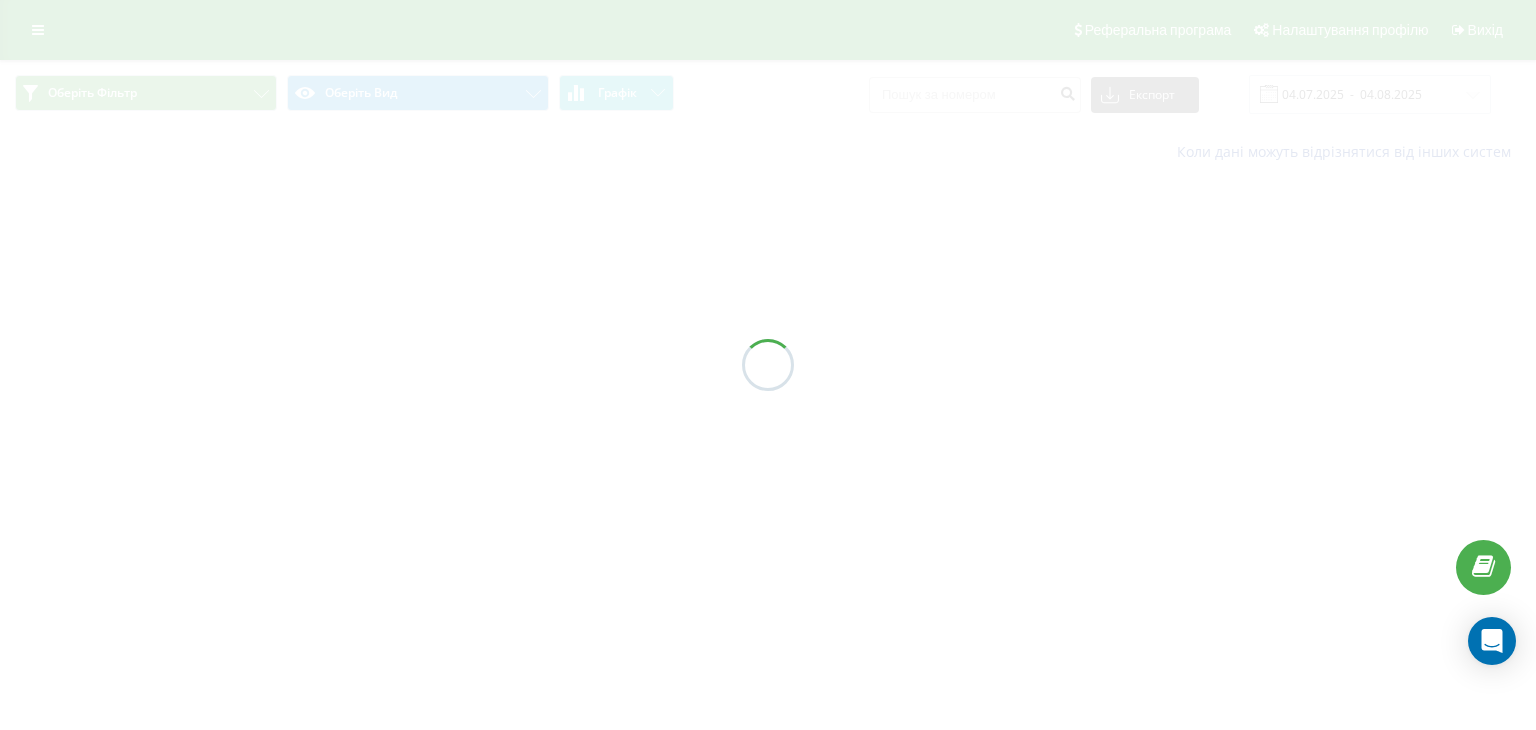 scroll, scrollTop: 0, scrollLeft: 0, axis: both 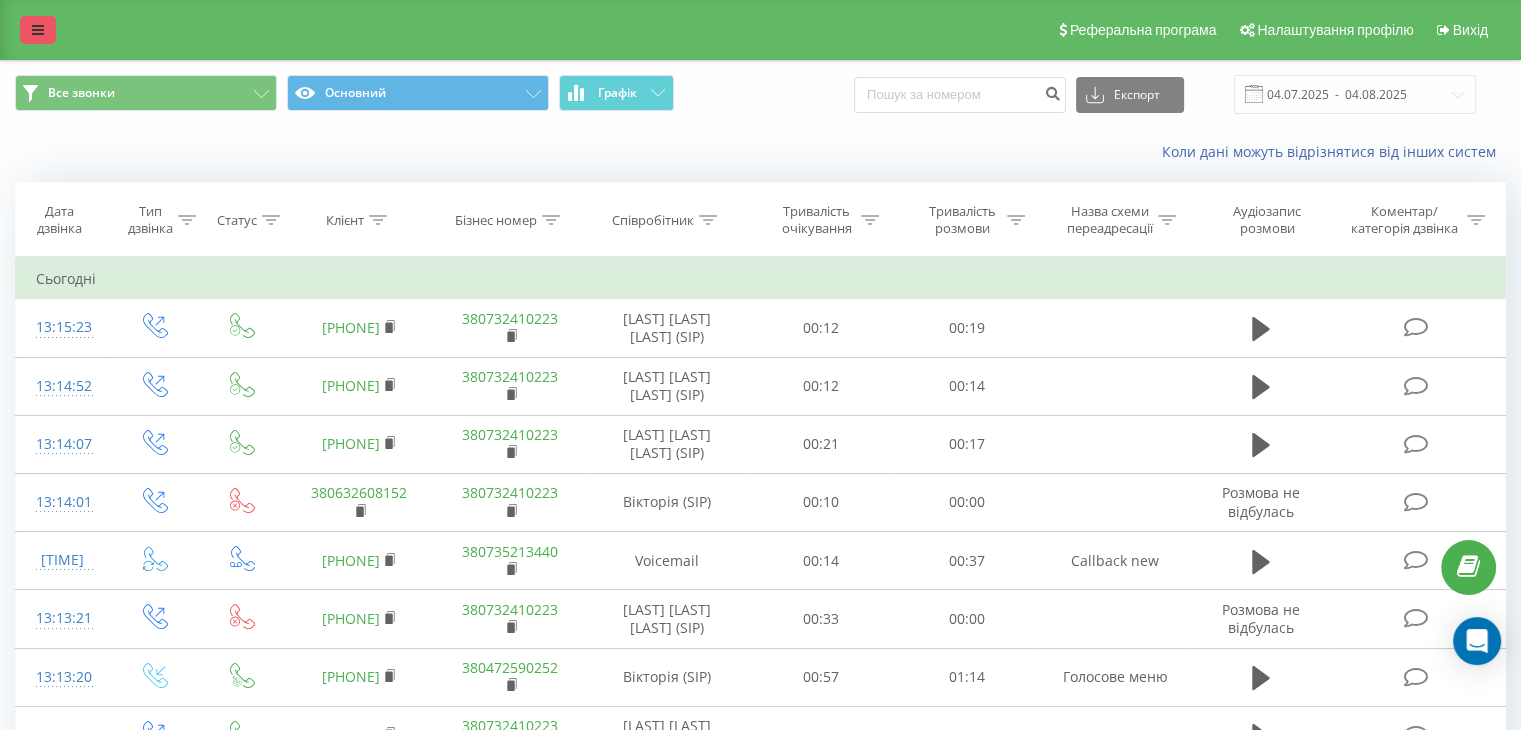 click at bounding box center [38, 30] 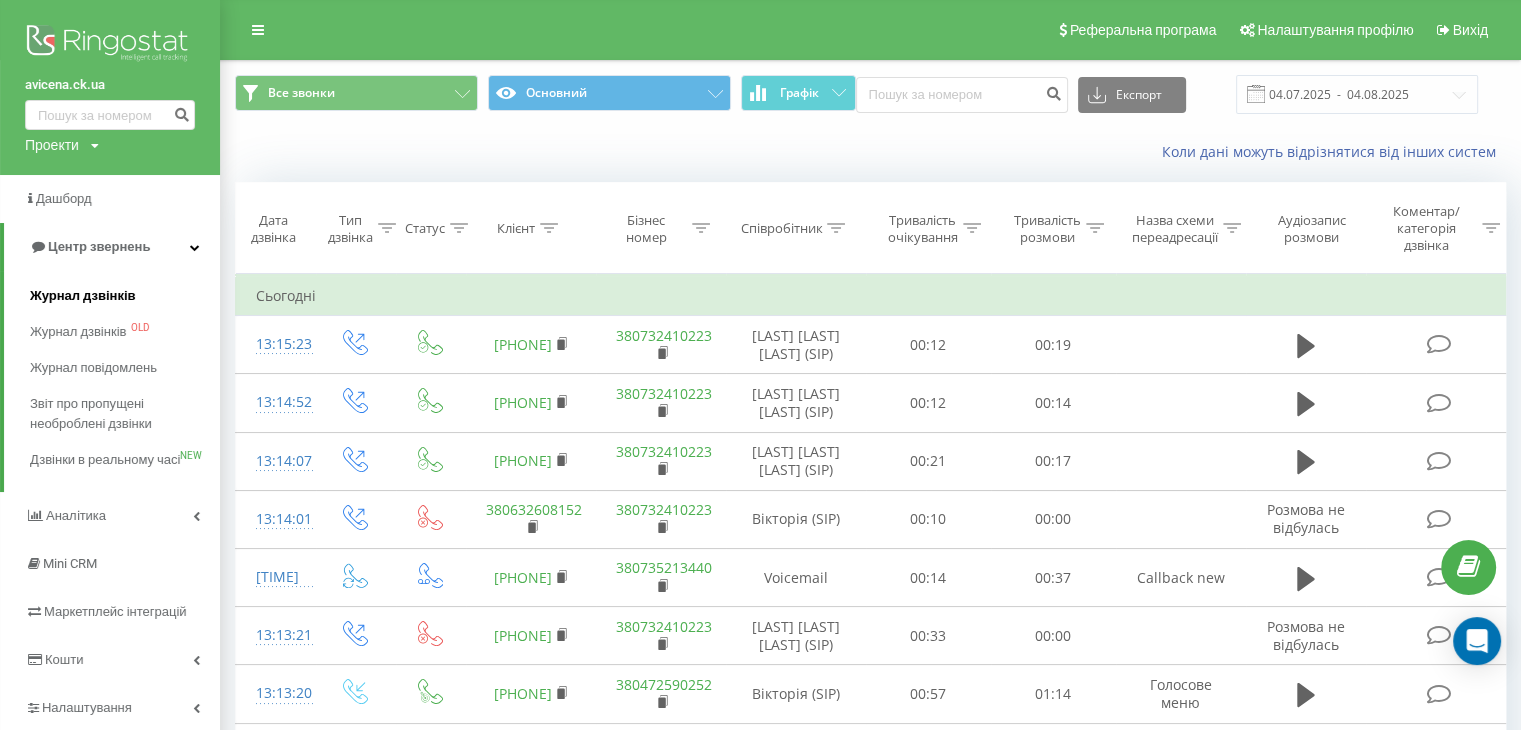 click on "Журнал дзвінків" at bounding box center (83, 296) 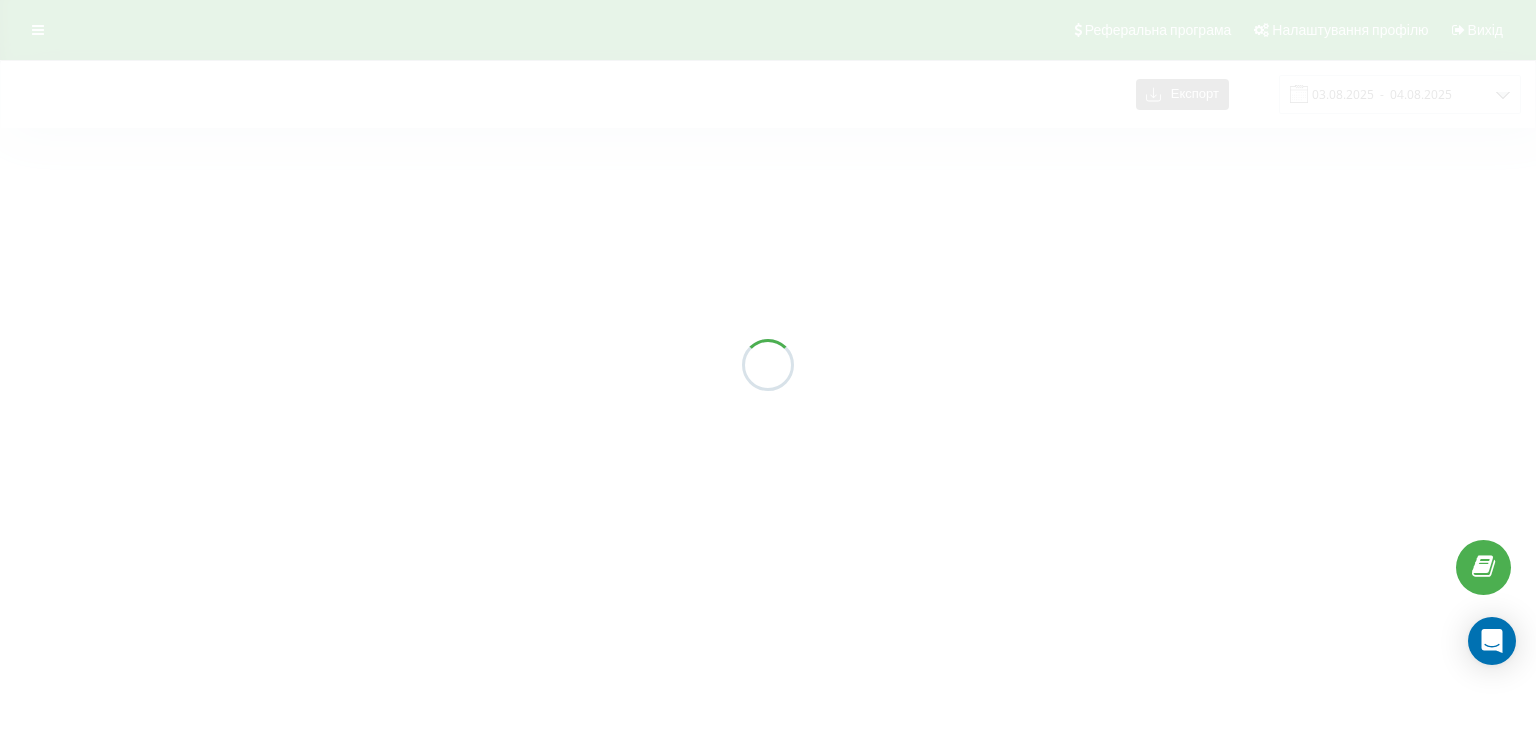 scroll, scrollTop: 0, scrollLeft: 0, axis: both 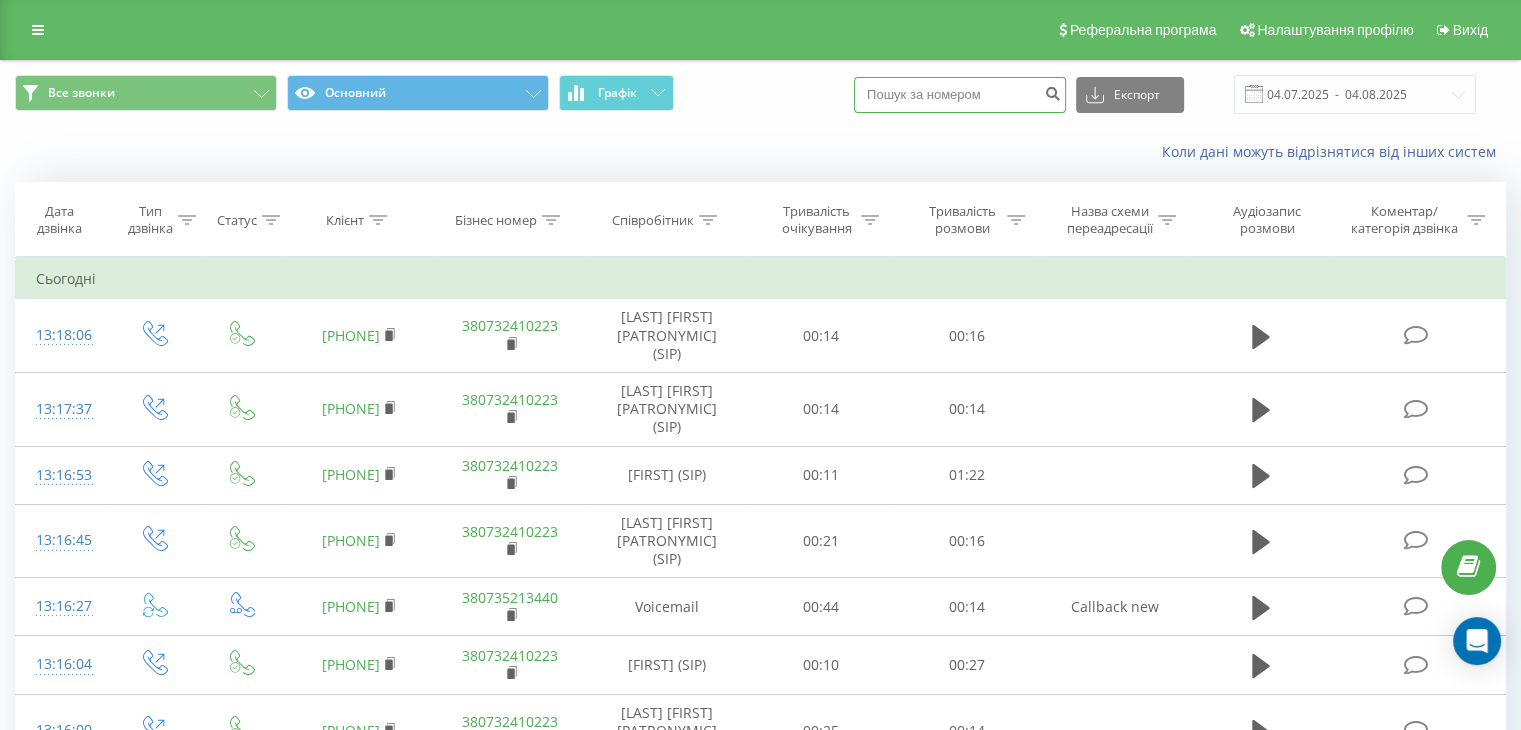 paste on "[PHONE]" 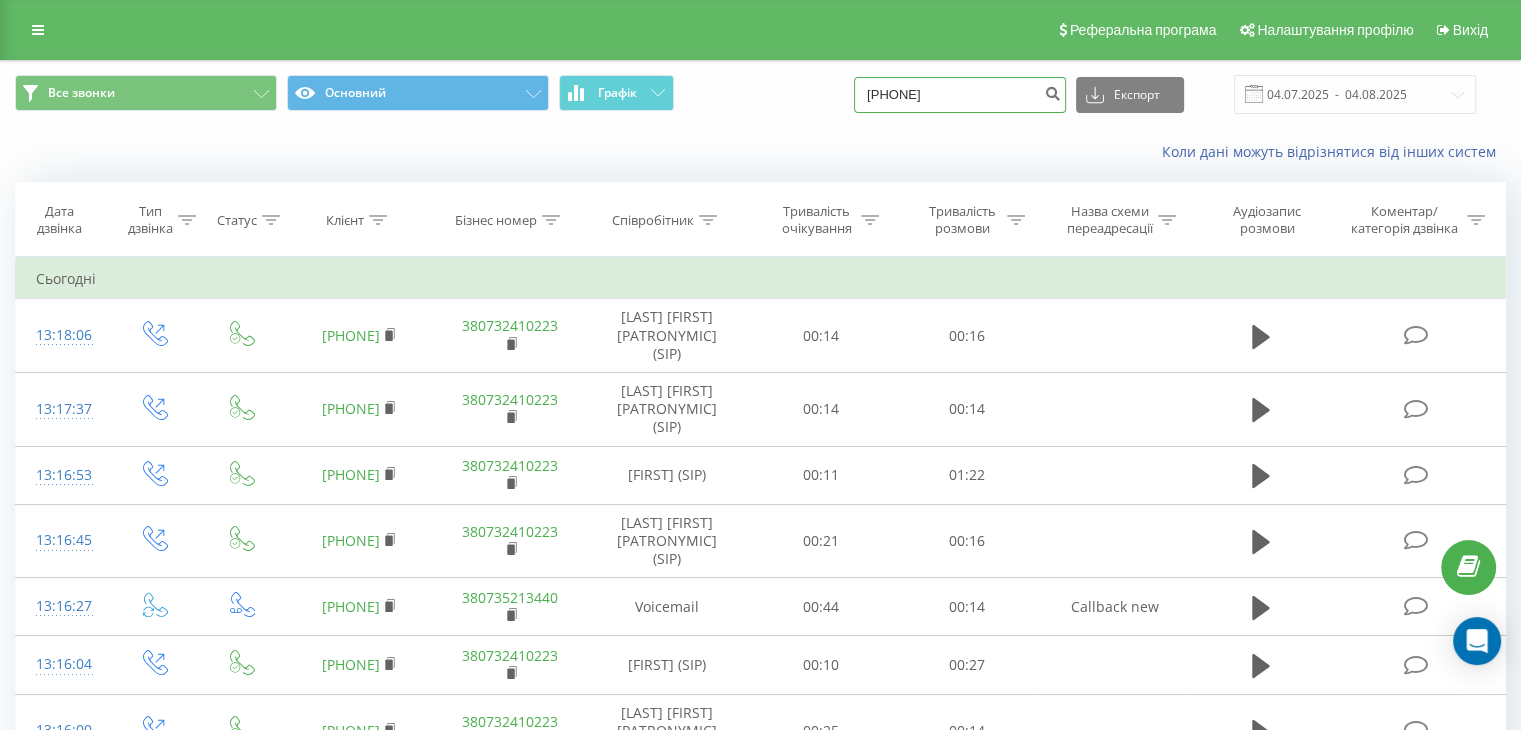 type on "[PHONE]" 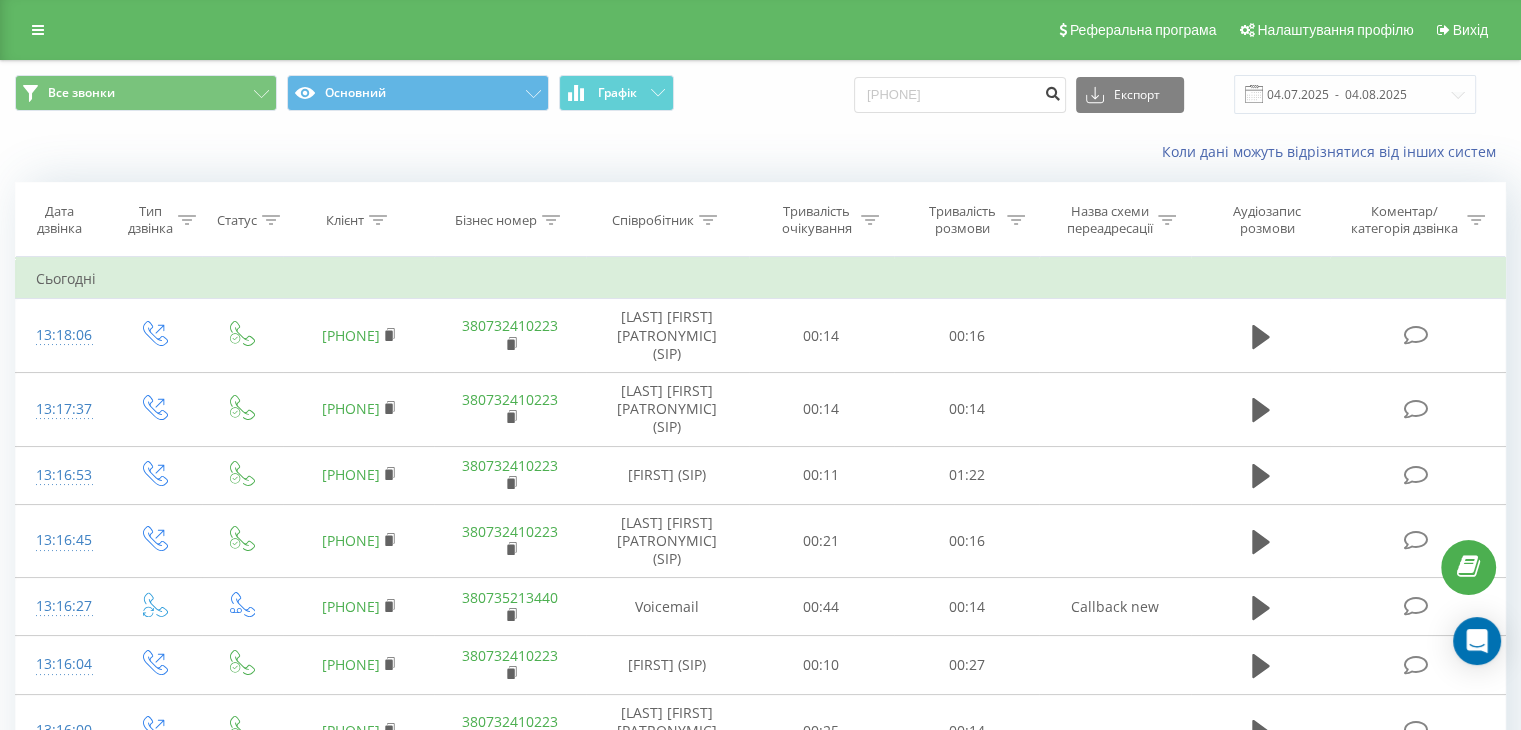 click at bounding box center [1052, 95] 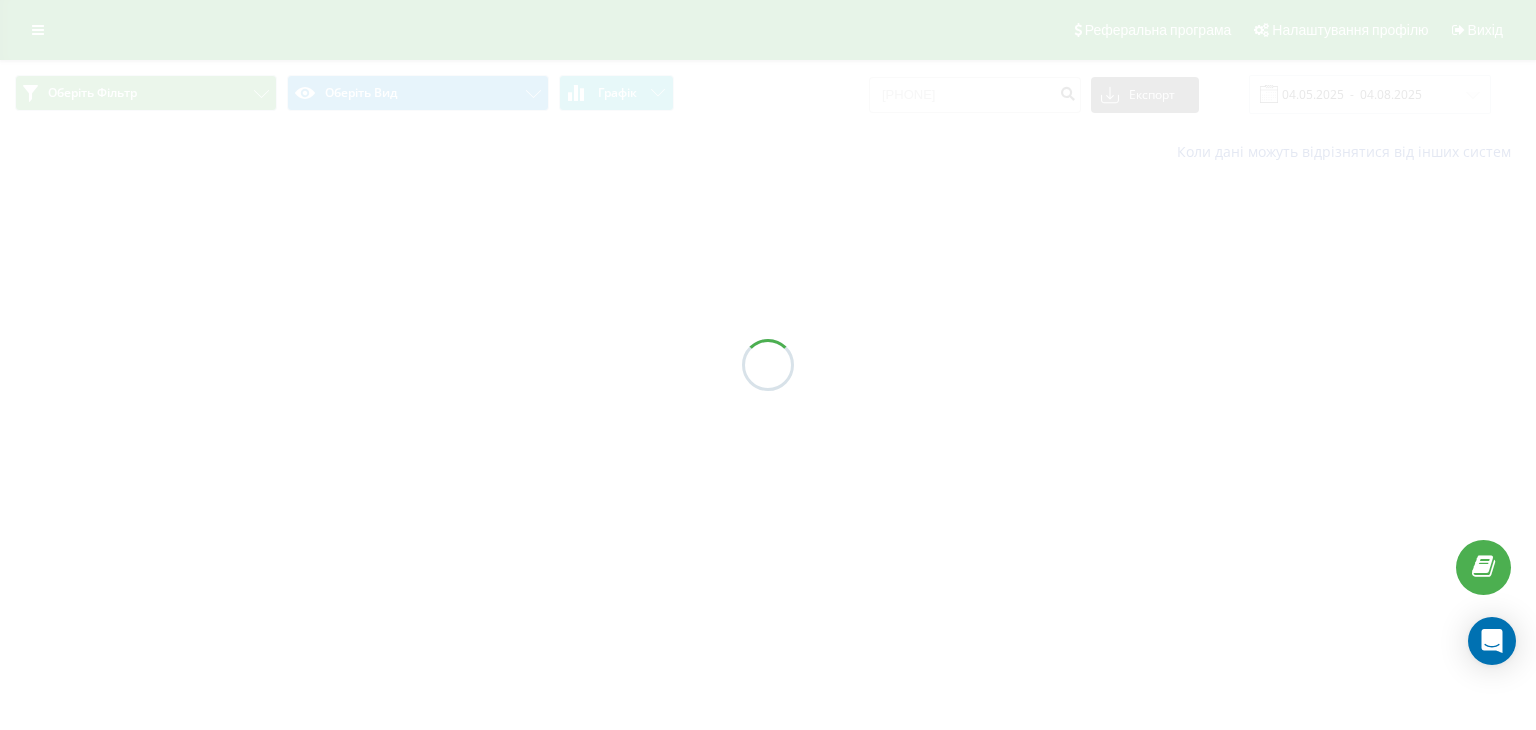 scroll, scrollTop: 0, scrollLeft: 0, axis: both 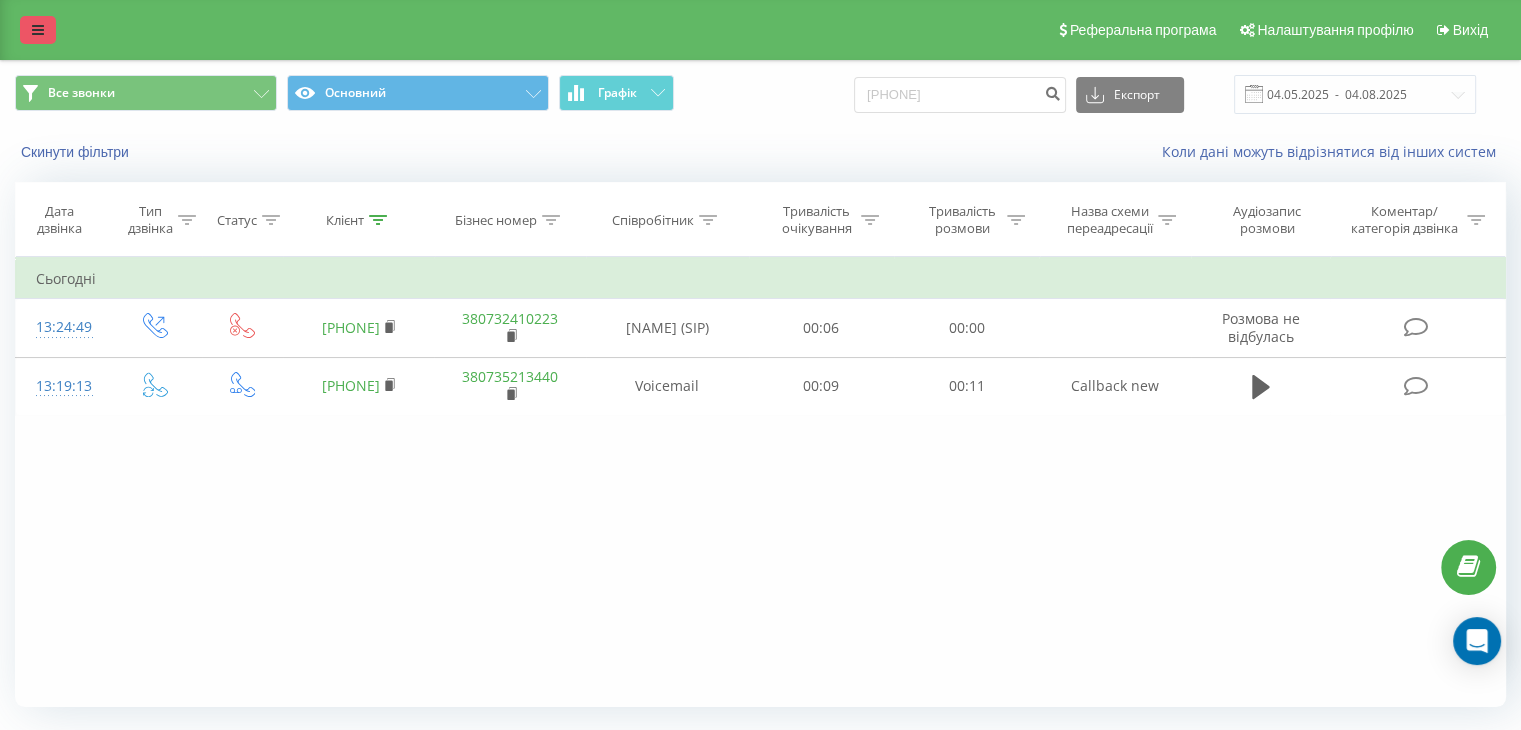 click at bounding box center (38, 30) 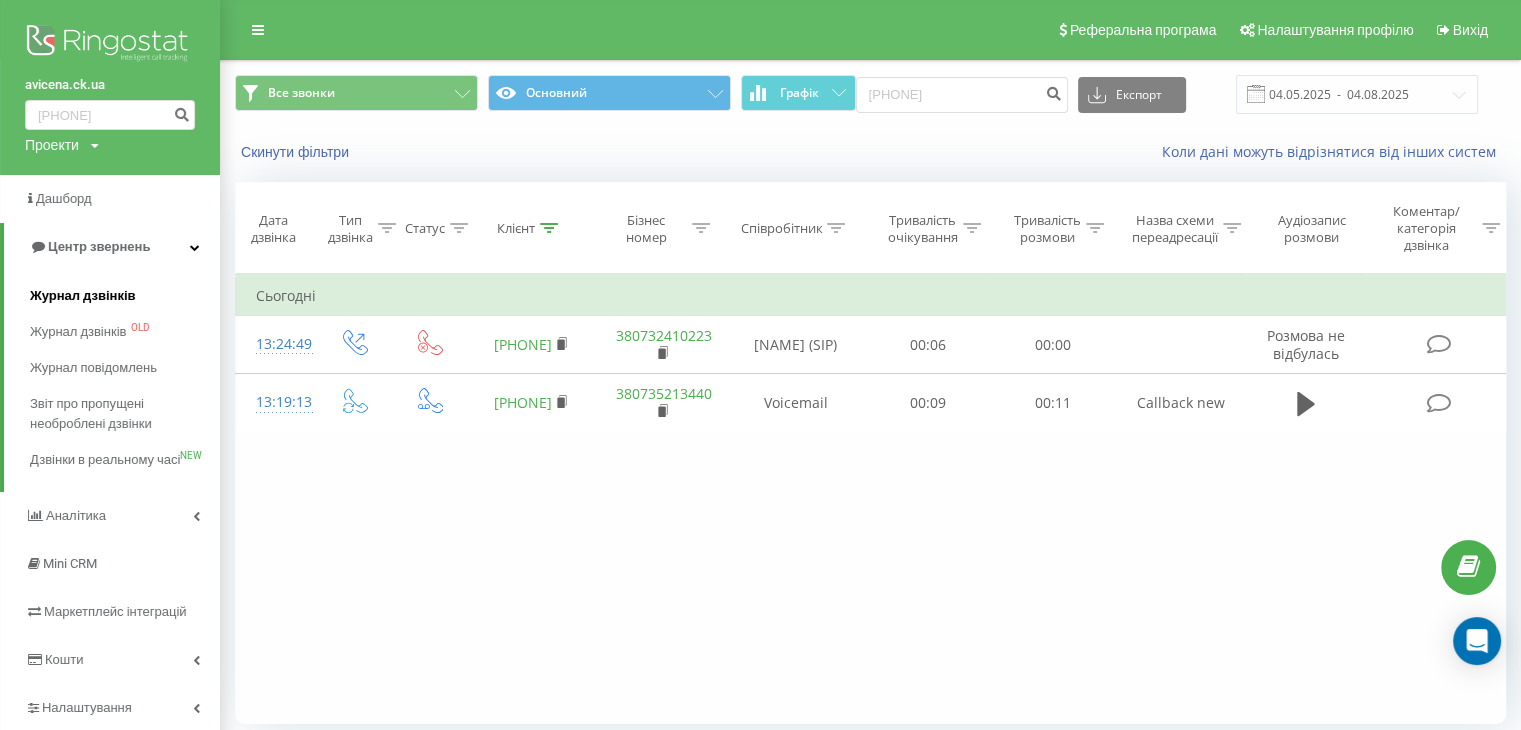 click on "Журнал дзвінків" at bounding box center [83, 296] 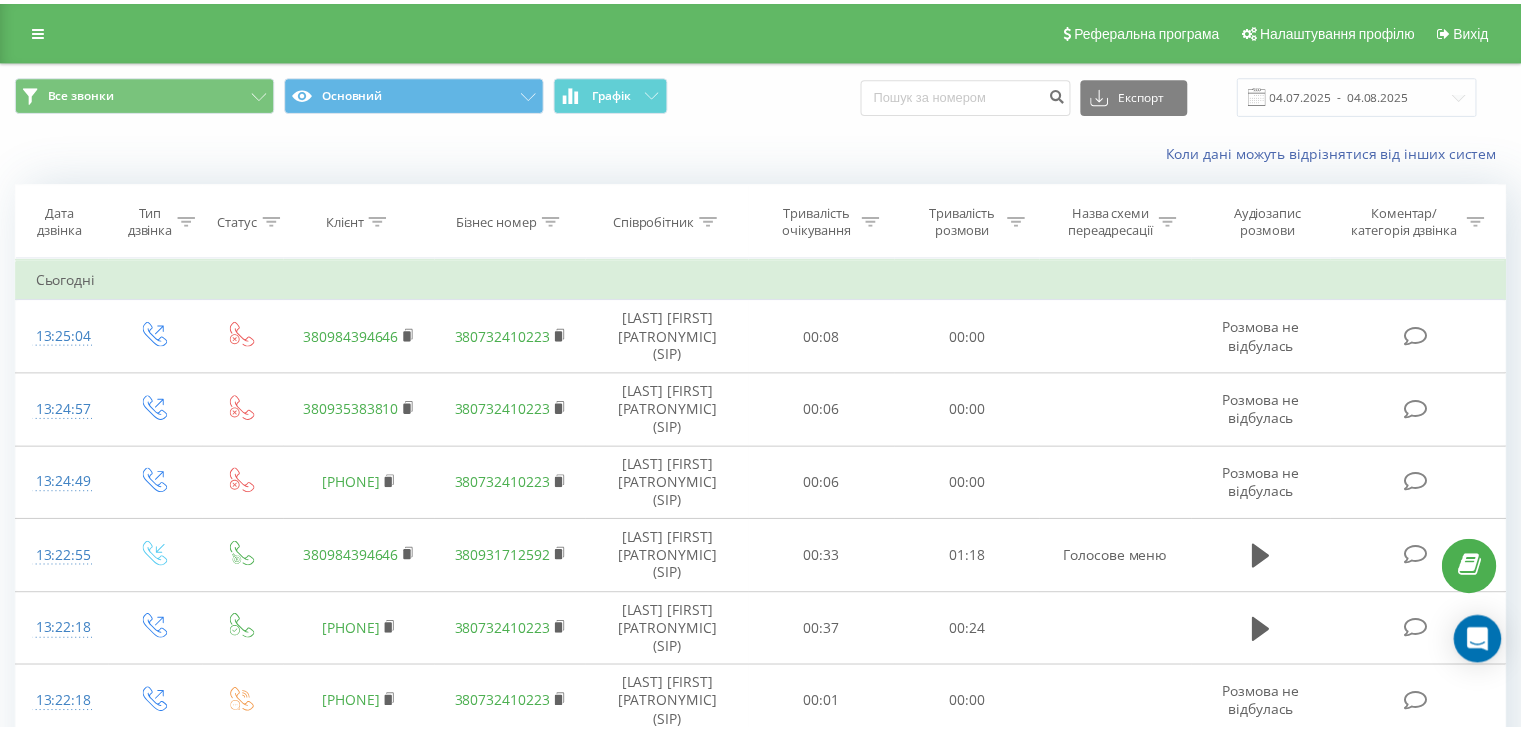 scroll, scrollTop: 0, scrollLeft: 0, axis: both 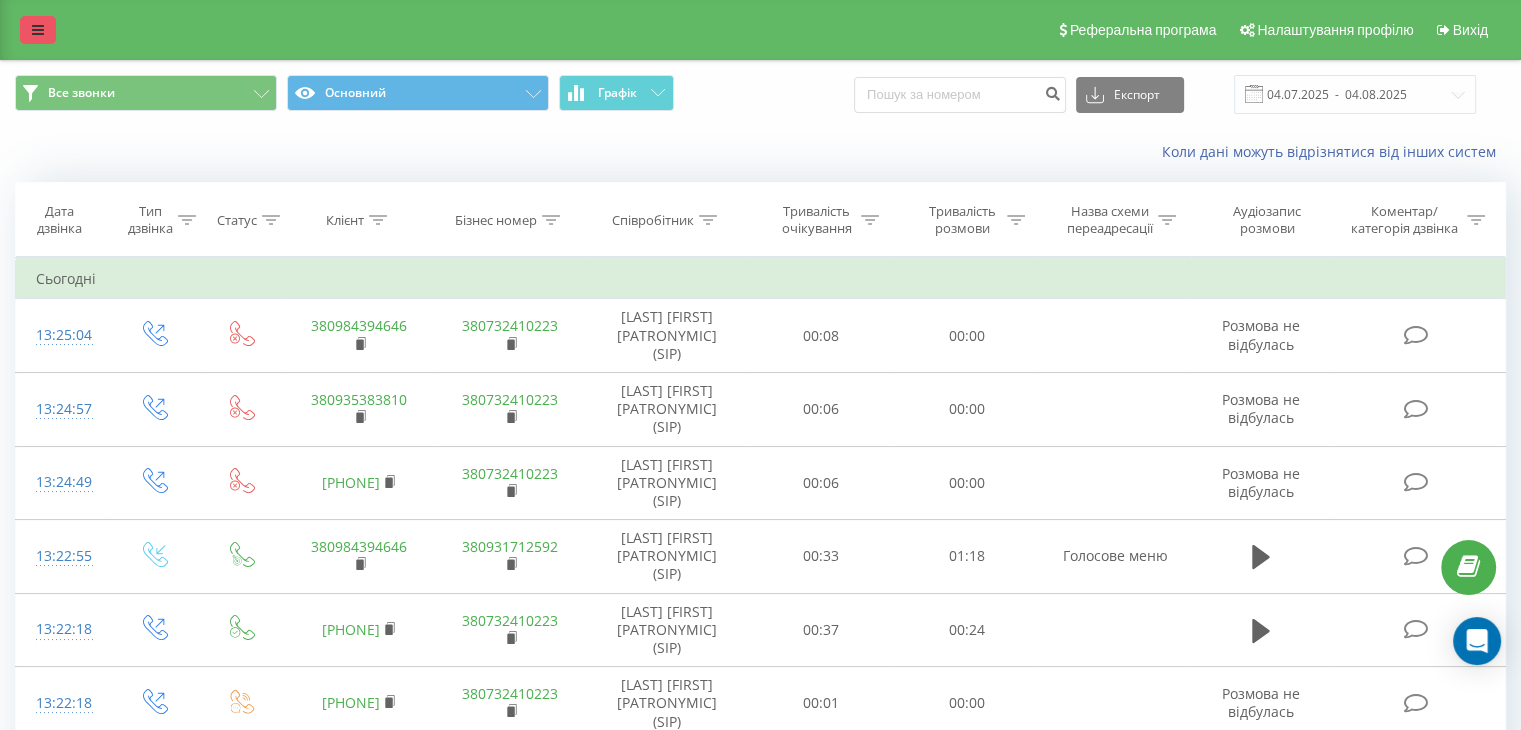 click at bounding box center [38, 30] 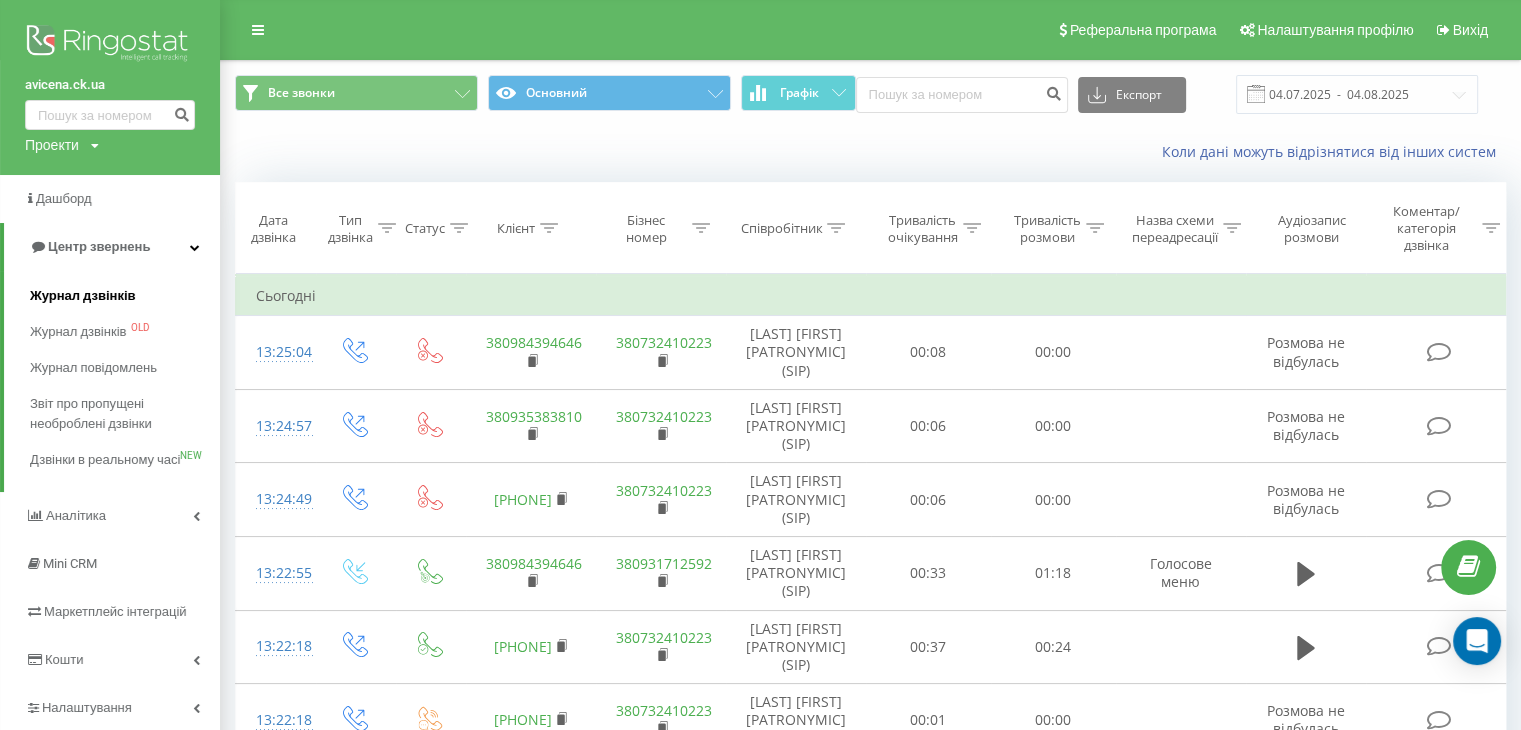 click on "Журнал дзвінків" at bounding box center (83, 296) 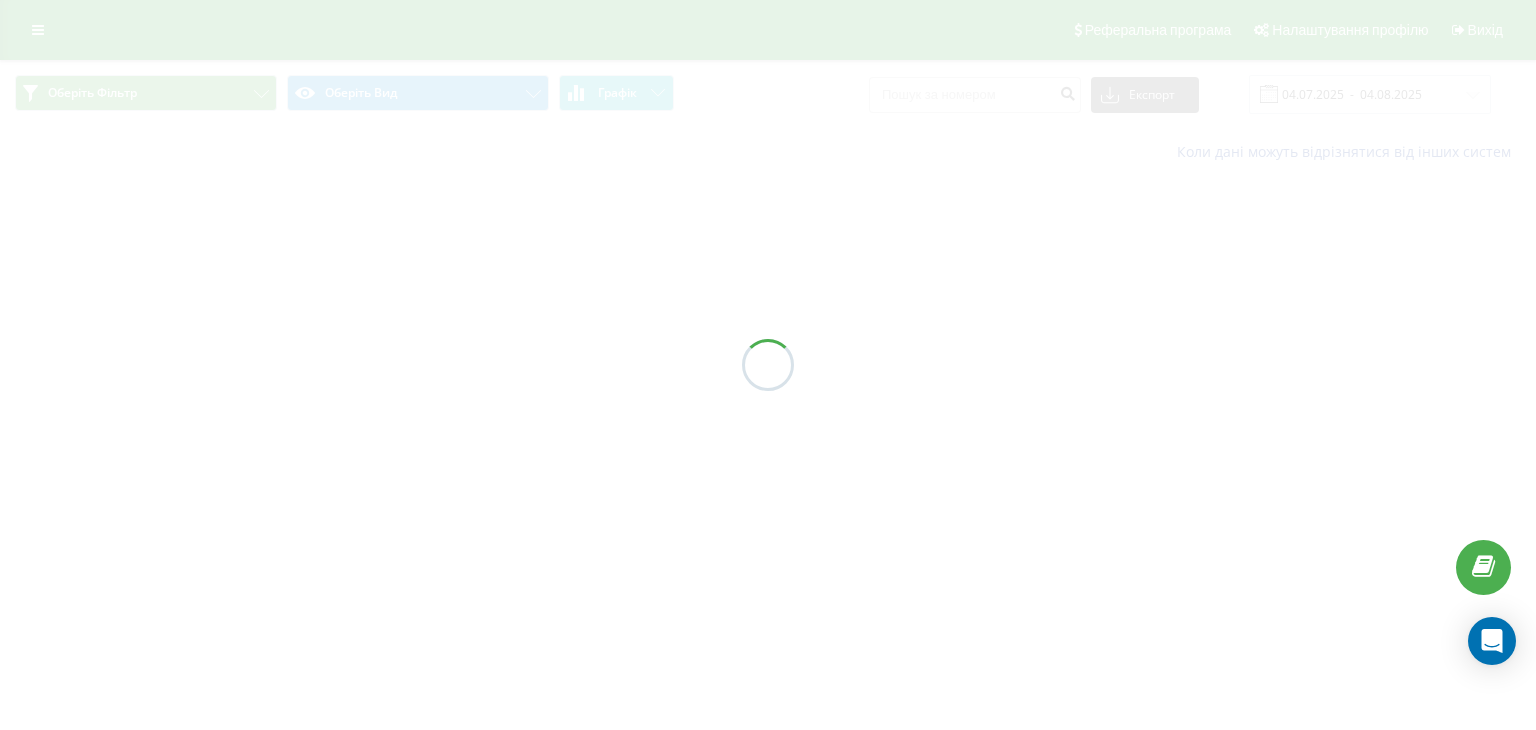 scroll, scrollTop: 0, scrollLeft: 0, axis: both 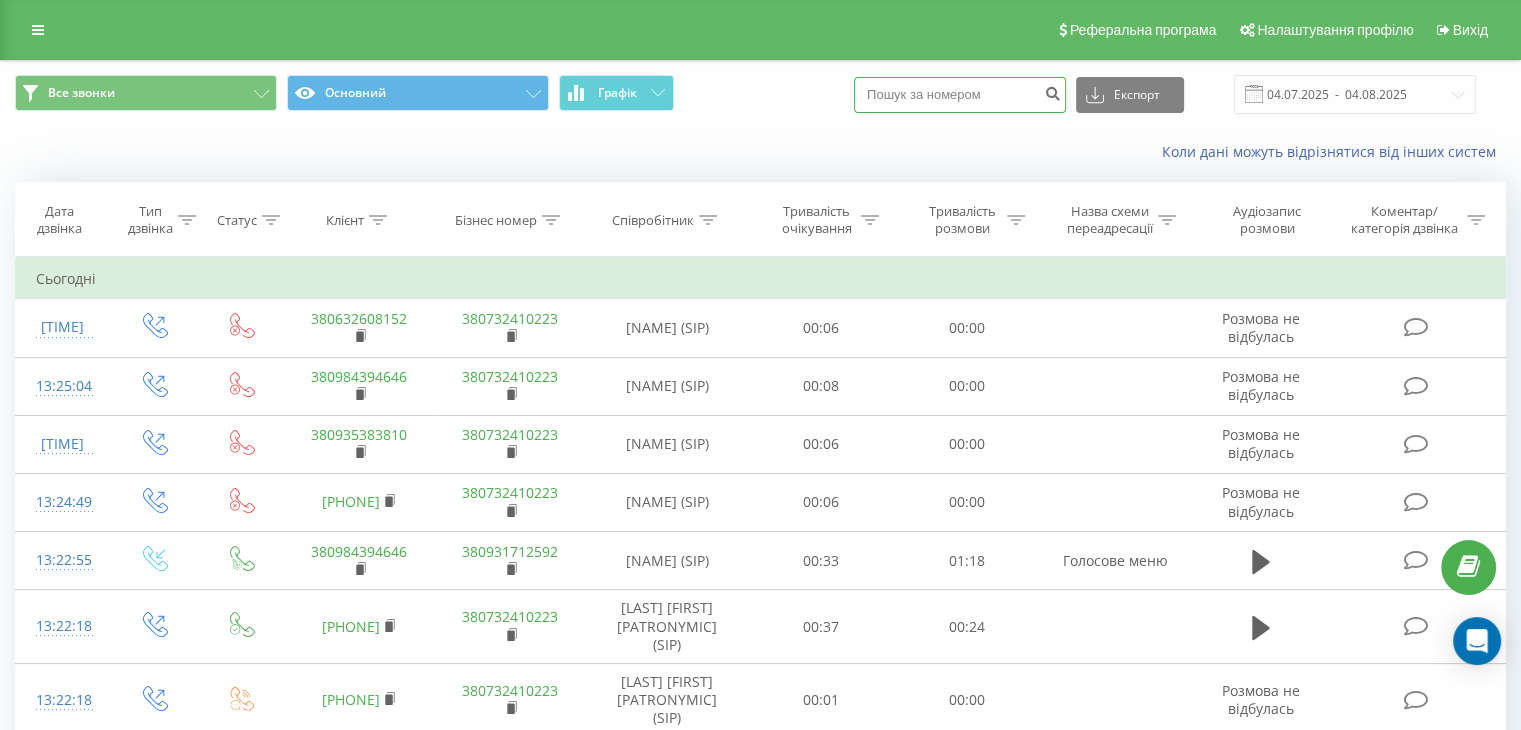 click at bounding box center (960, 95) 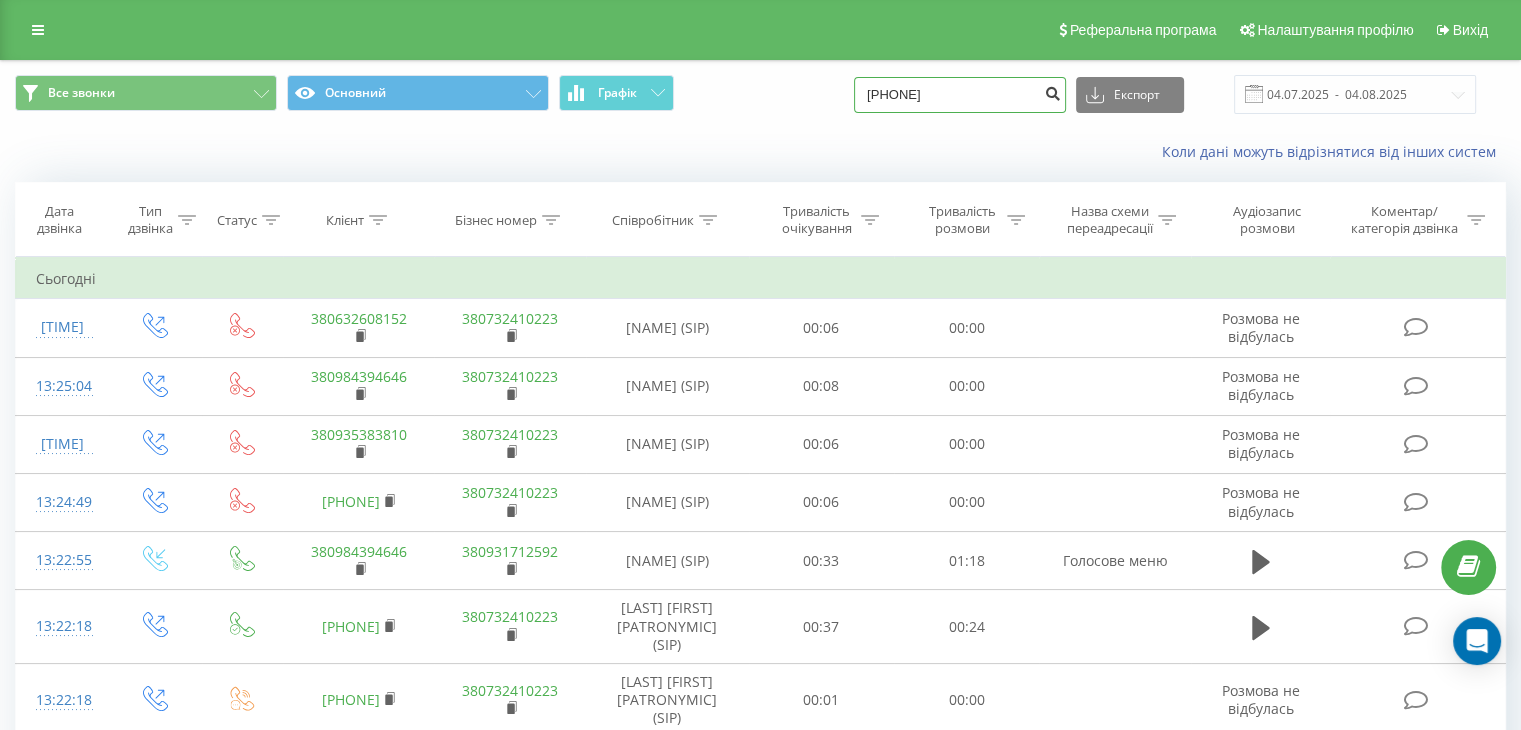 click on "[PHONE]" at bounding box center (960, 95) 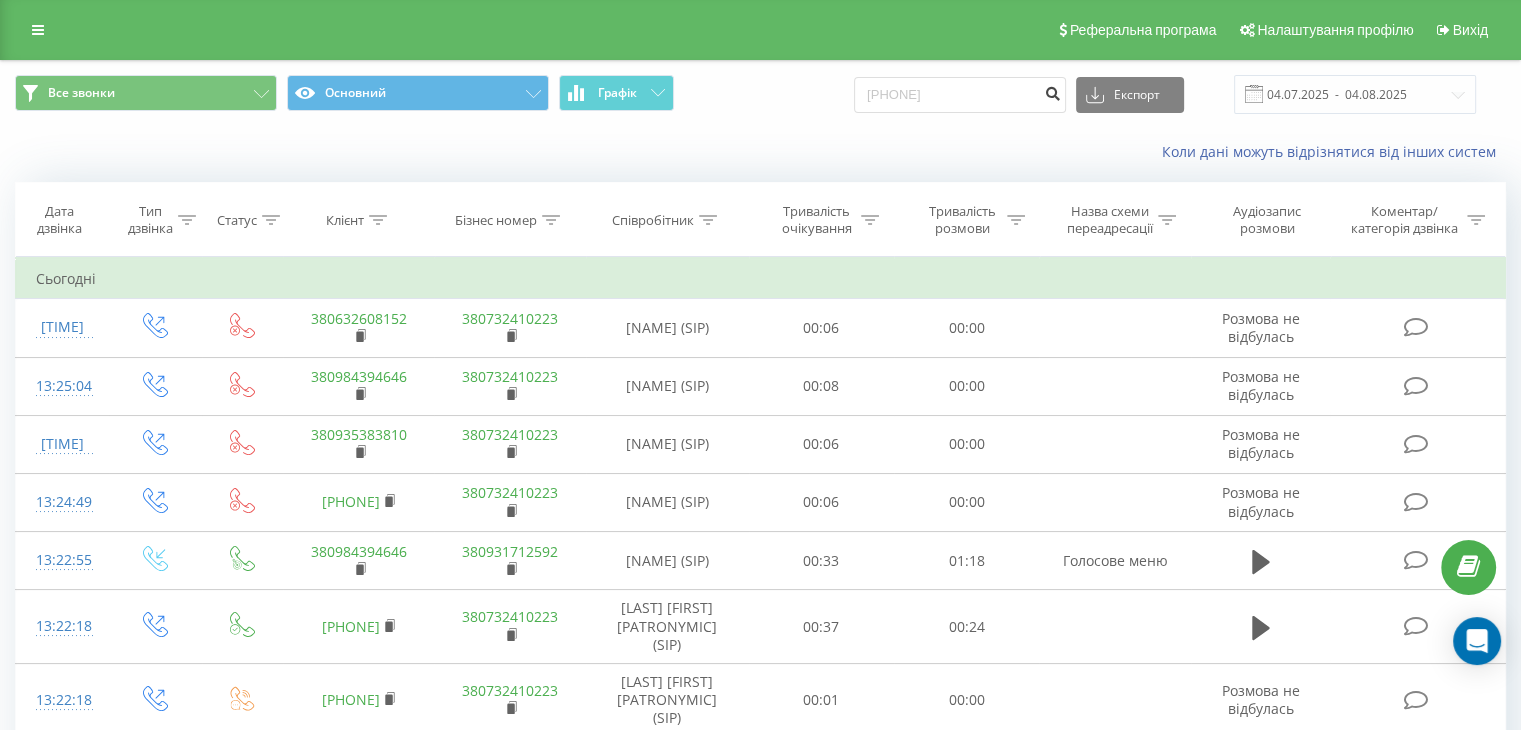 click at bounding box center [1052, 91] 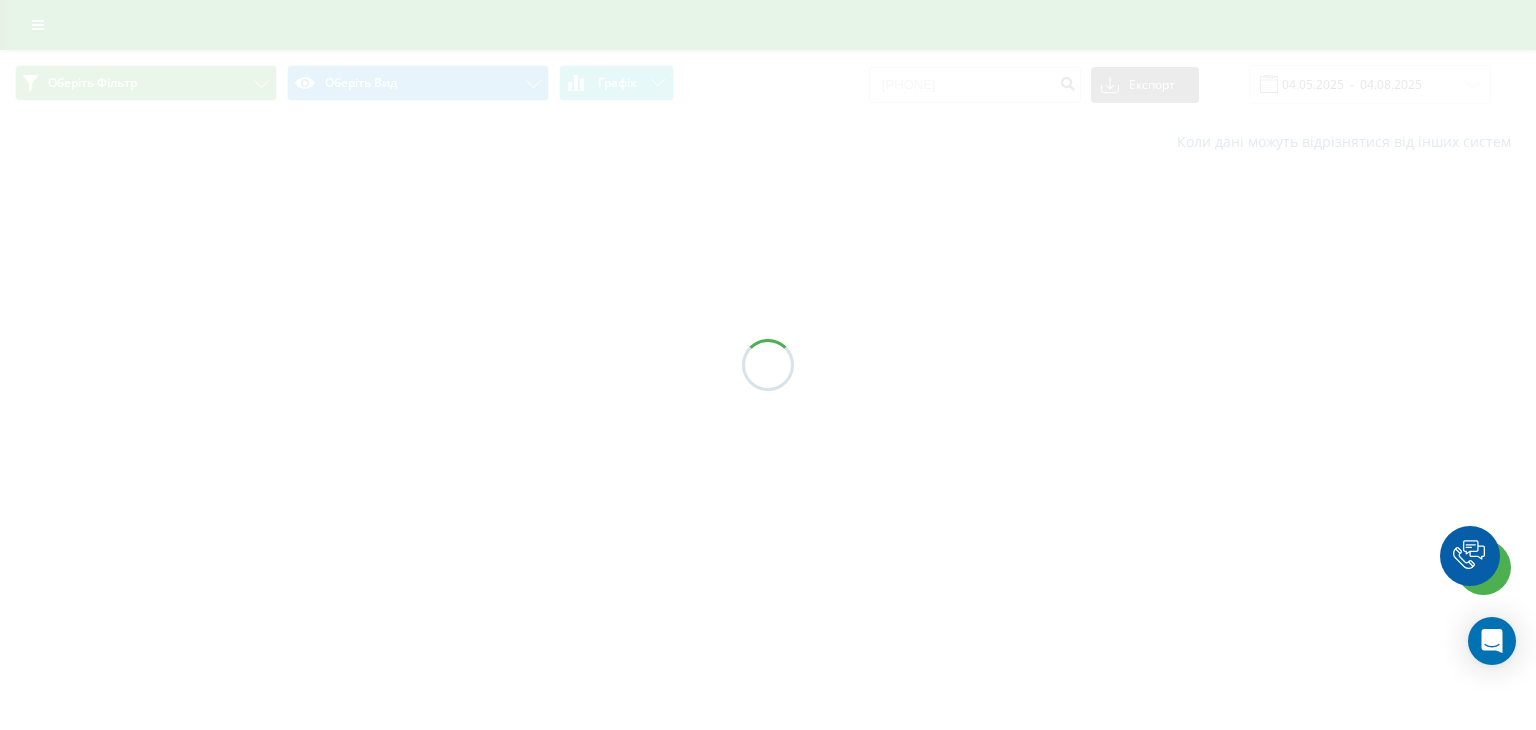 scroll, scrollTop: 0, scrollLeft: 0, axis: both 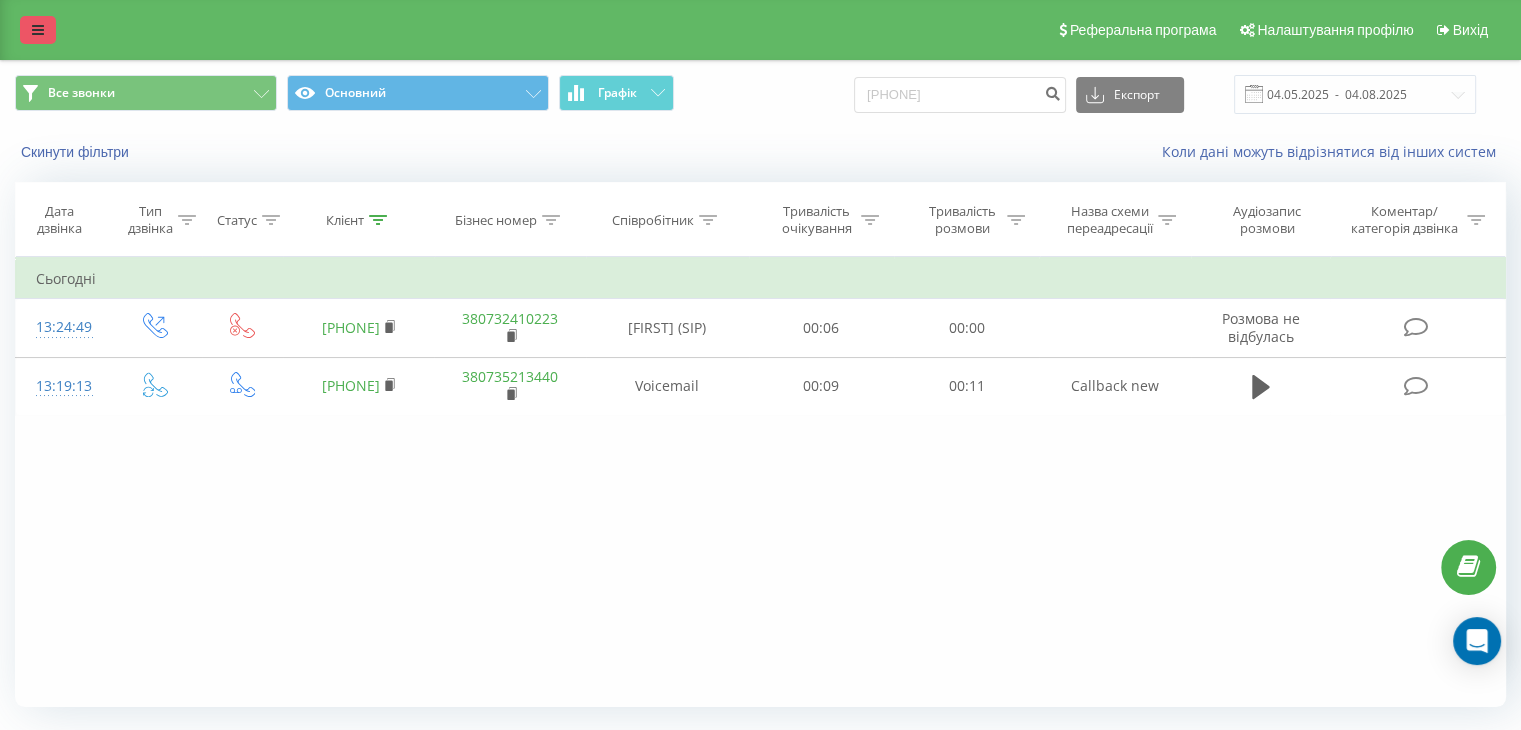 click at bounding box center (38, 30) 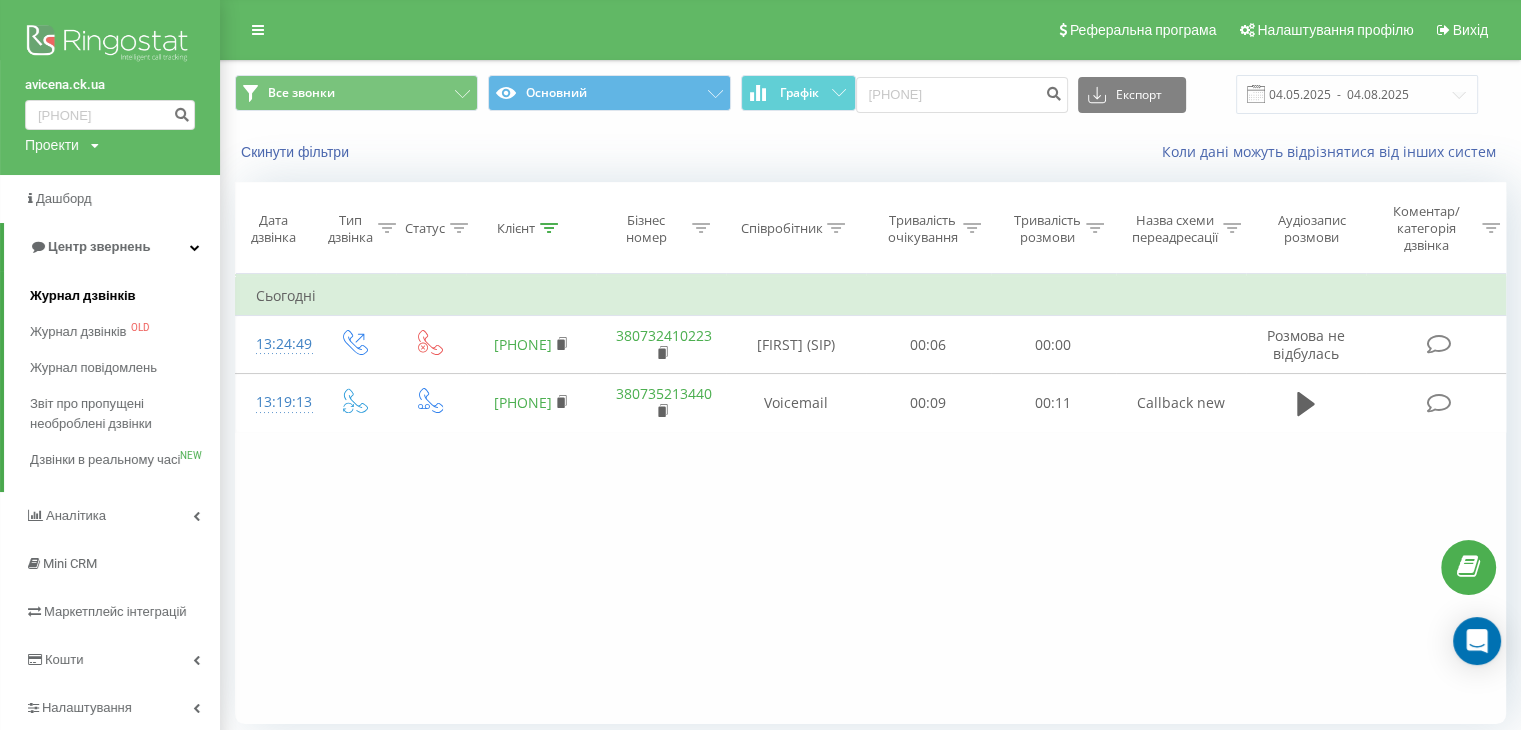 click on "Журнал дзвінків" at bounding box center [83, 296] 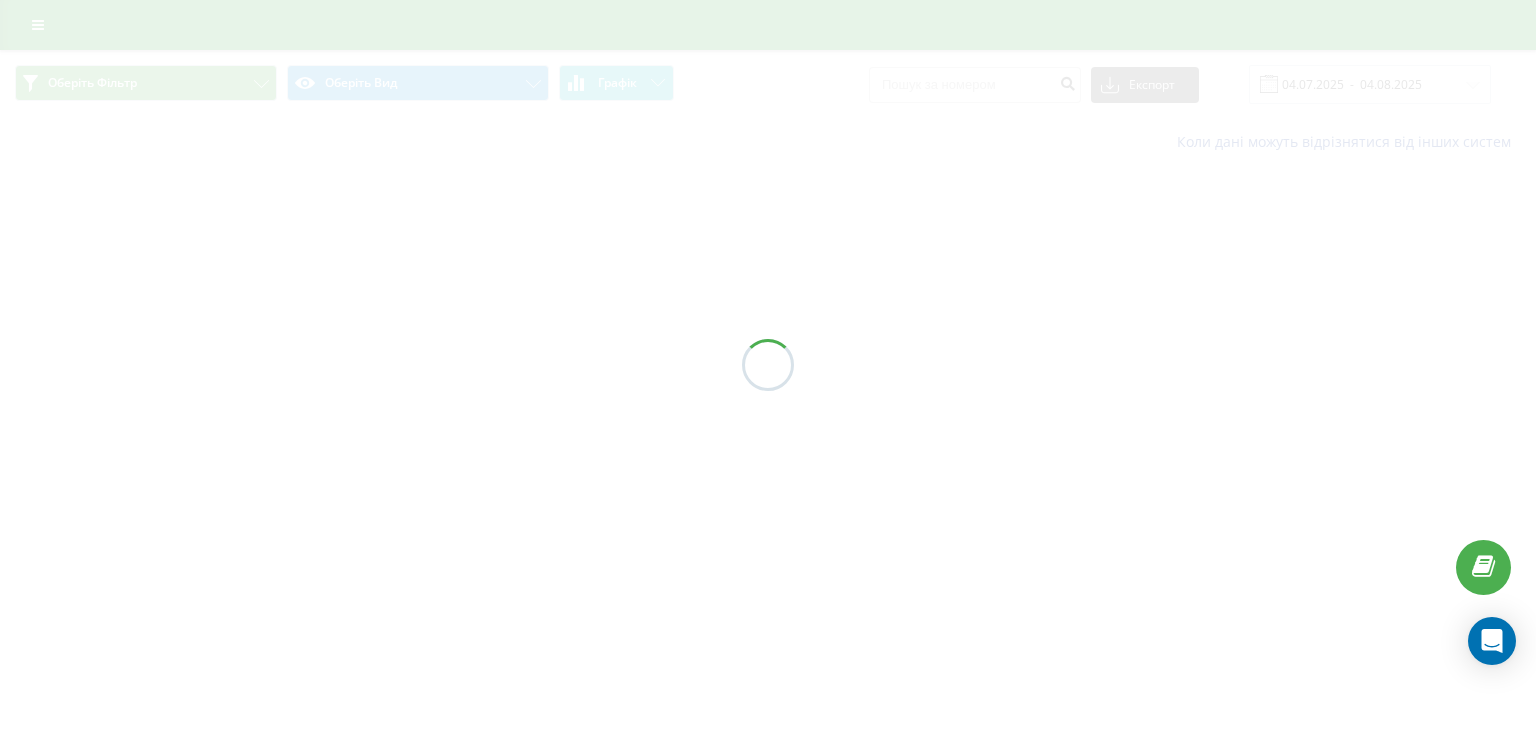 scroll, scrollTop: 0, scrollLeft: 0, axis: both 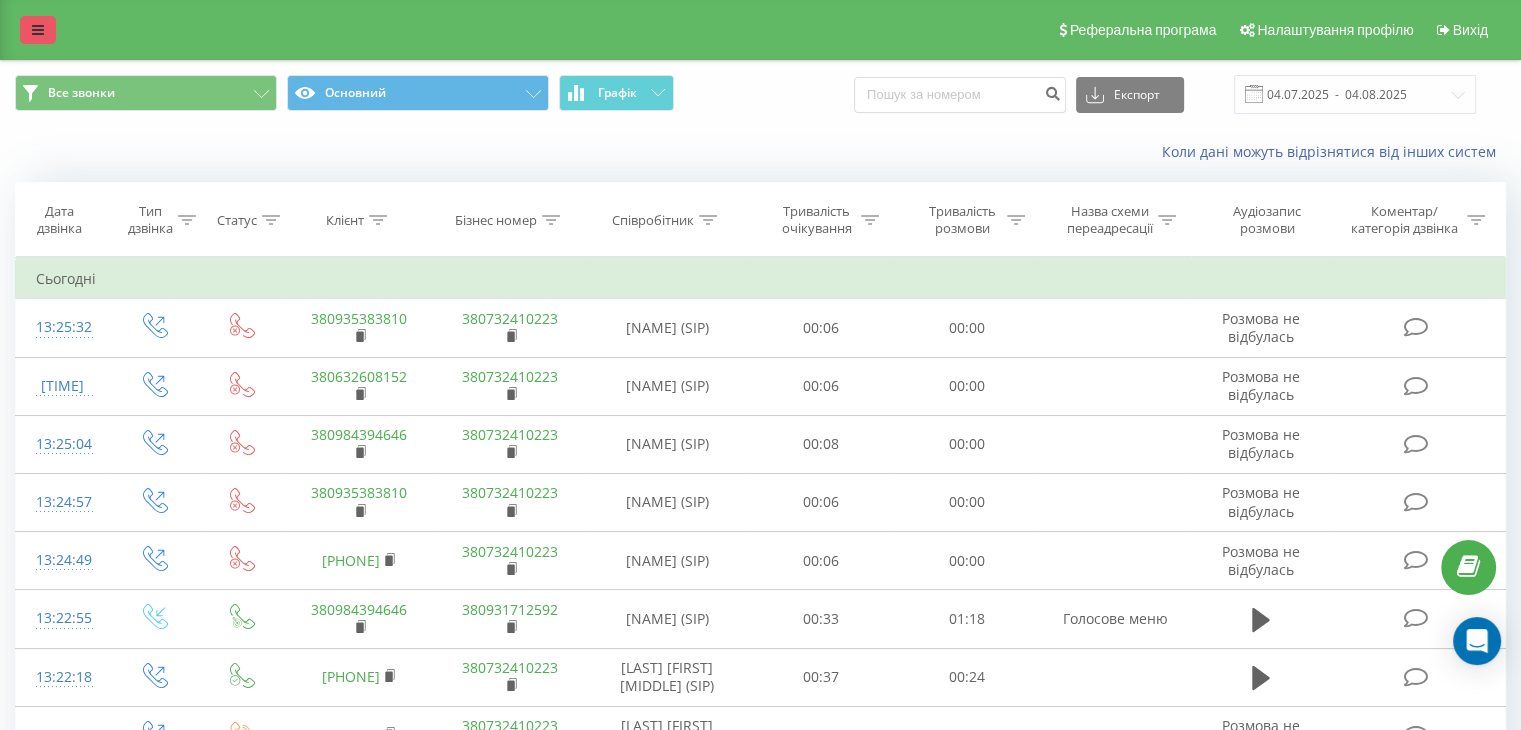 click at bounding box center (38, 30) 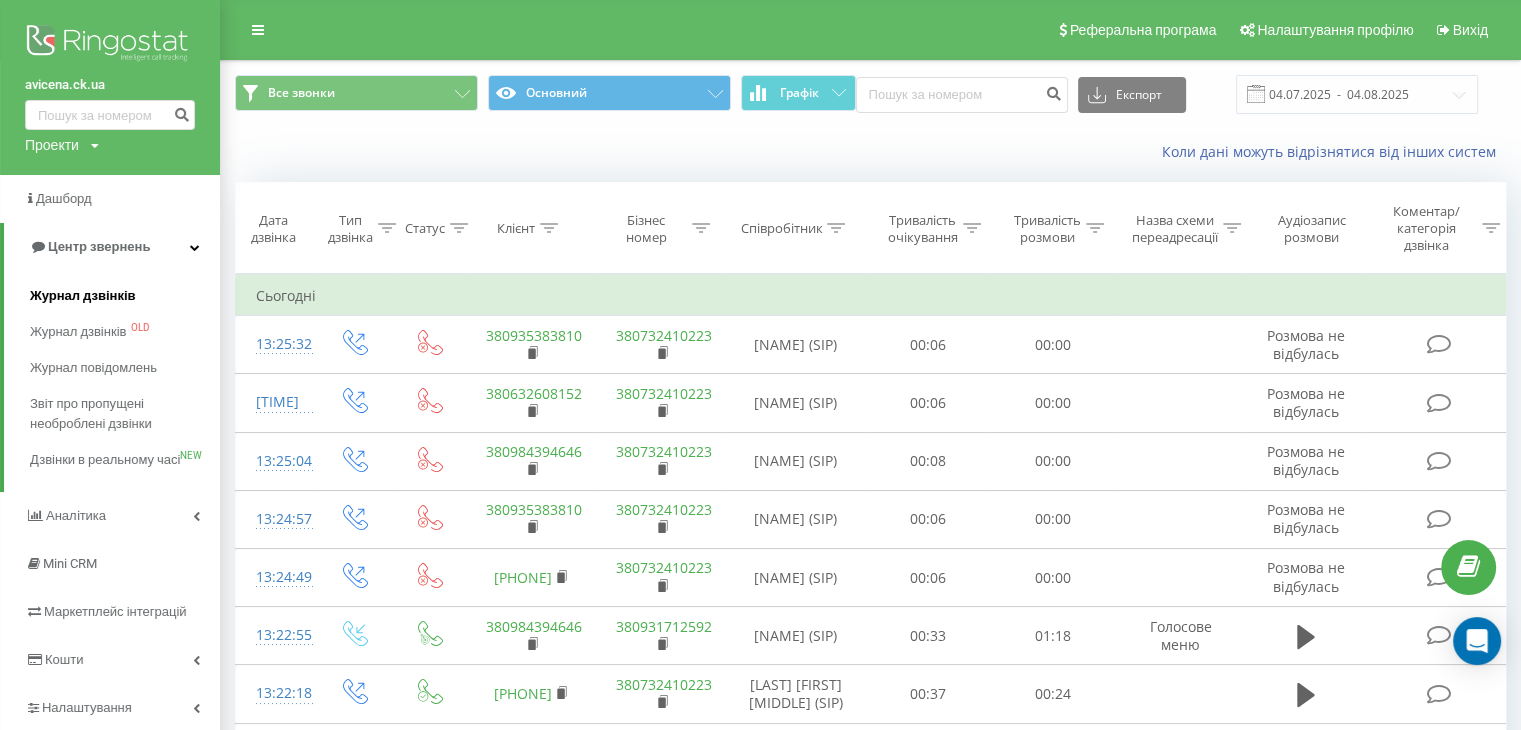 click on "Журнал дзвінків" at bounding box center [83, 296] 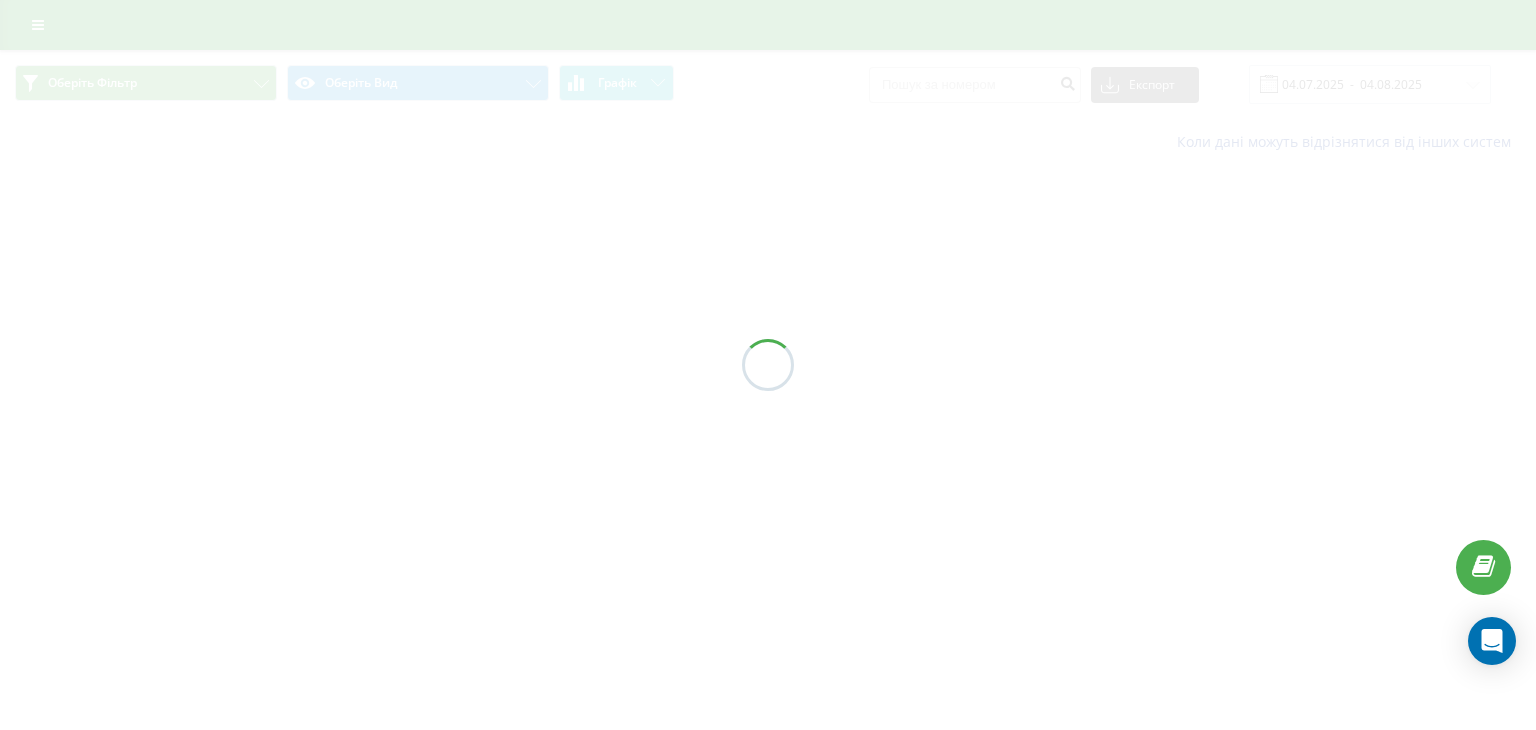 scroll, scrollTop: 0, scrollLeft: 0, axis: both 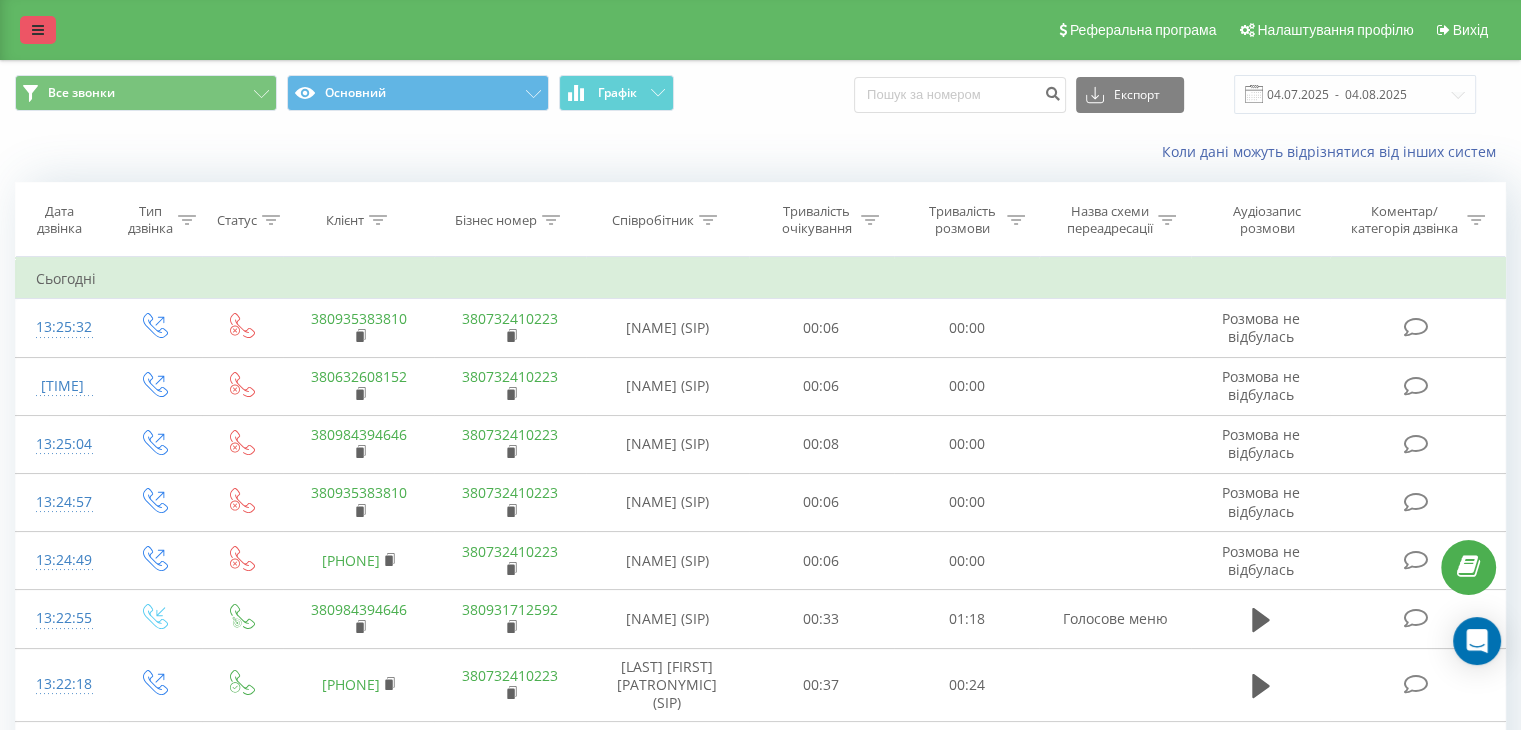 click at bounding box center [38, 30] 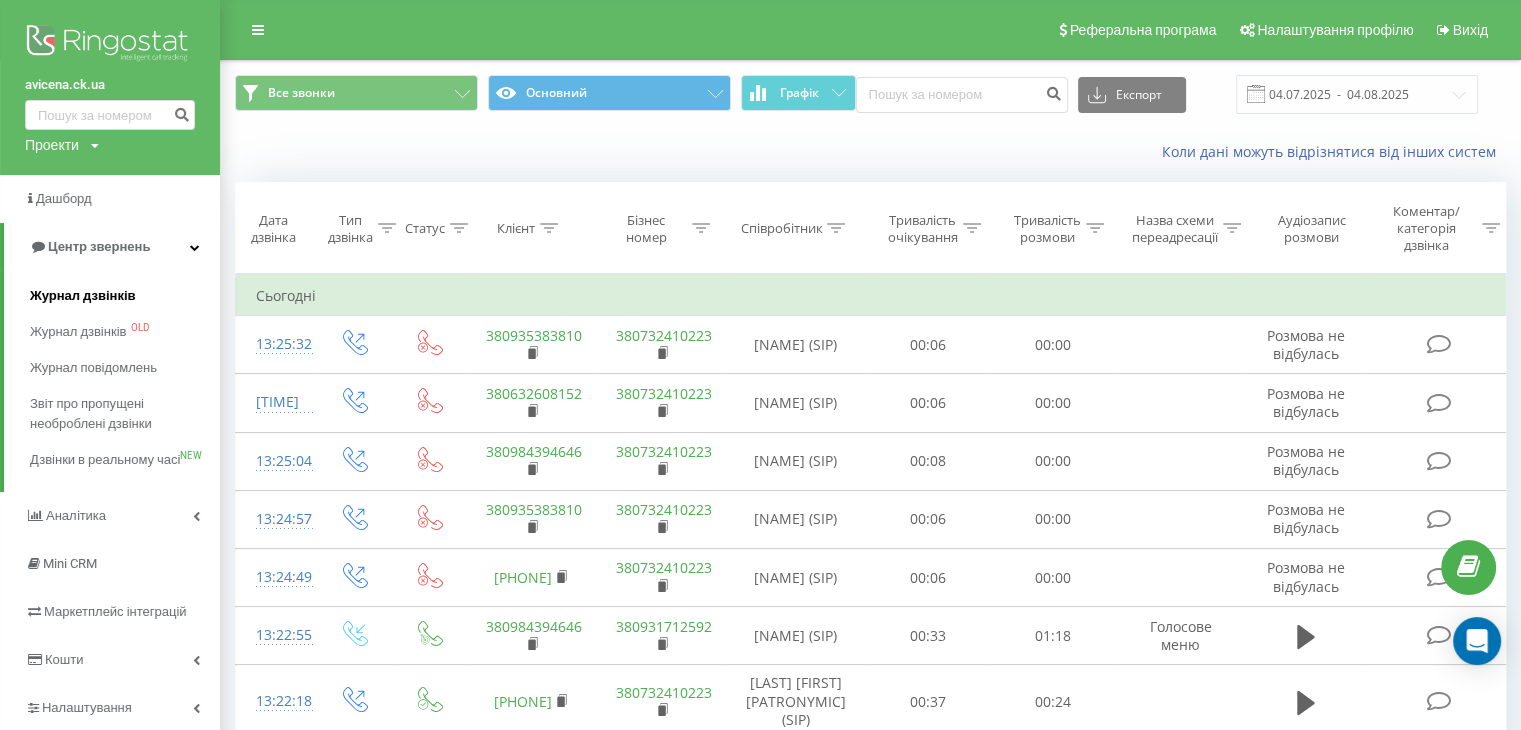 click on "Журнал дзвінків" at bounding box center [83, 296] 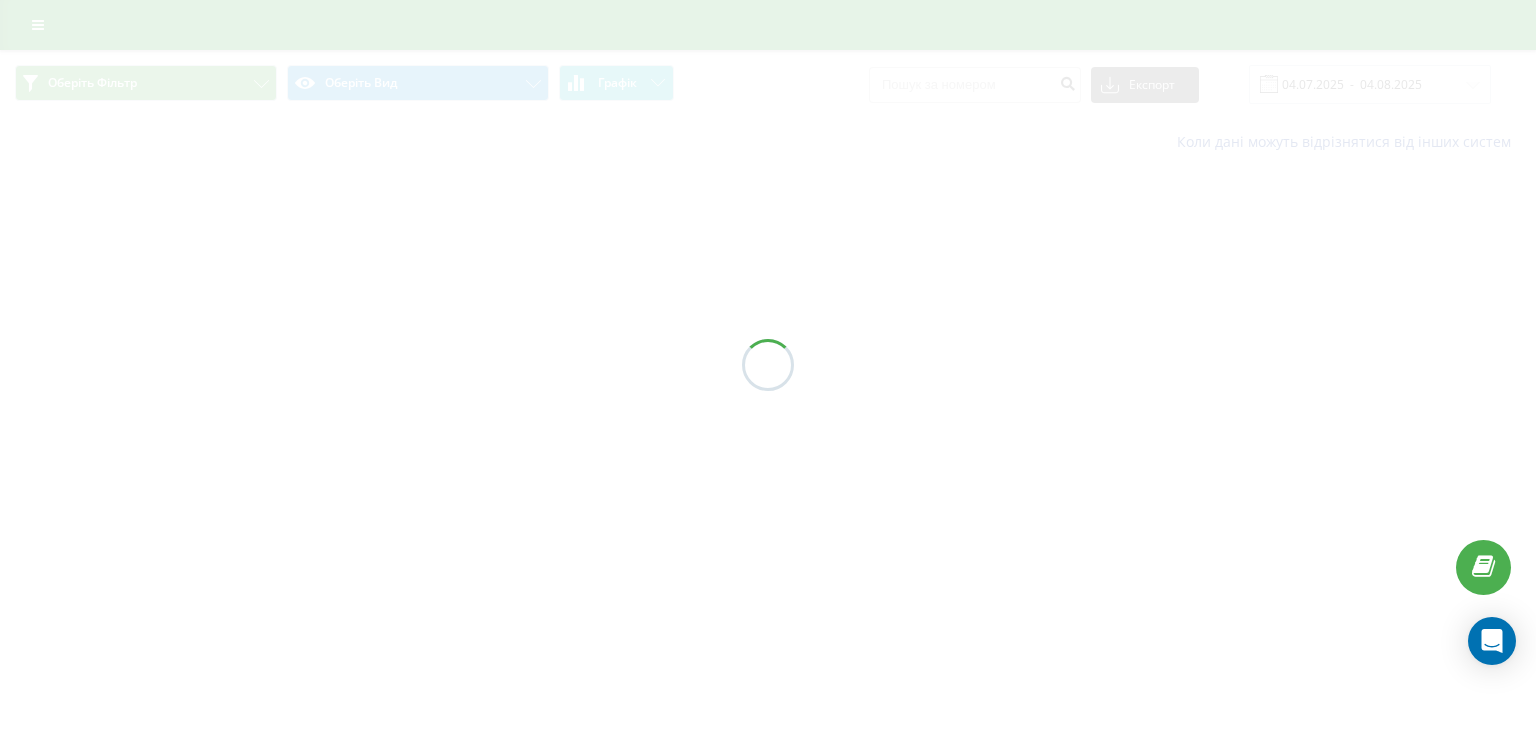 scroll, scrollTop: 0, scrollLeft: 0, axis: both 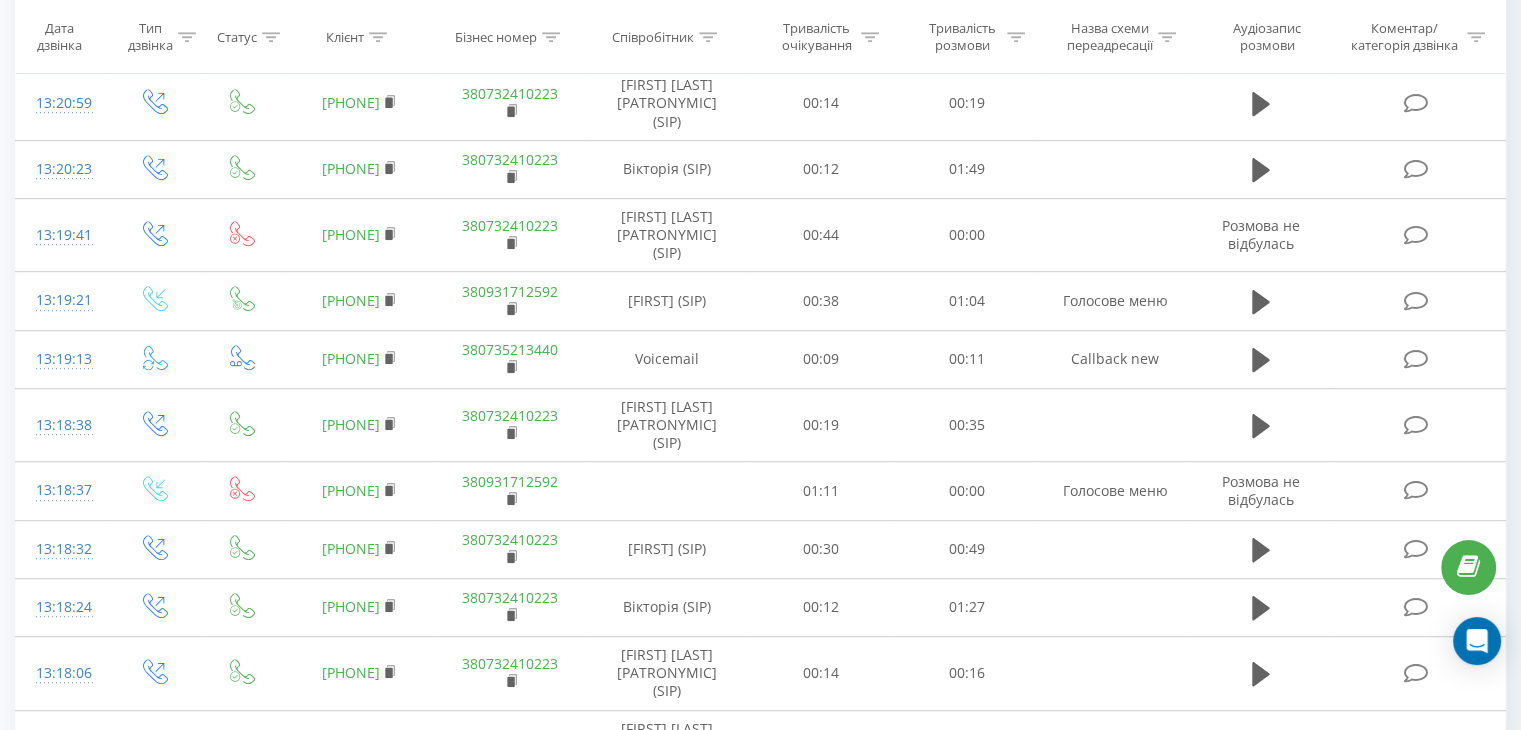 click on "2" at bounding box center (1202, 829) 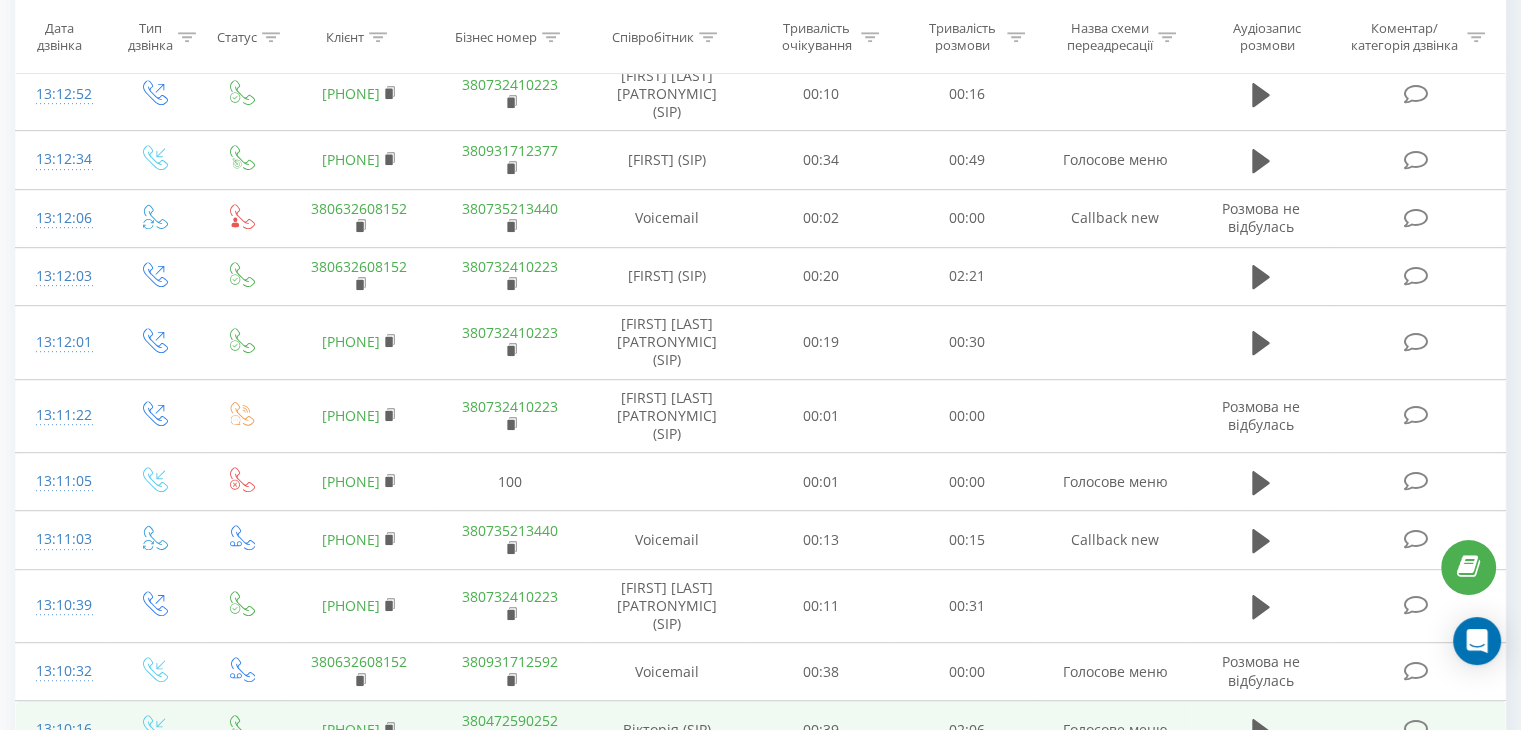scroll, scrollTop: 1093, scrollLeft: 0, axis: vertical 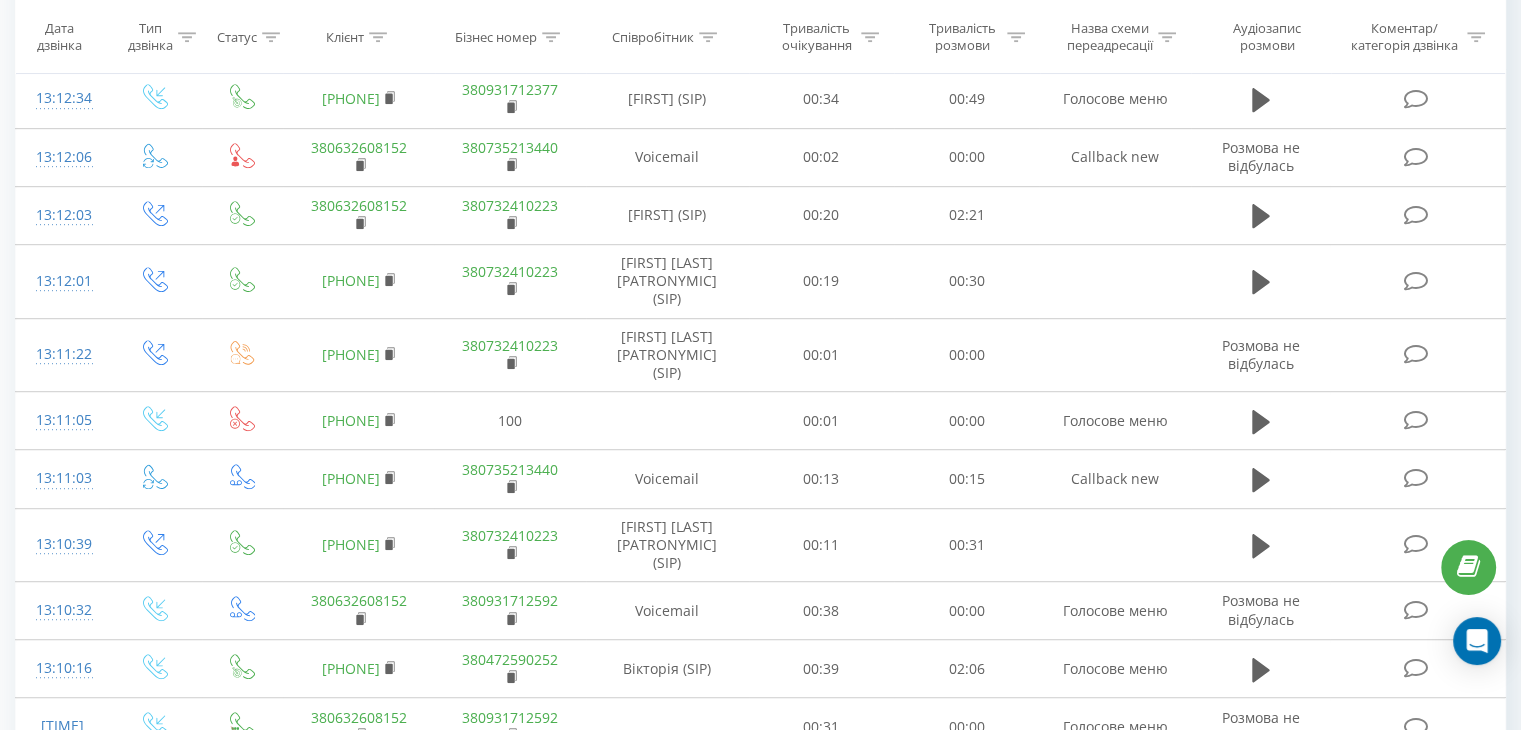 click on "1" at bounding box center (1172, 860) 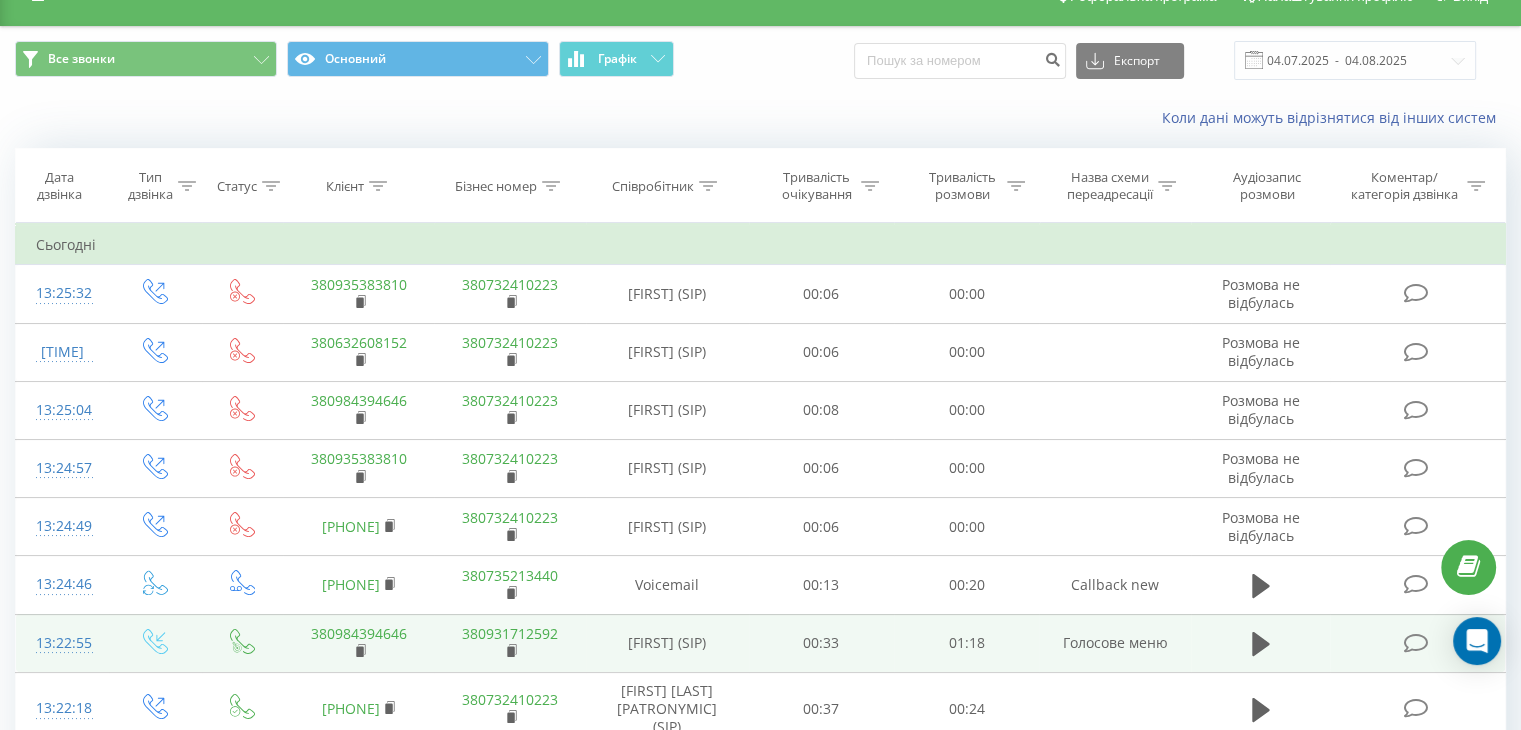 scroll, scrollTop: 0, scrollLeft: 0, axis: both 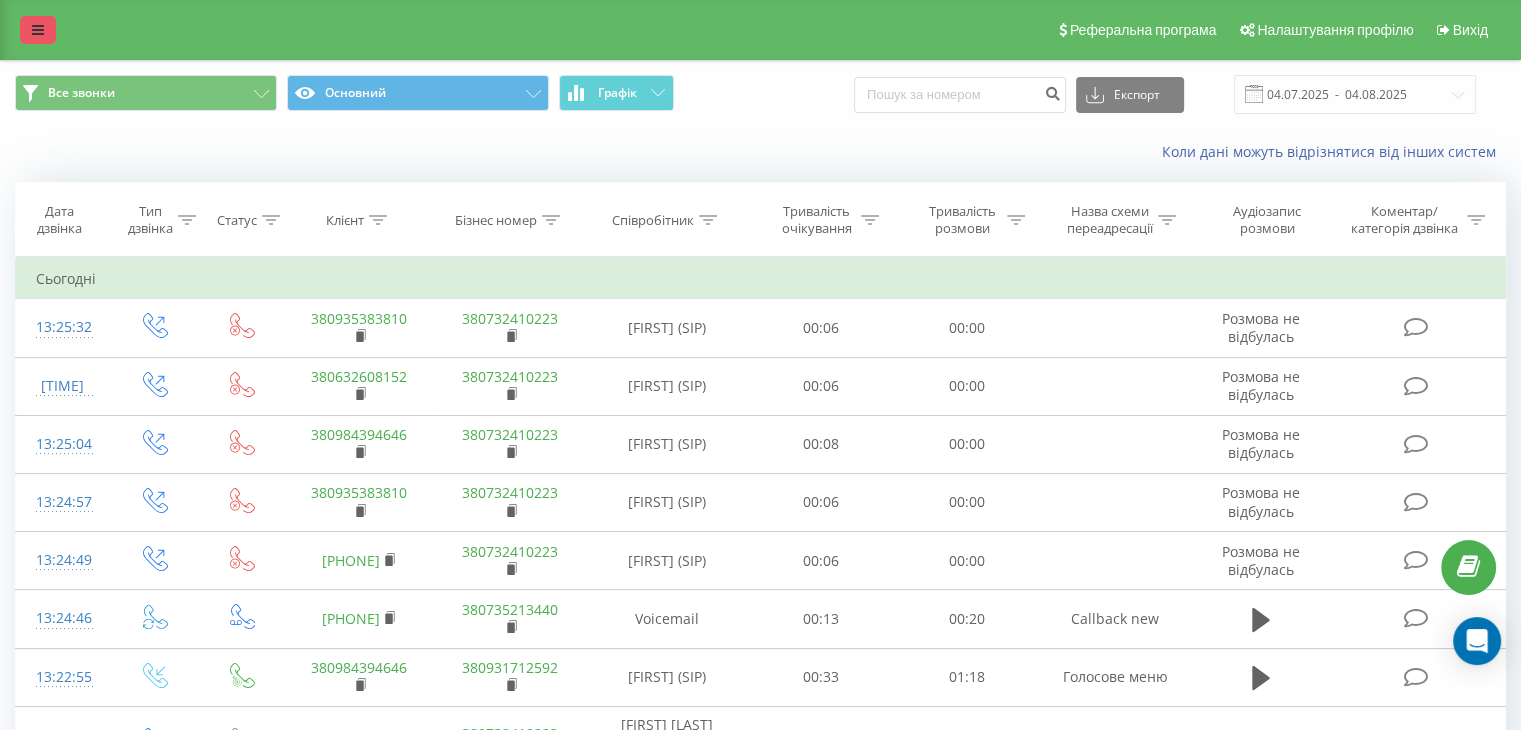 click at bounding box center (38, 30) 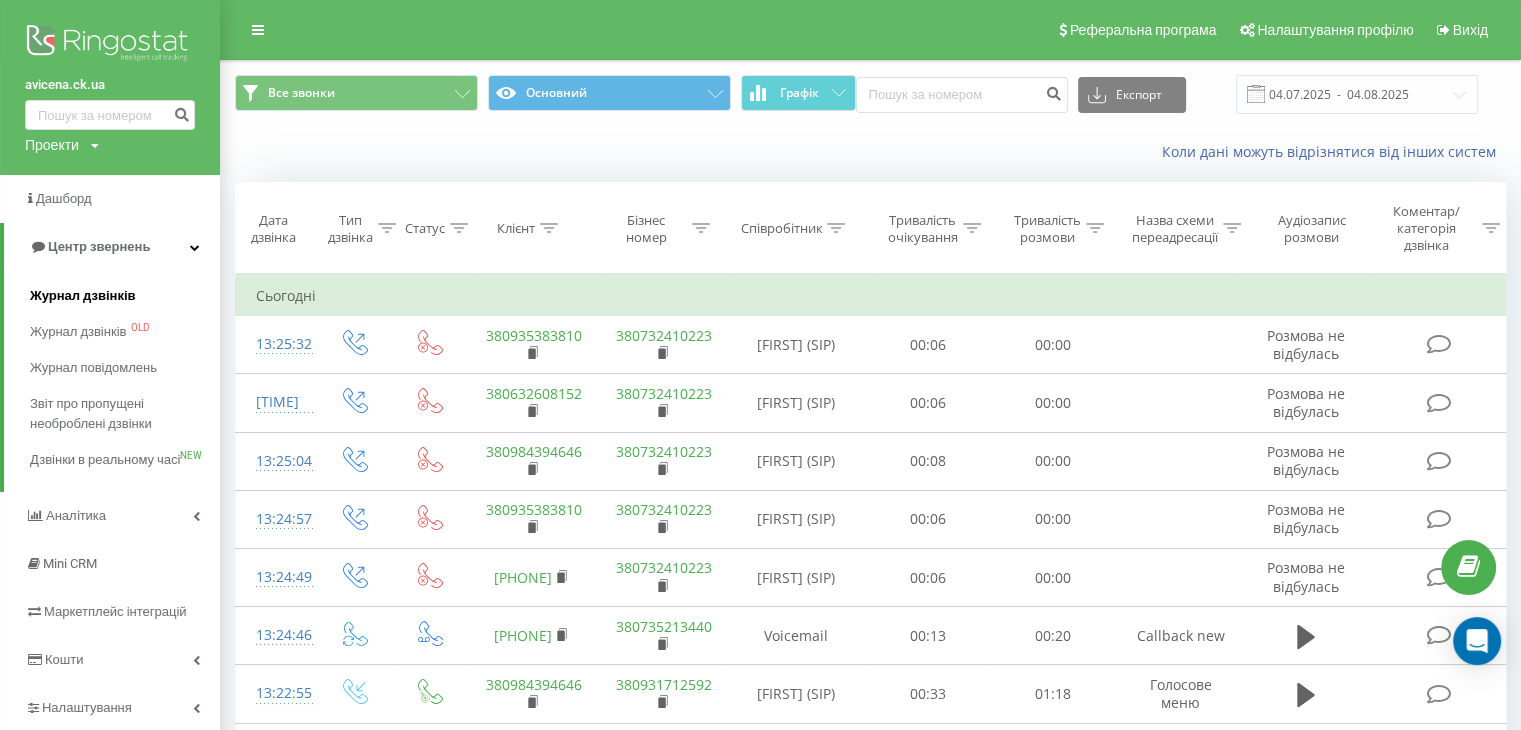 click on "Журнал дзвінків" at bounding box center [83, 296] 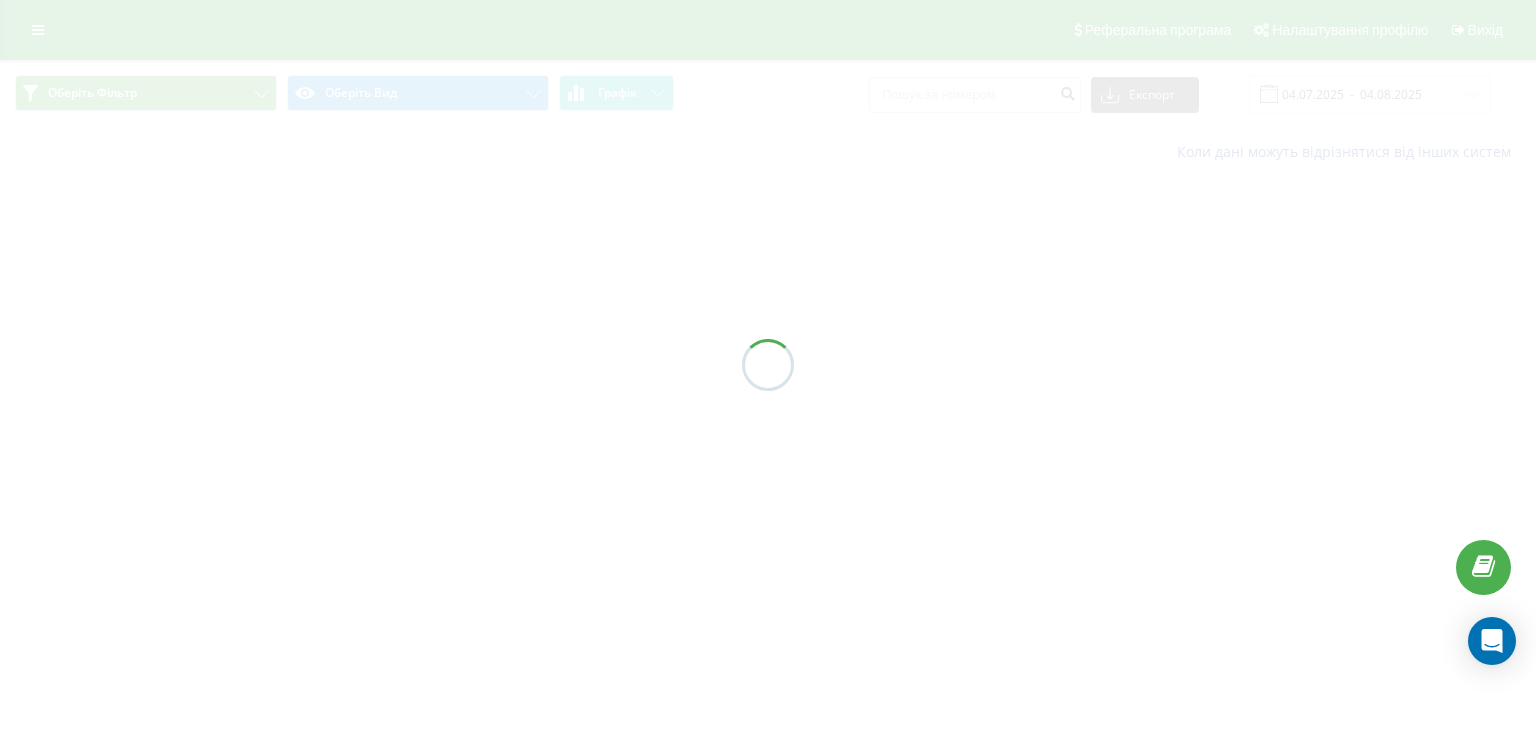 scroll, scrollTop: 0, scrollLeft: 0, axis: both 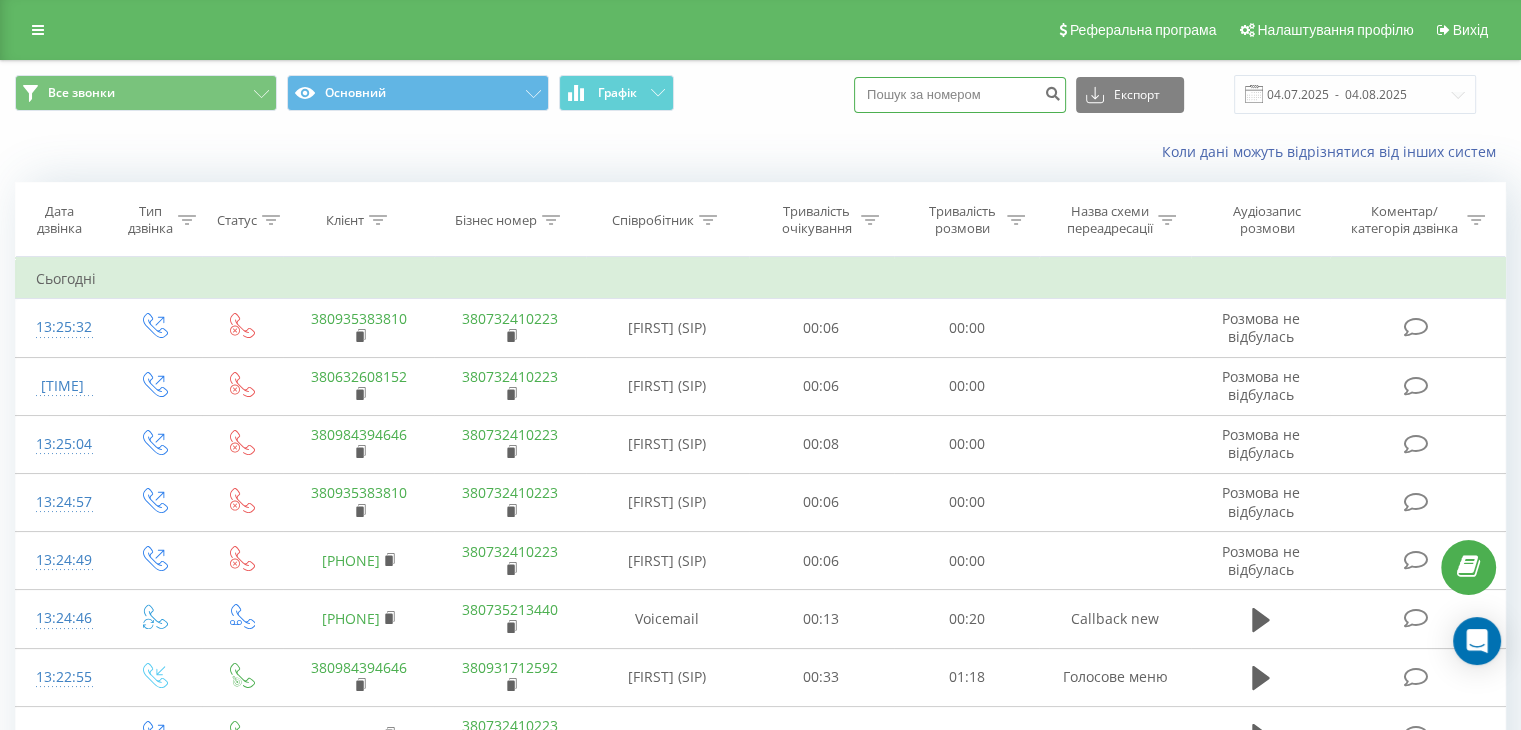 paste on "[PHONE]" 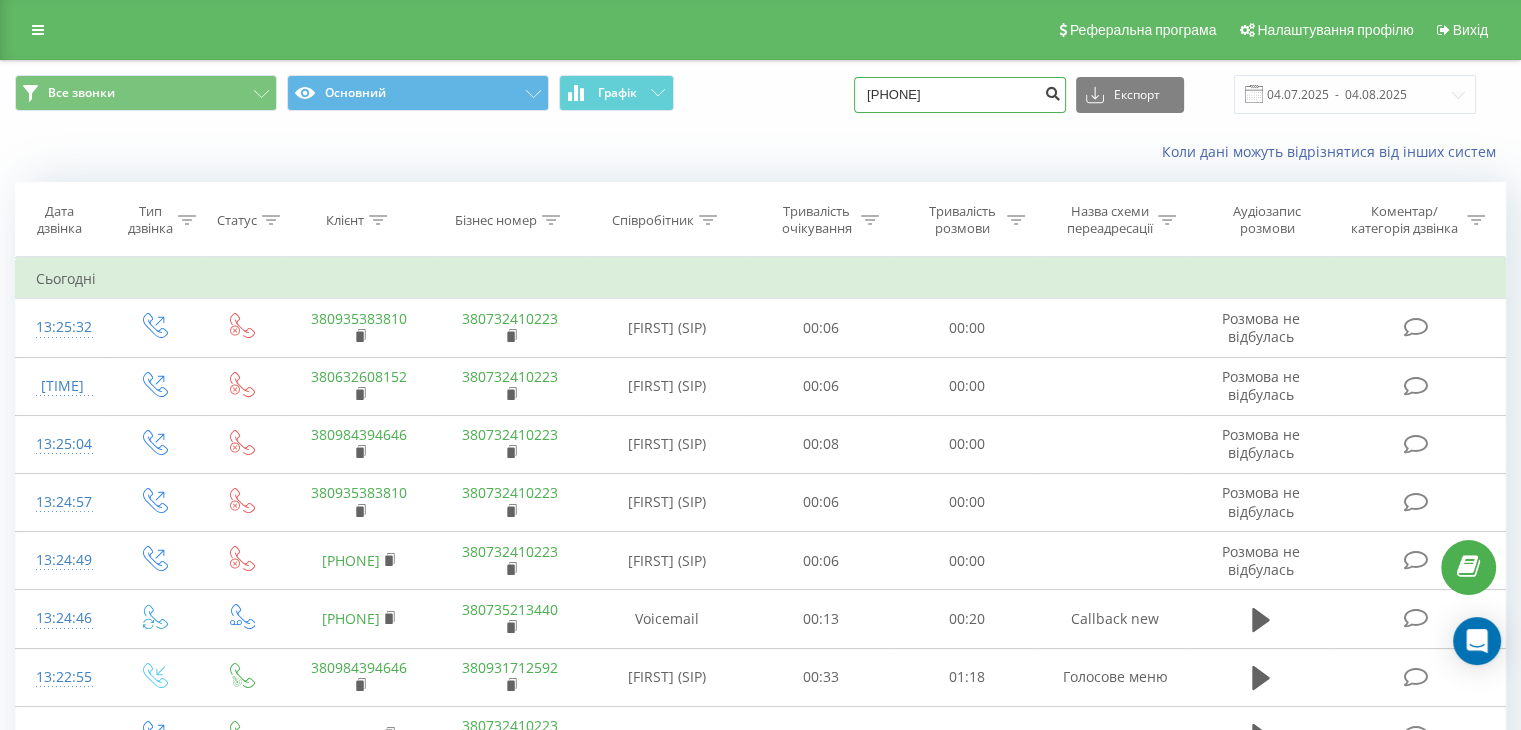 type on "[PHONE]" 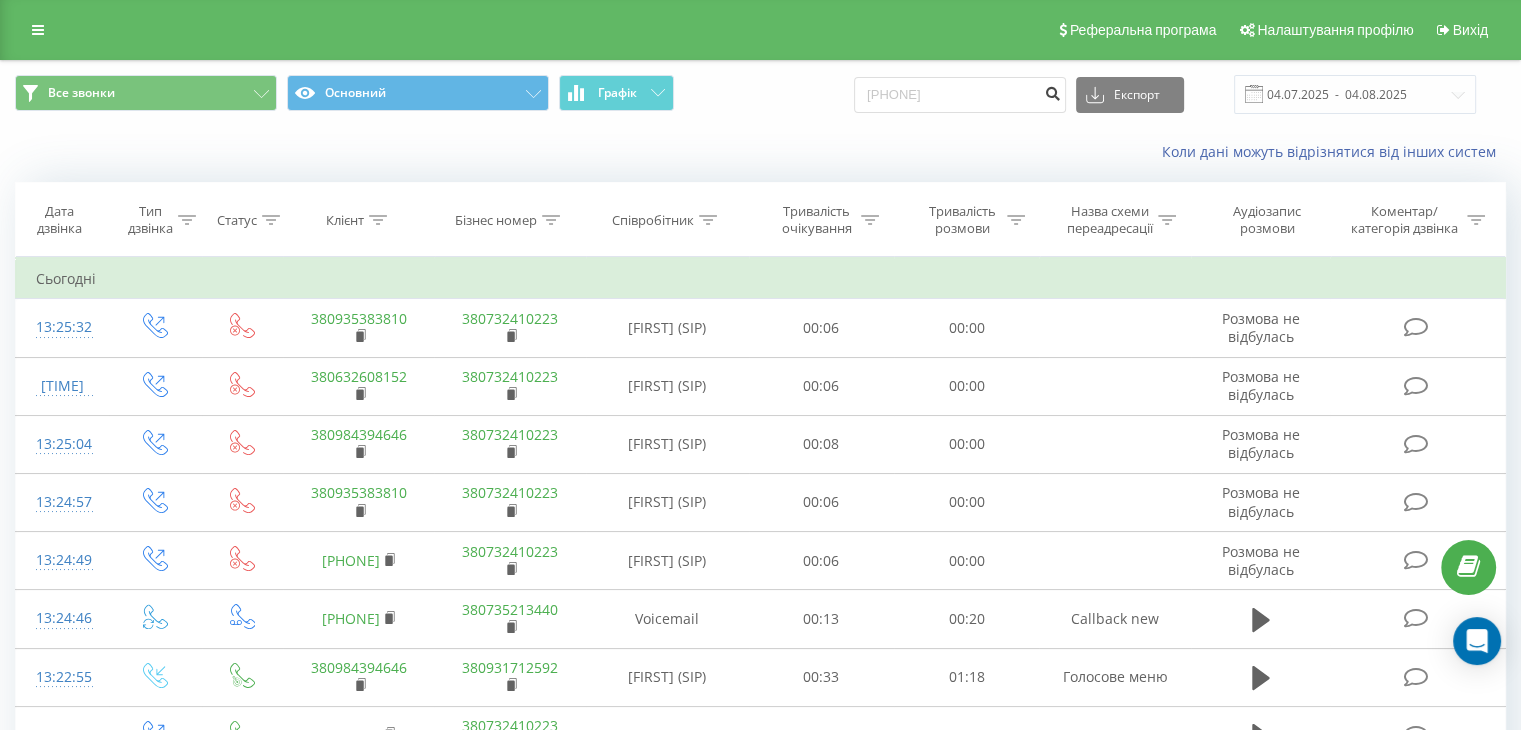 click at bounding box center (1052, 91) 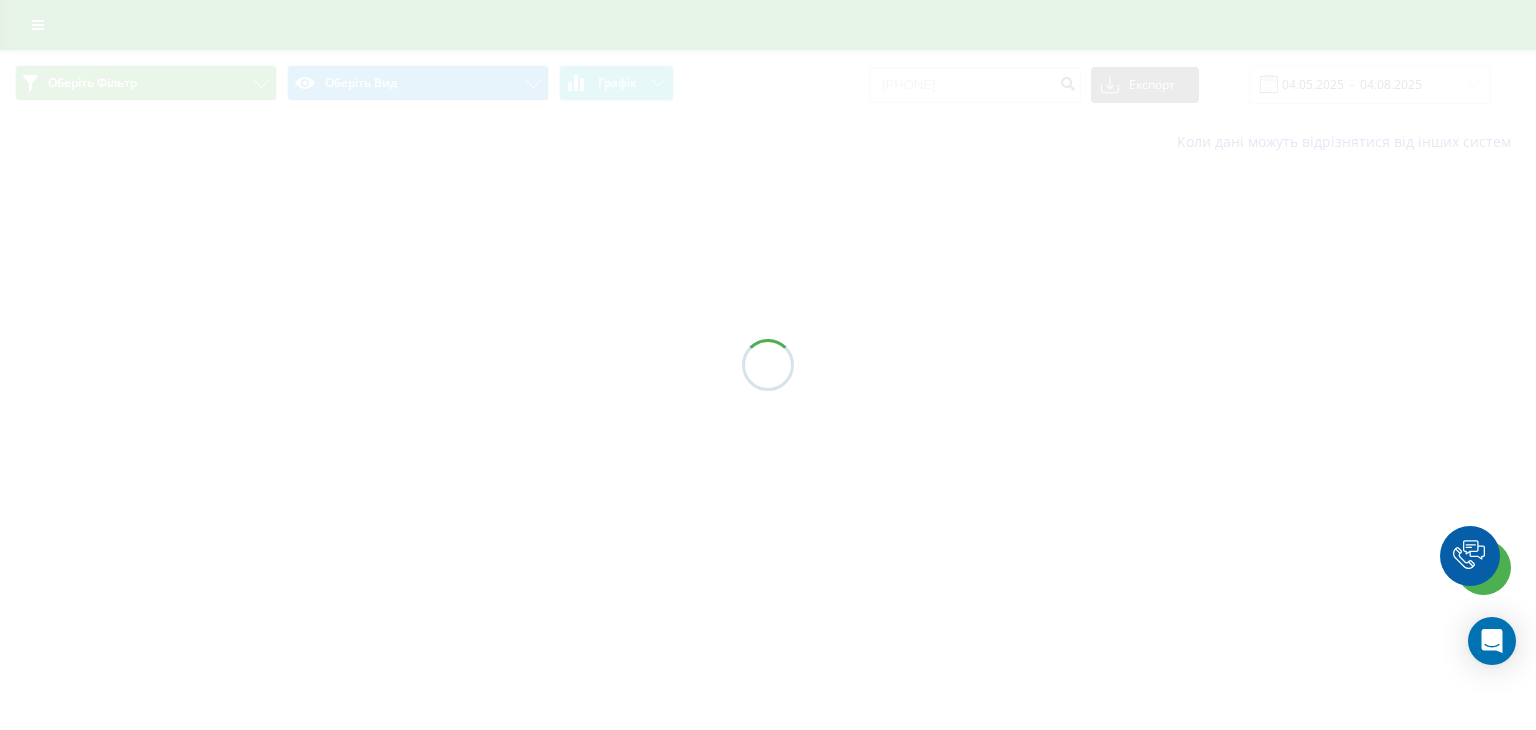 scroll, scrollTop: 0, scrollLeft: 0, axis: both 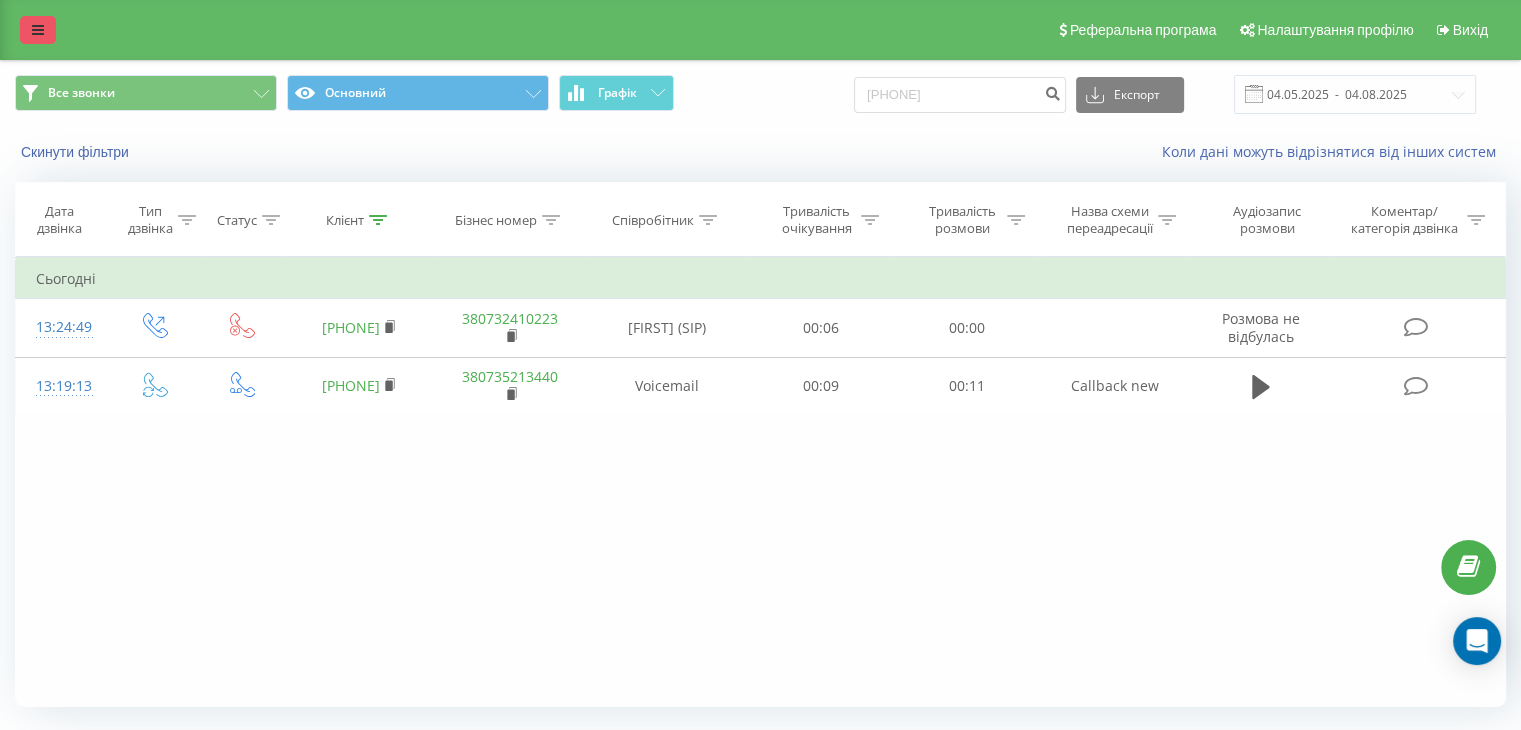 click at bounding box center (38, 30) 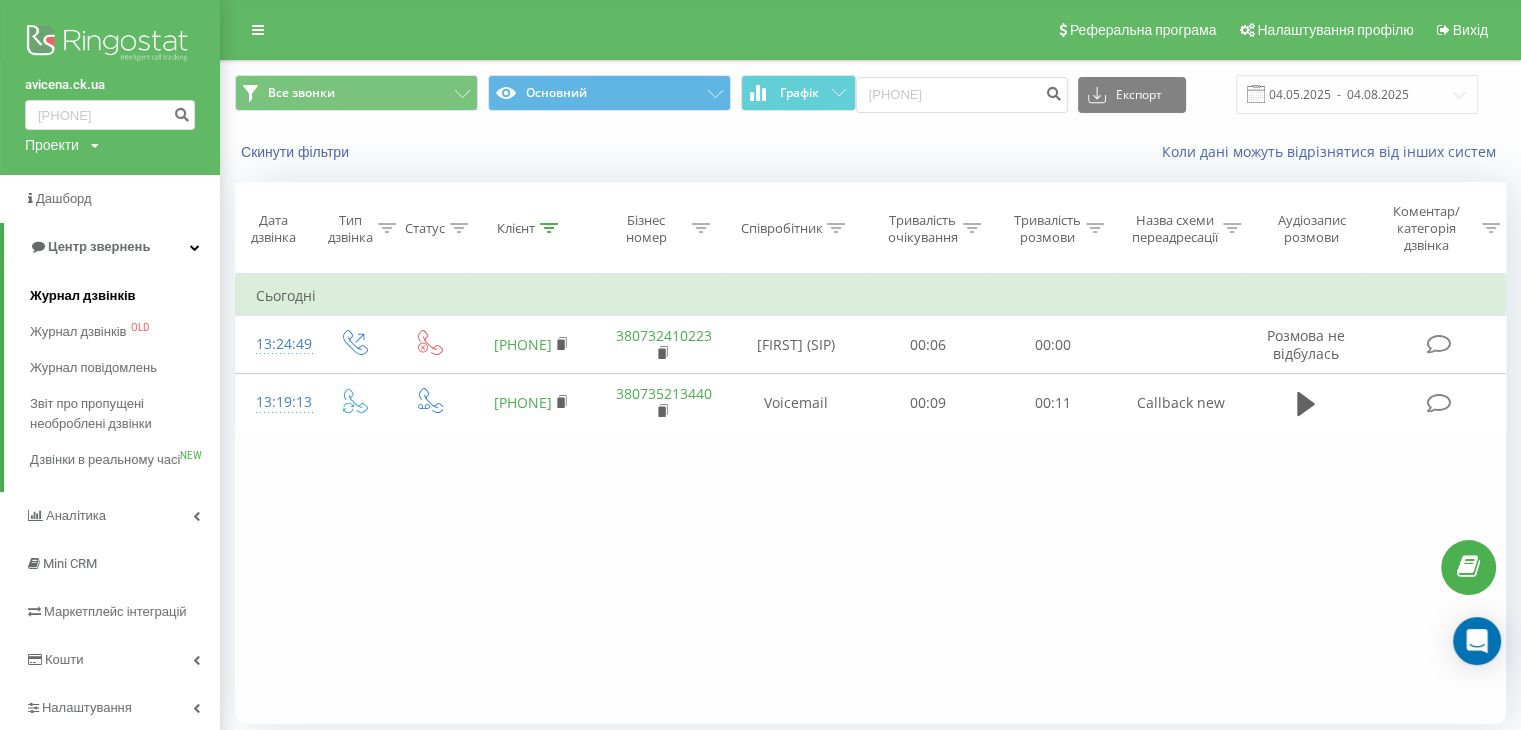 click on "Журнал дзвінків" at bounding box center [125, 296] 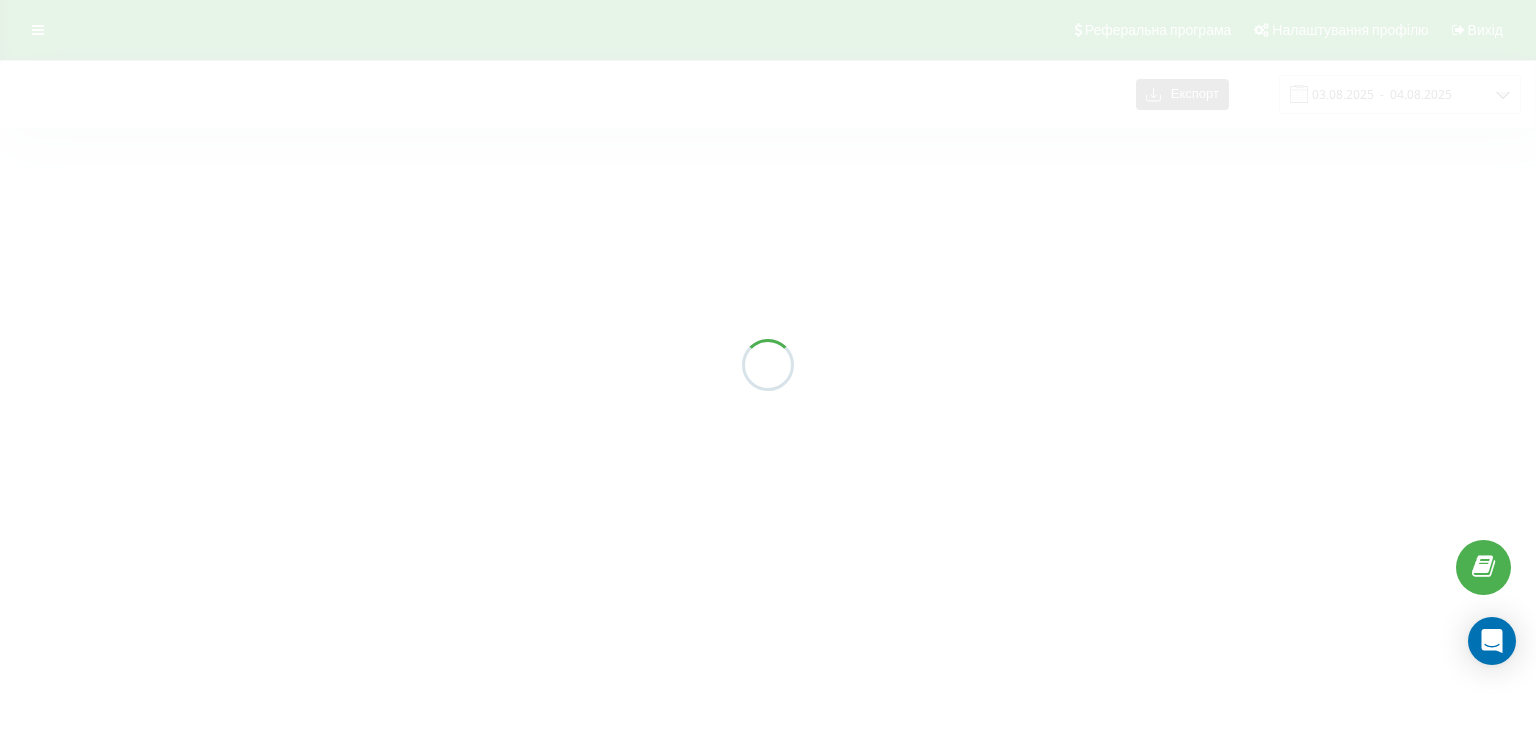 scroll, scrollTop: 0, scrollLeft: 0, axis: both 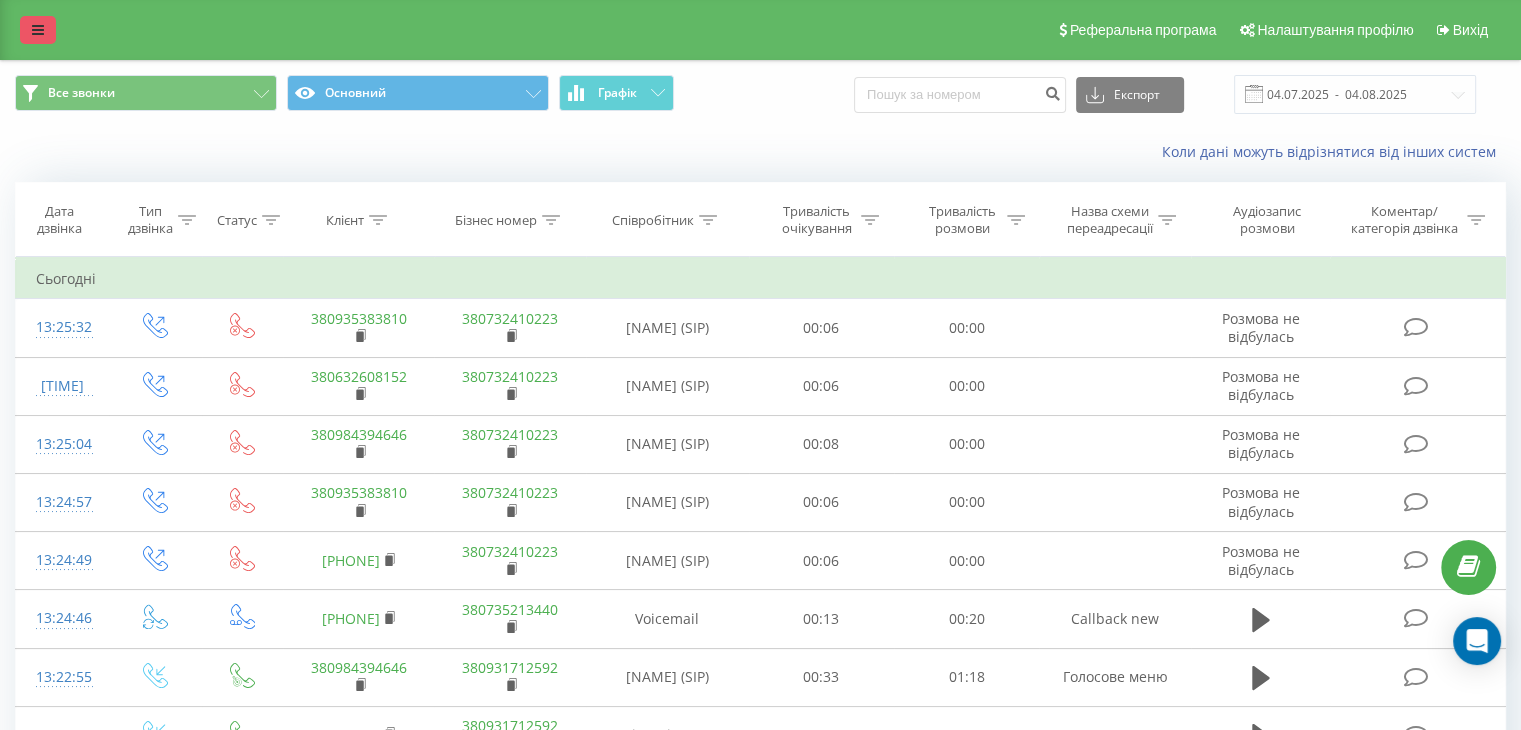 click at bounding box center (38, 30) 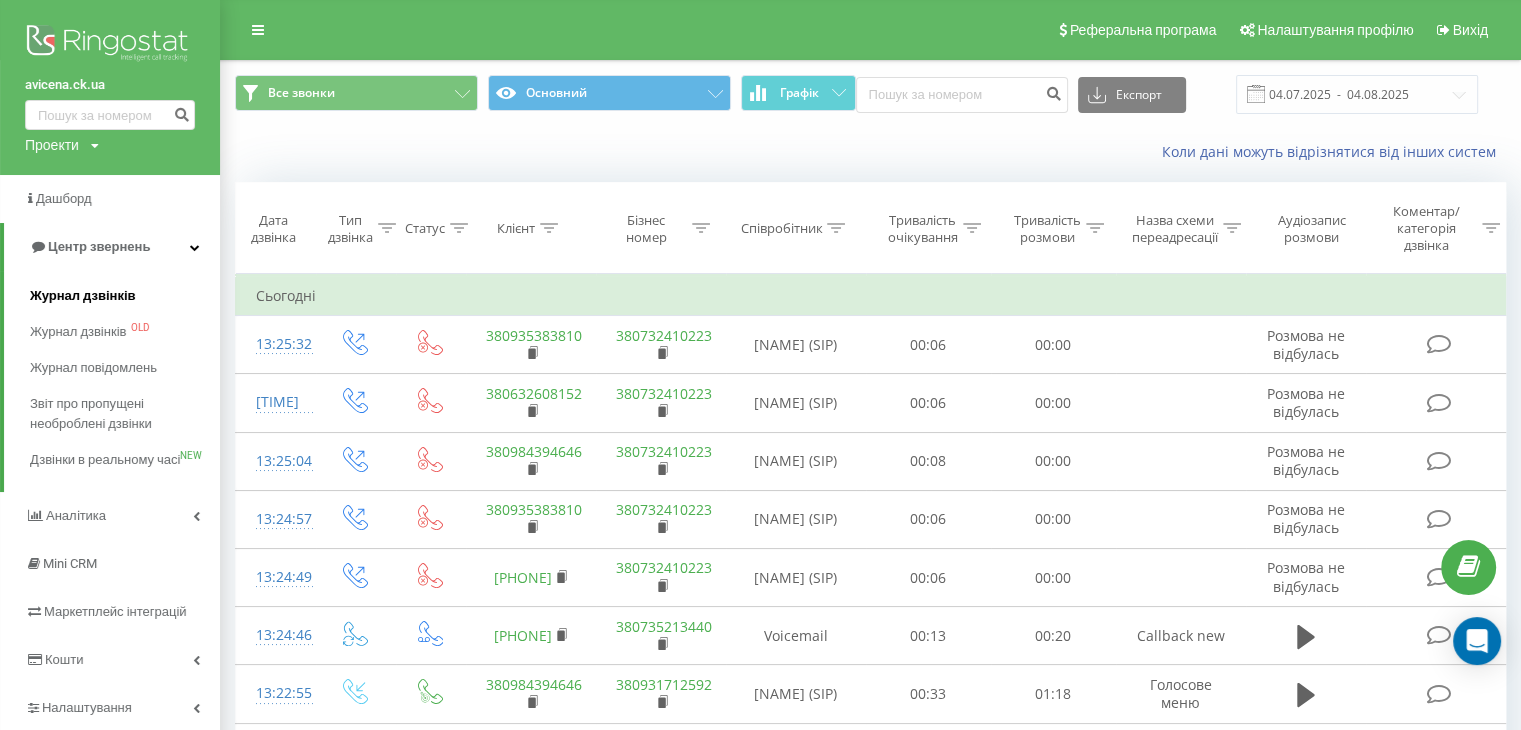 click on "Журнал дзвінків" at bounding box center [83, 296] 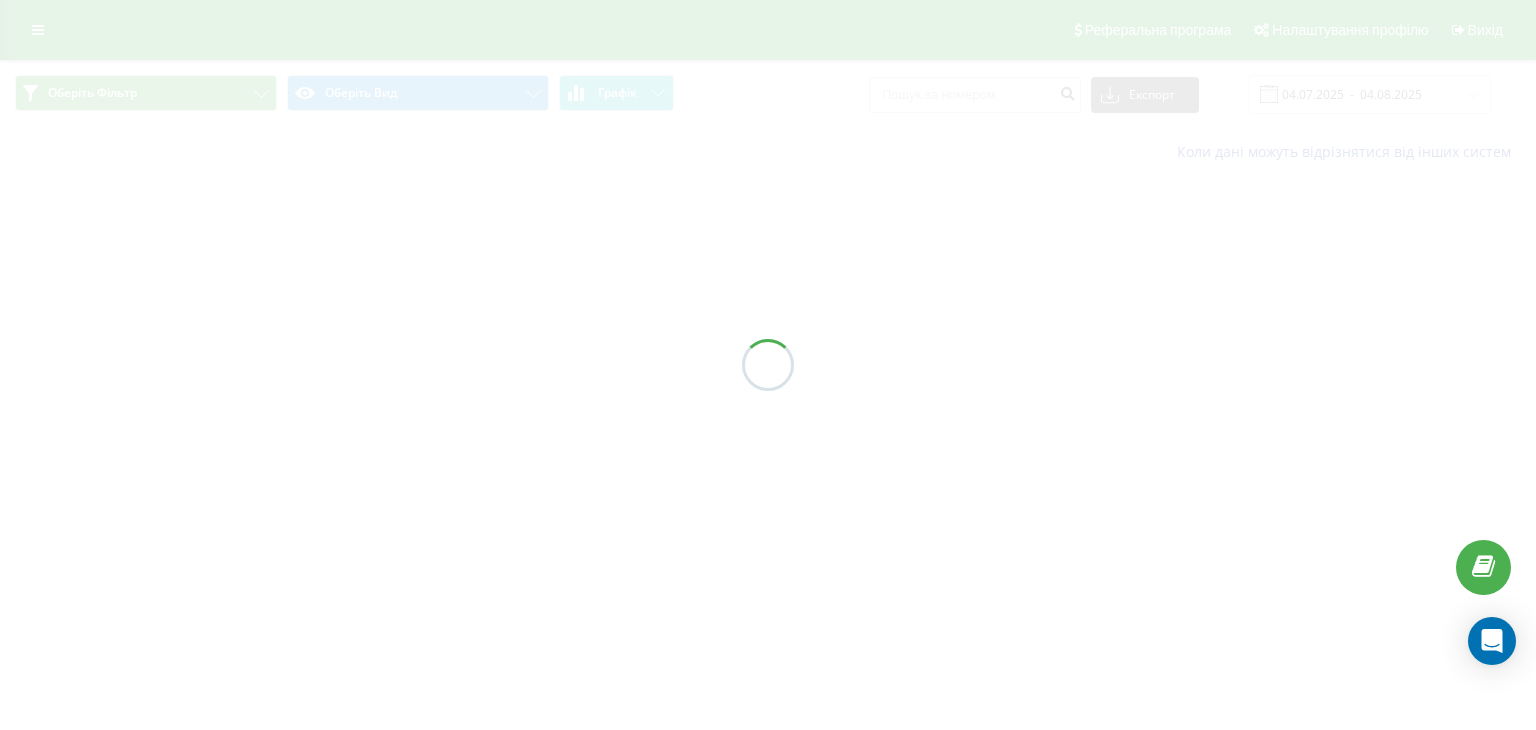 scroll, scrollTop: 0, scrollLeft: 0, axis: both 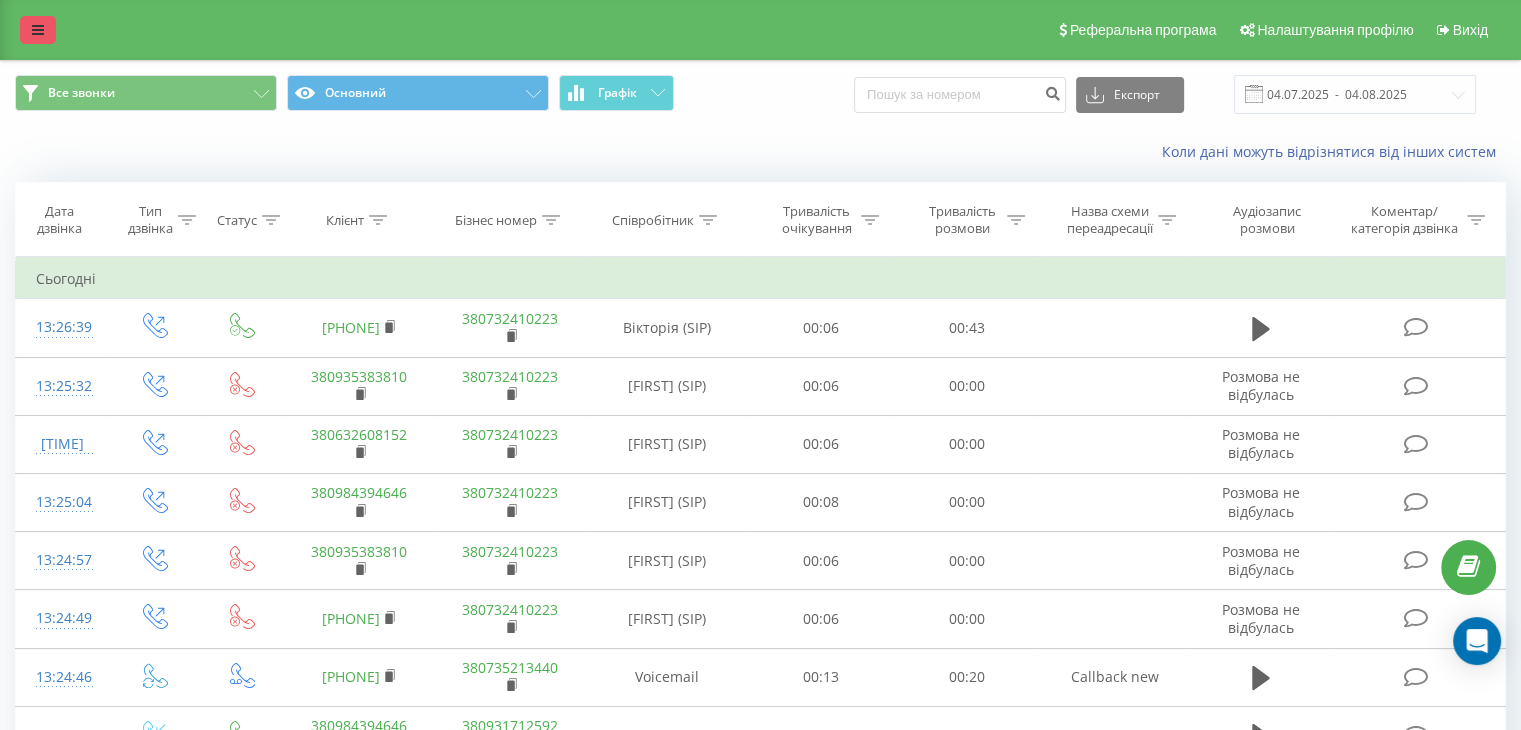 click at bounding box center (38, 30) 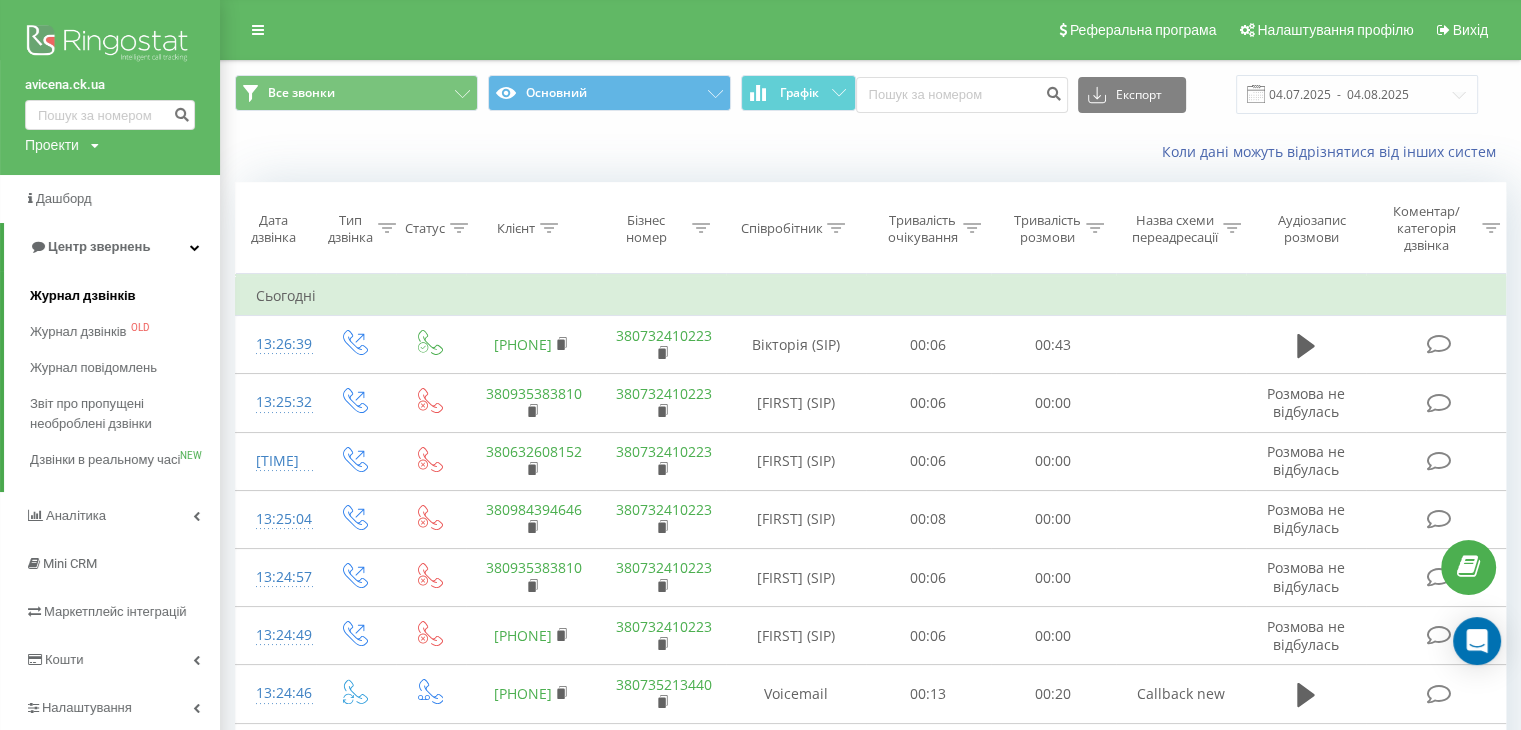 click on "Журнал дзвінків" at bounding box center (83, 296) 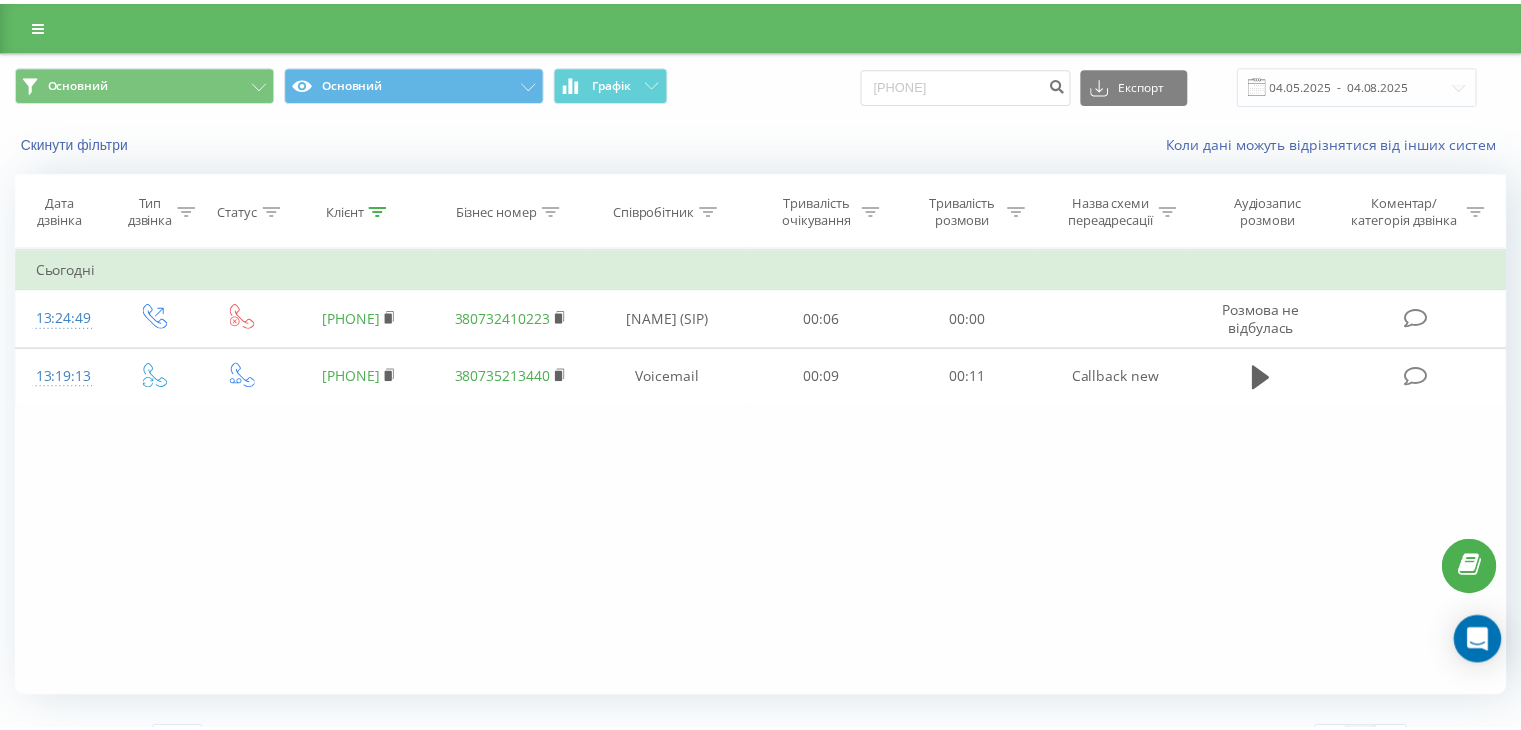 scroll, scrollTop: 0, scrollLeft: 0, axis: both 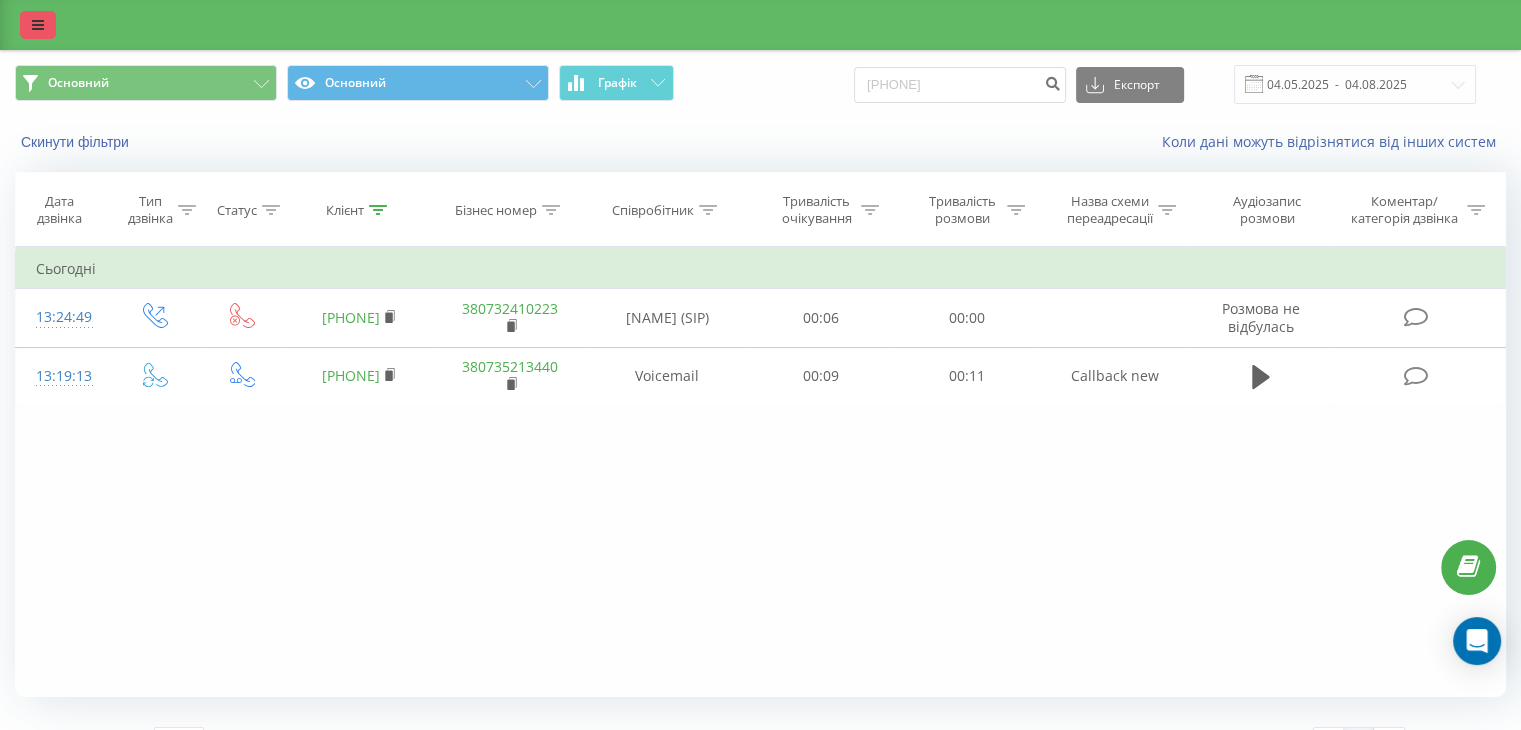 click at bounding box center [38, 25] 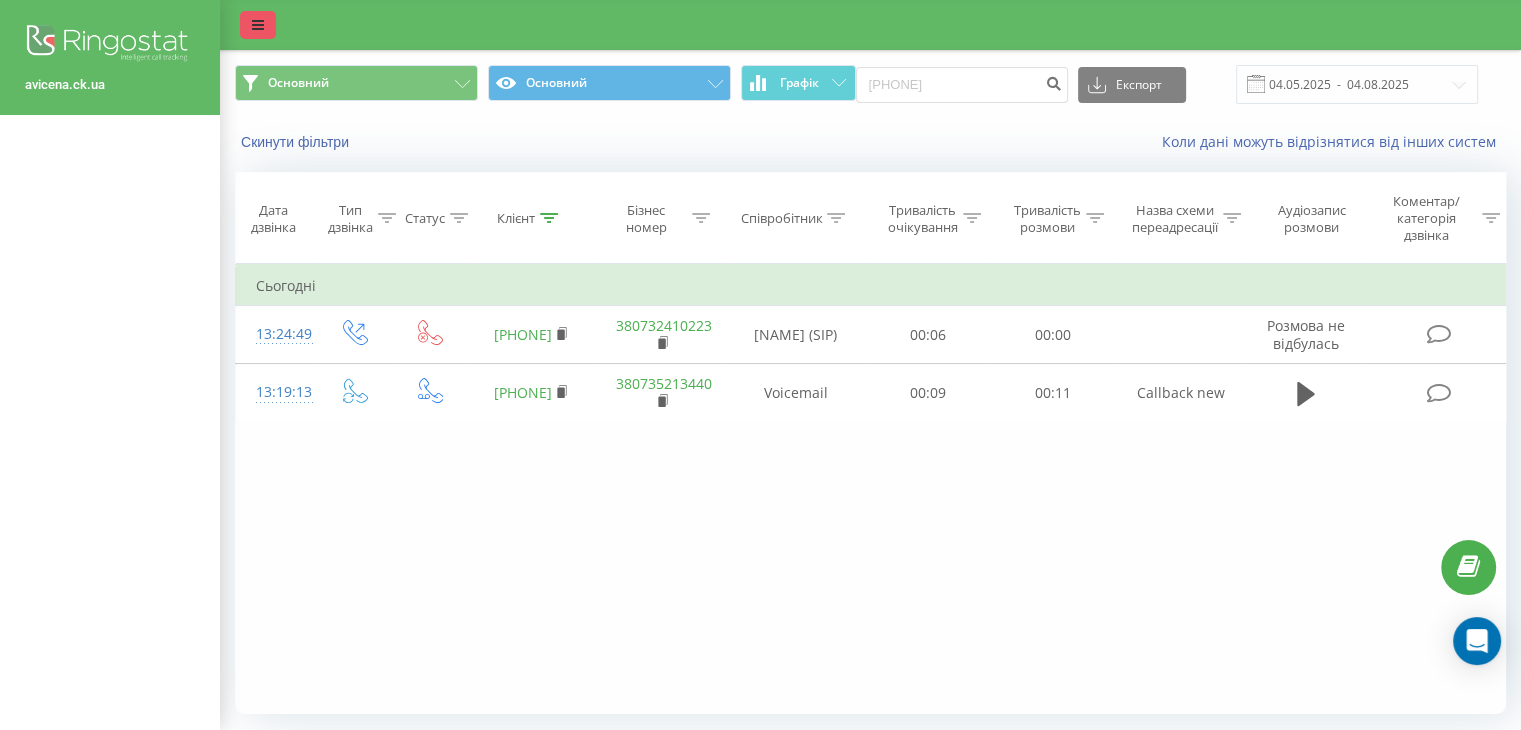 click at bounding box center (258, 25) 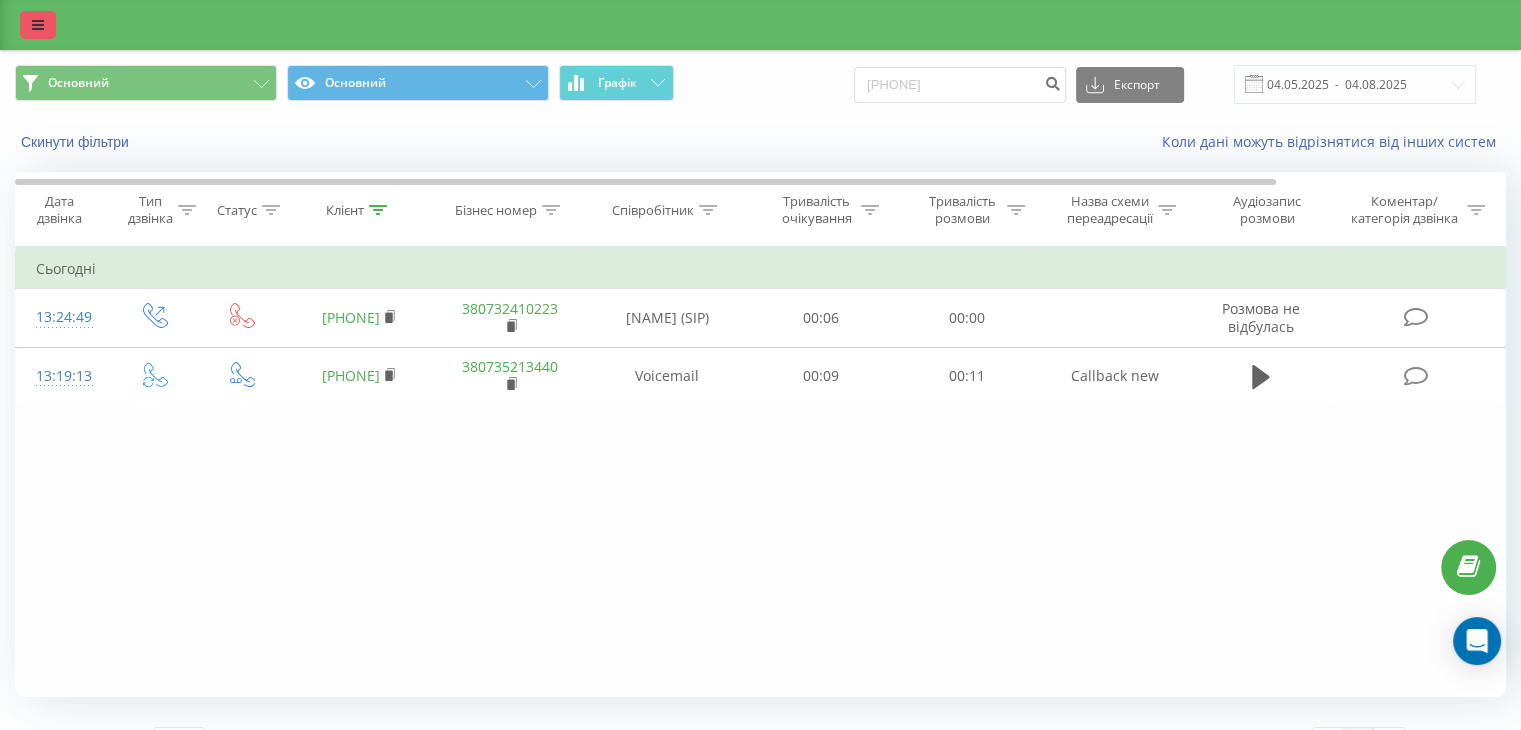 click at bounding box center (38, 25) 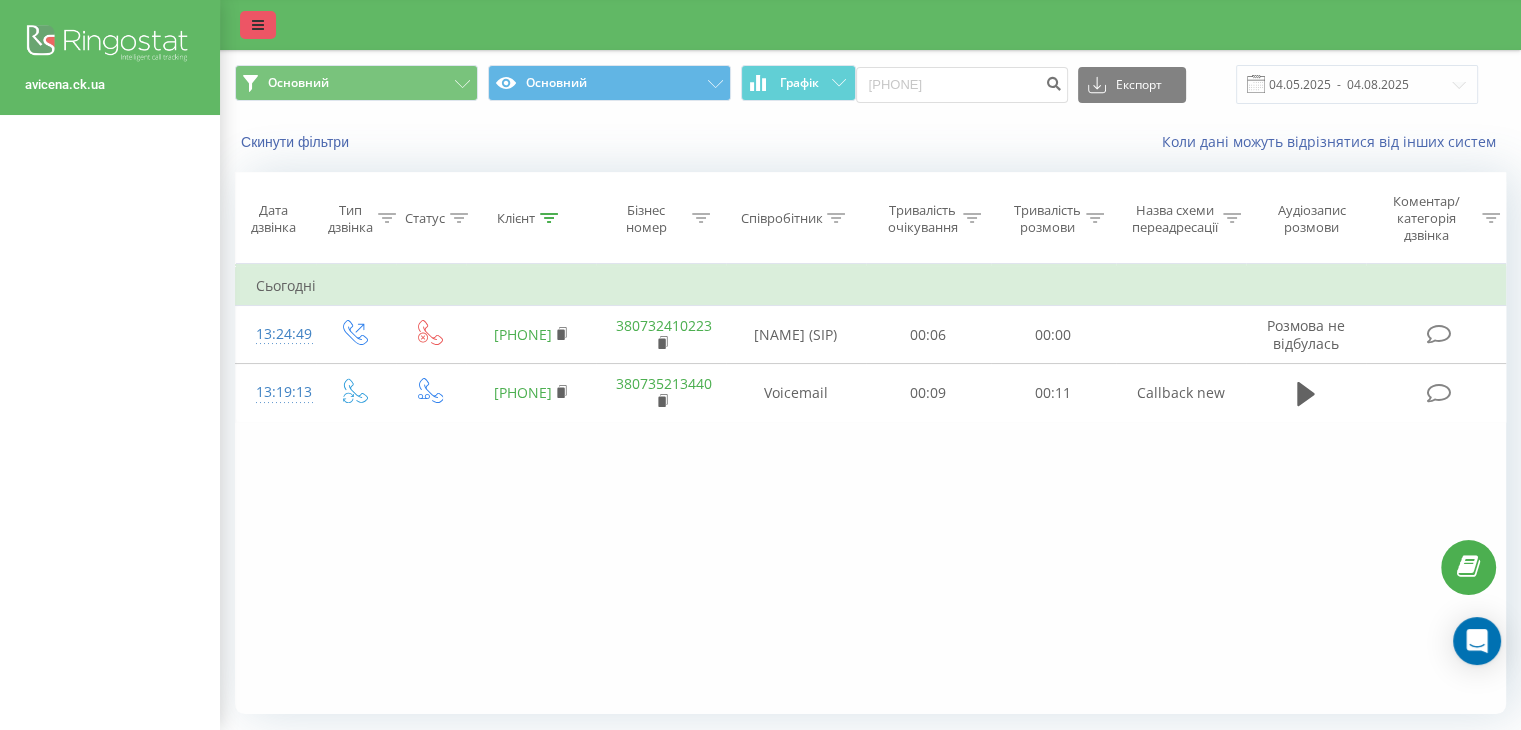 click at bounding box center (258, 25) 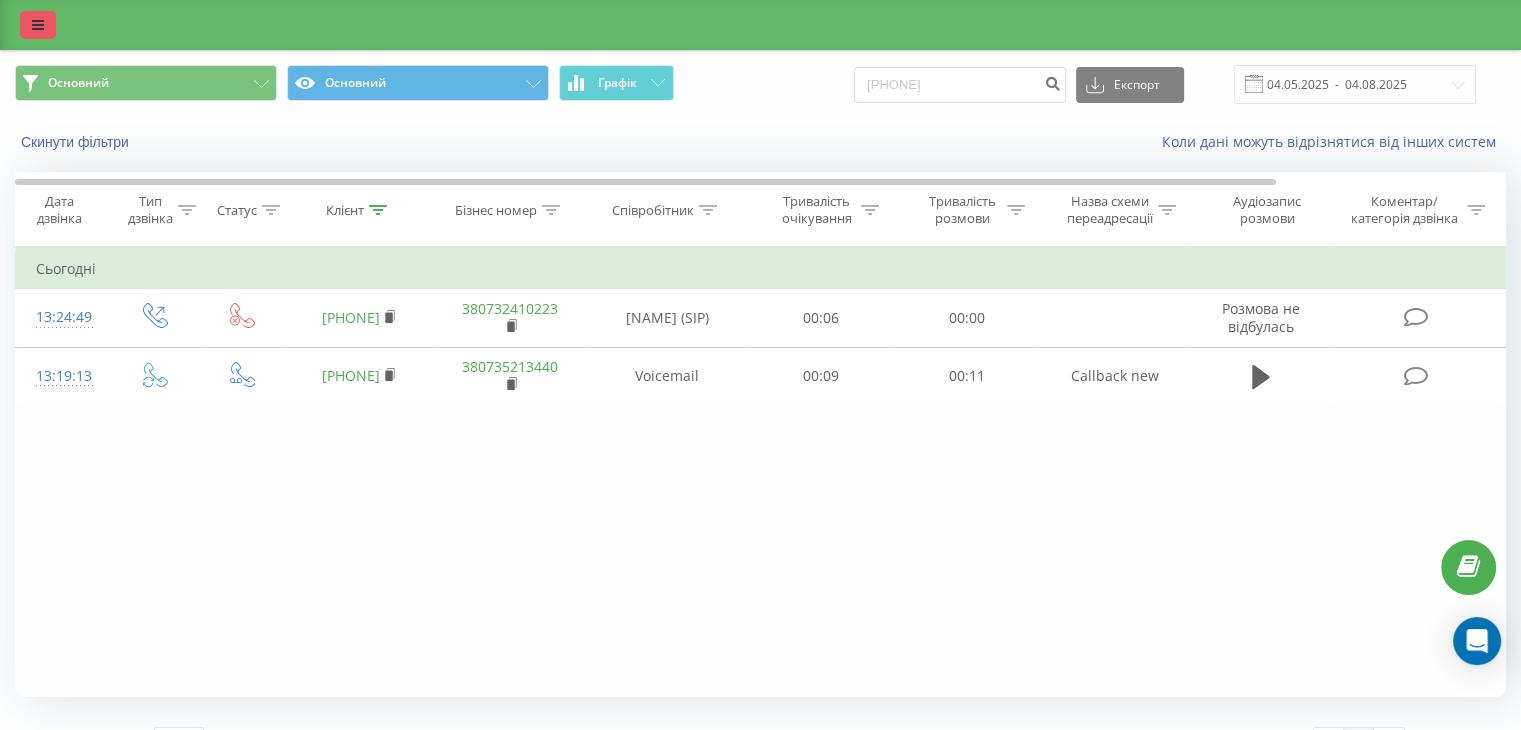 click at bounding box center [38, 25] 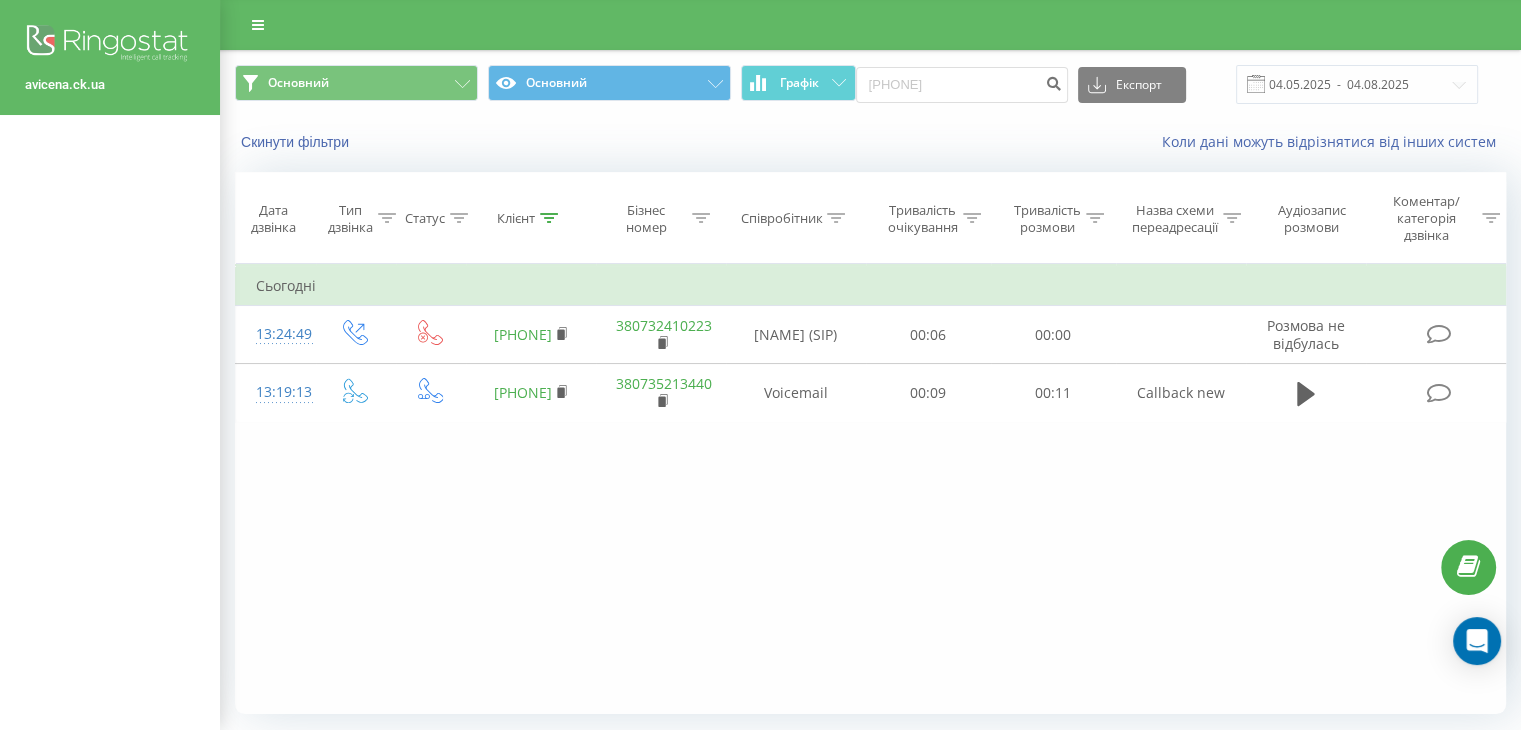 click on "avicena.ck.ua" at bounding box center (110, 365) 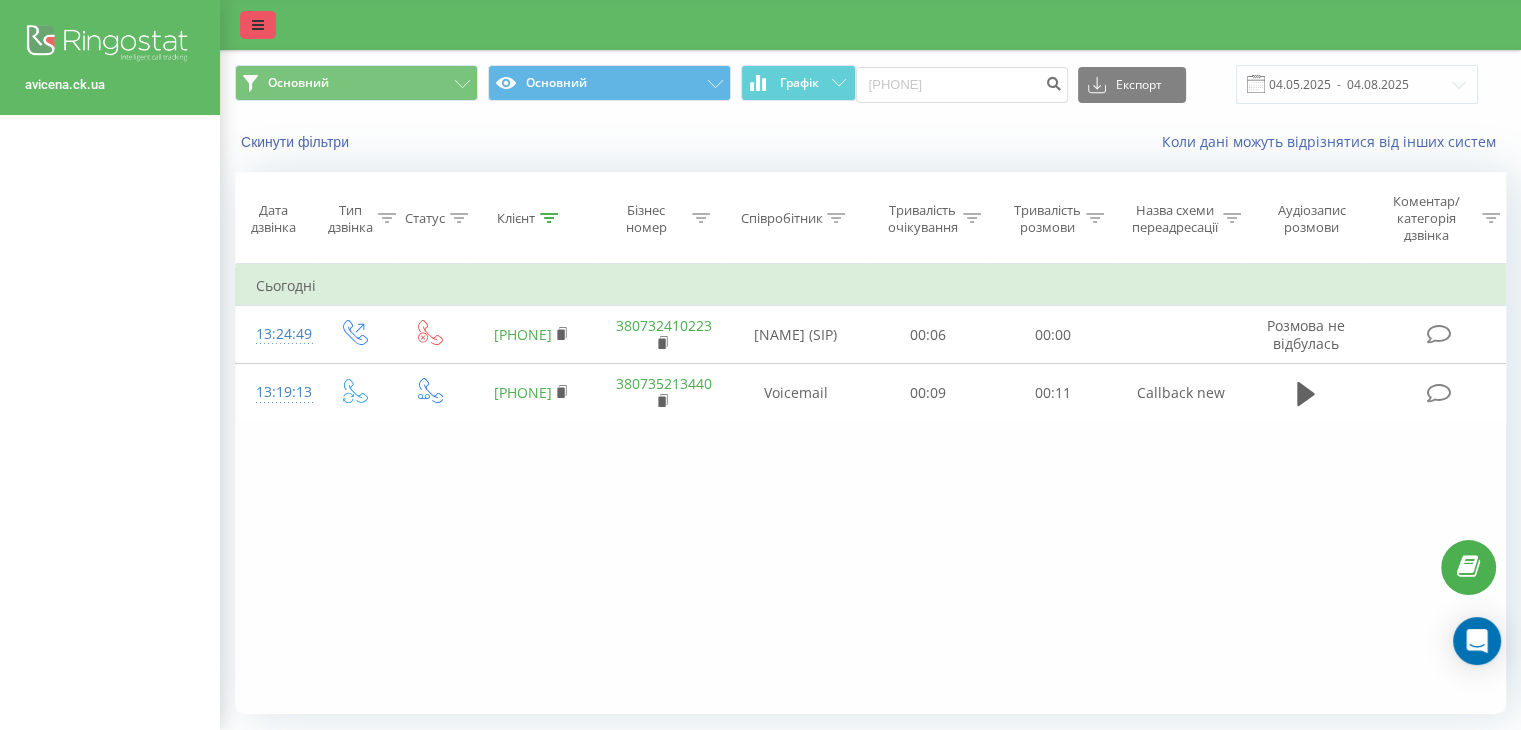 click at bounding box center [258, 25] 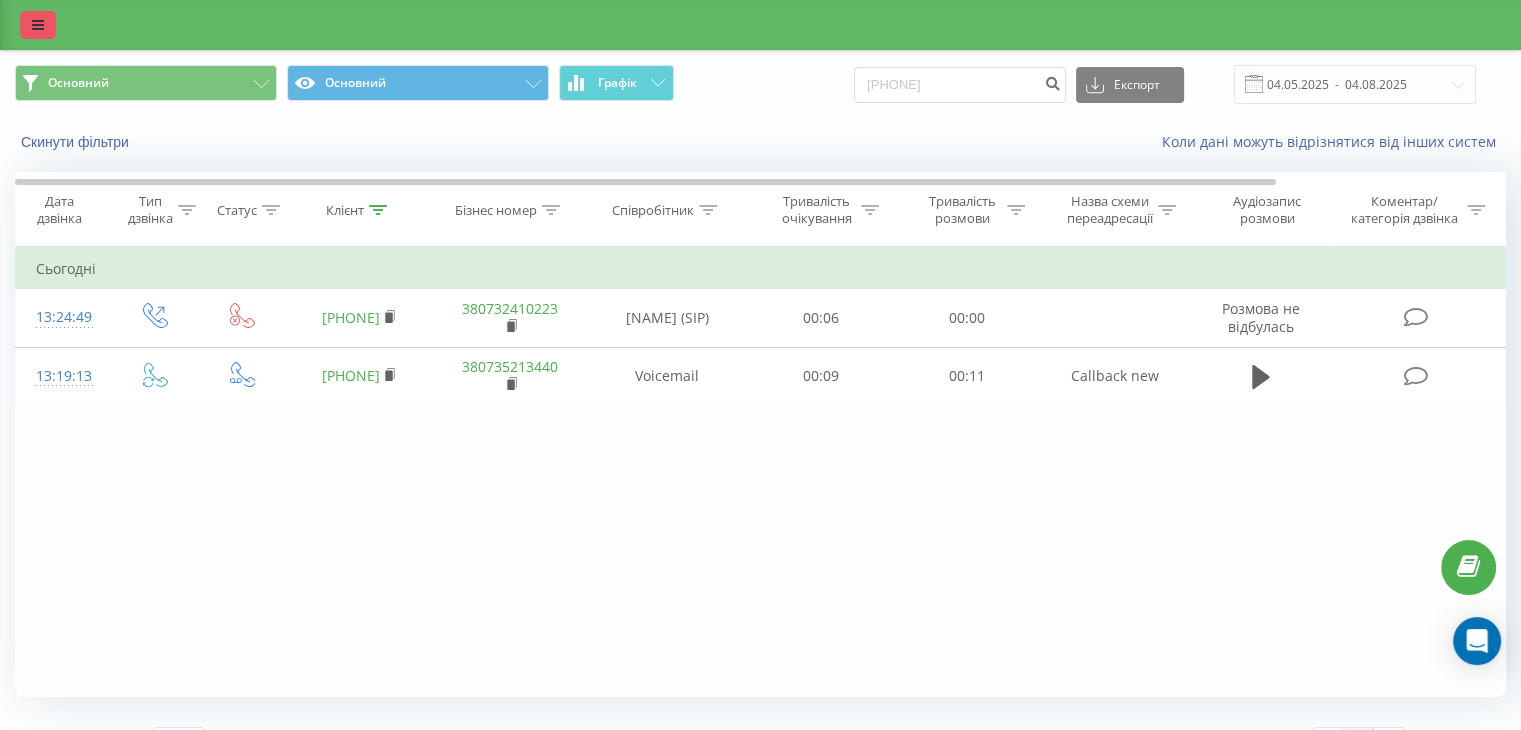 click at bounding box center (38, 25) 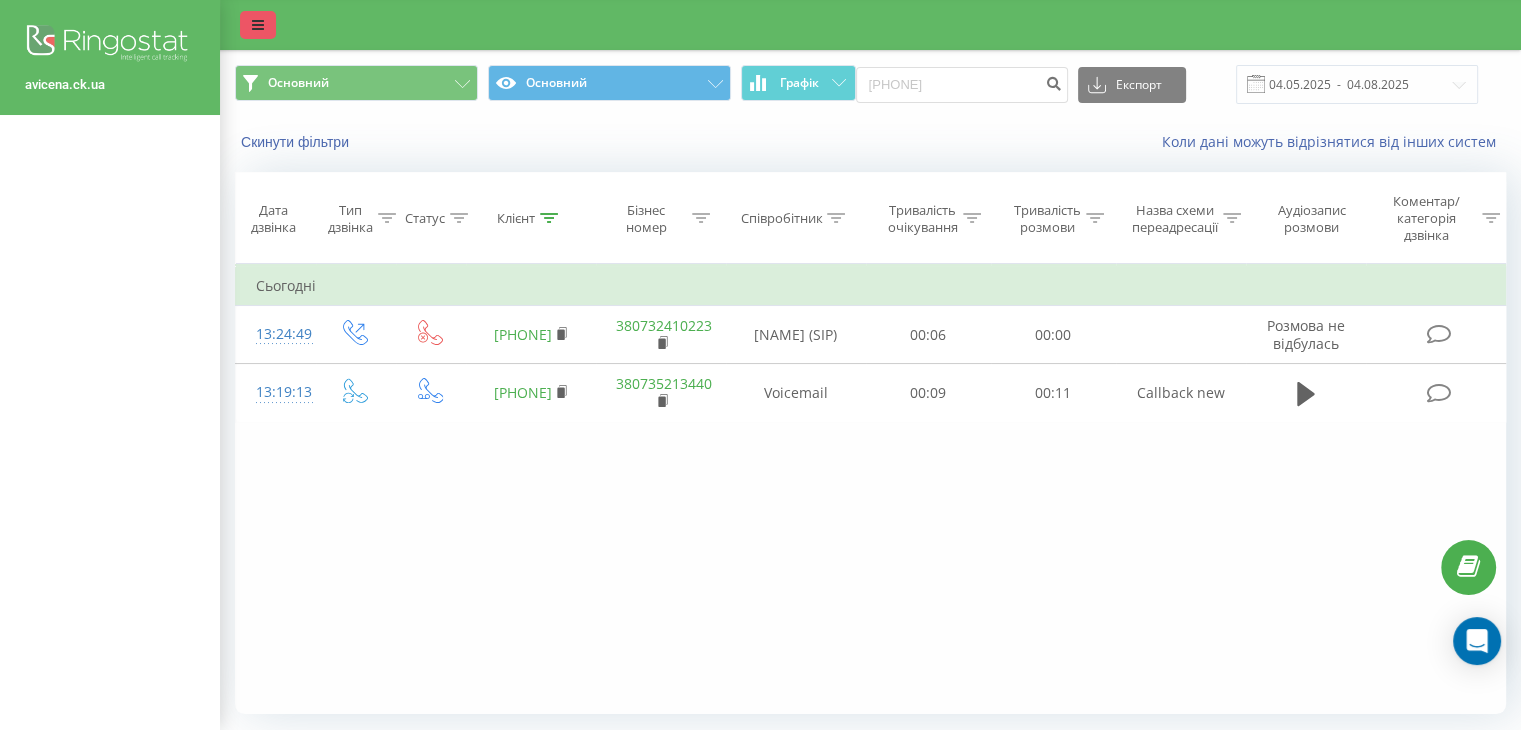 click at bounding box center (258, 25) 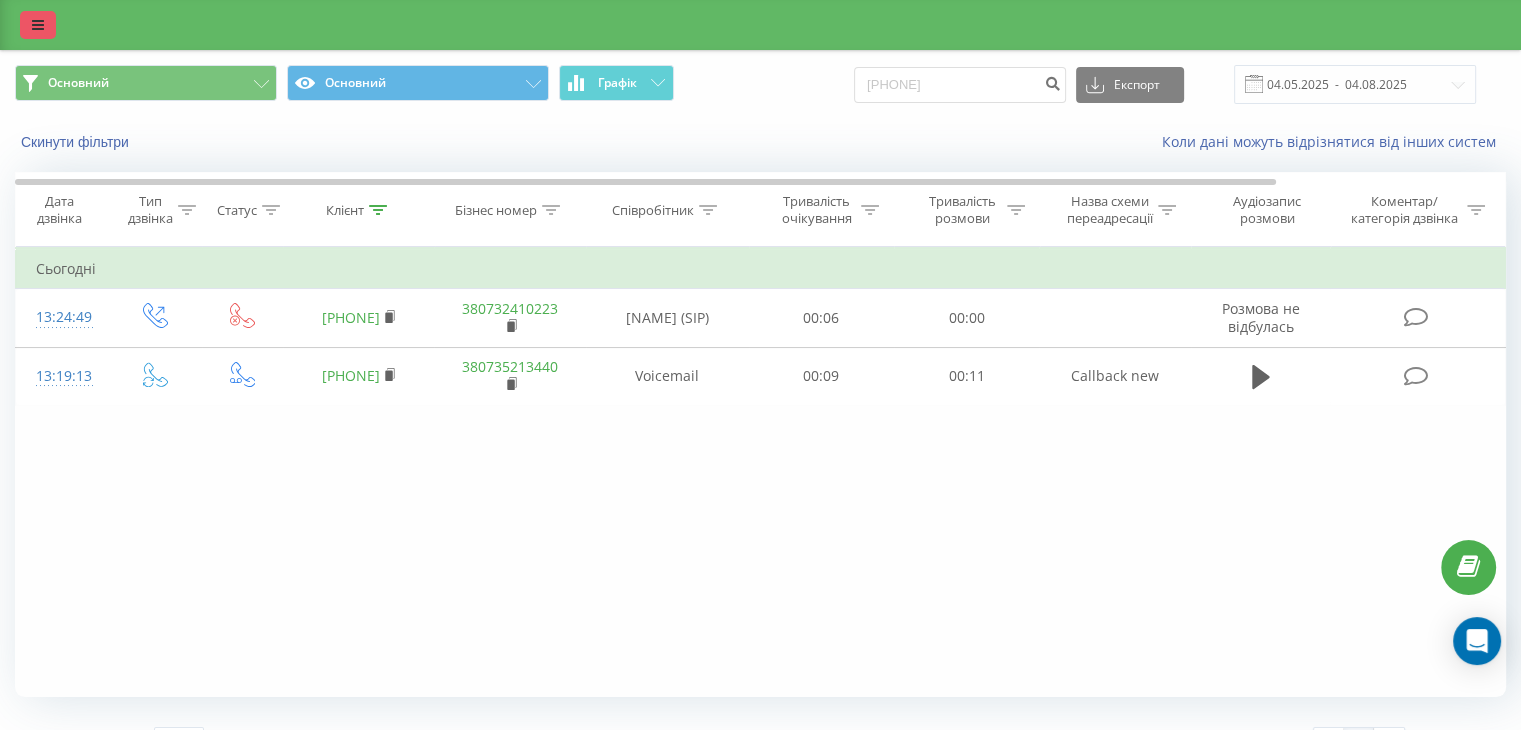 click at bounding box center (38, 25) 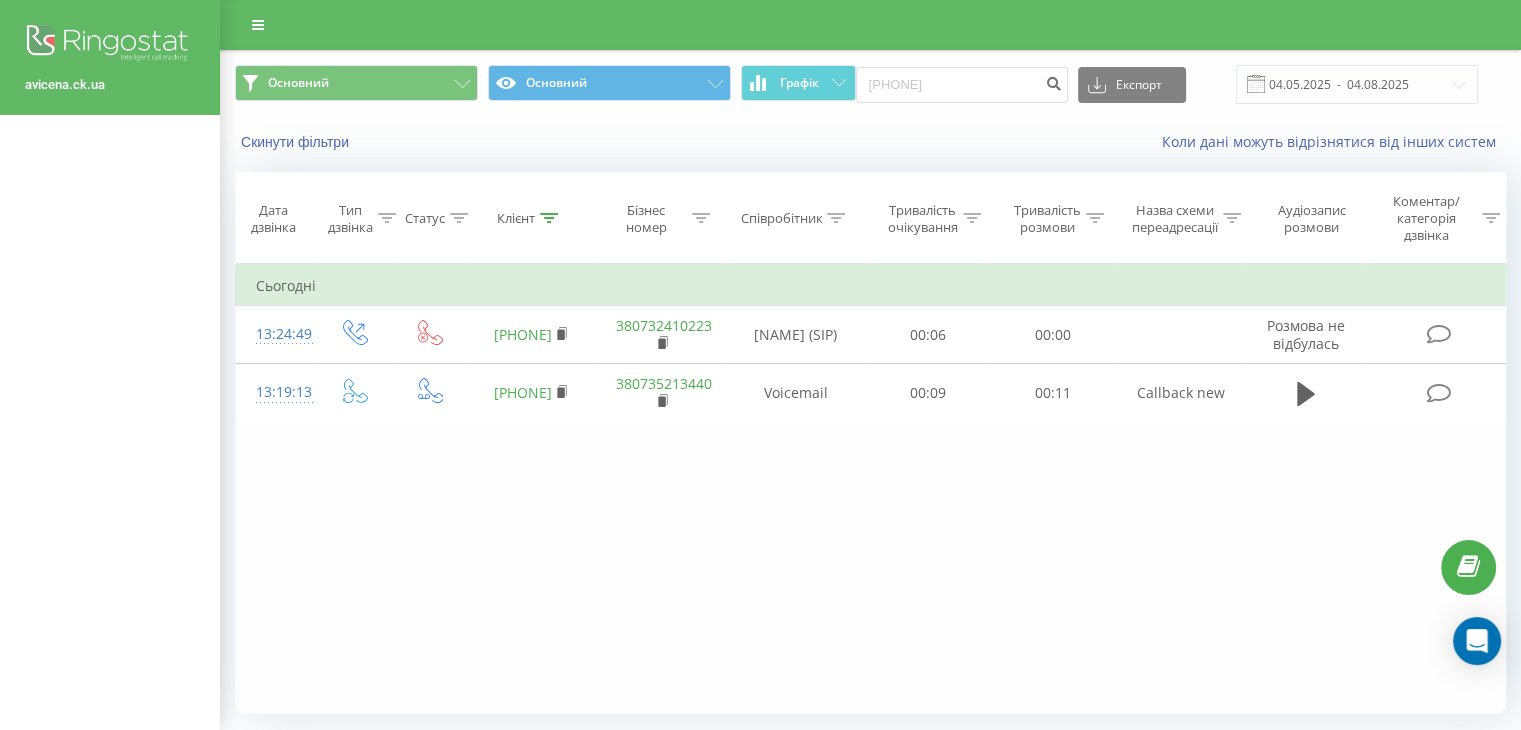 click on "avicena.ck.ua" at bounding box center (110, 365) 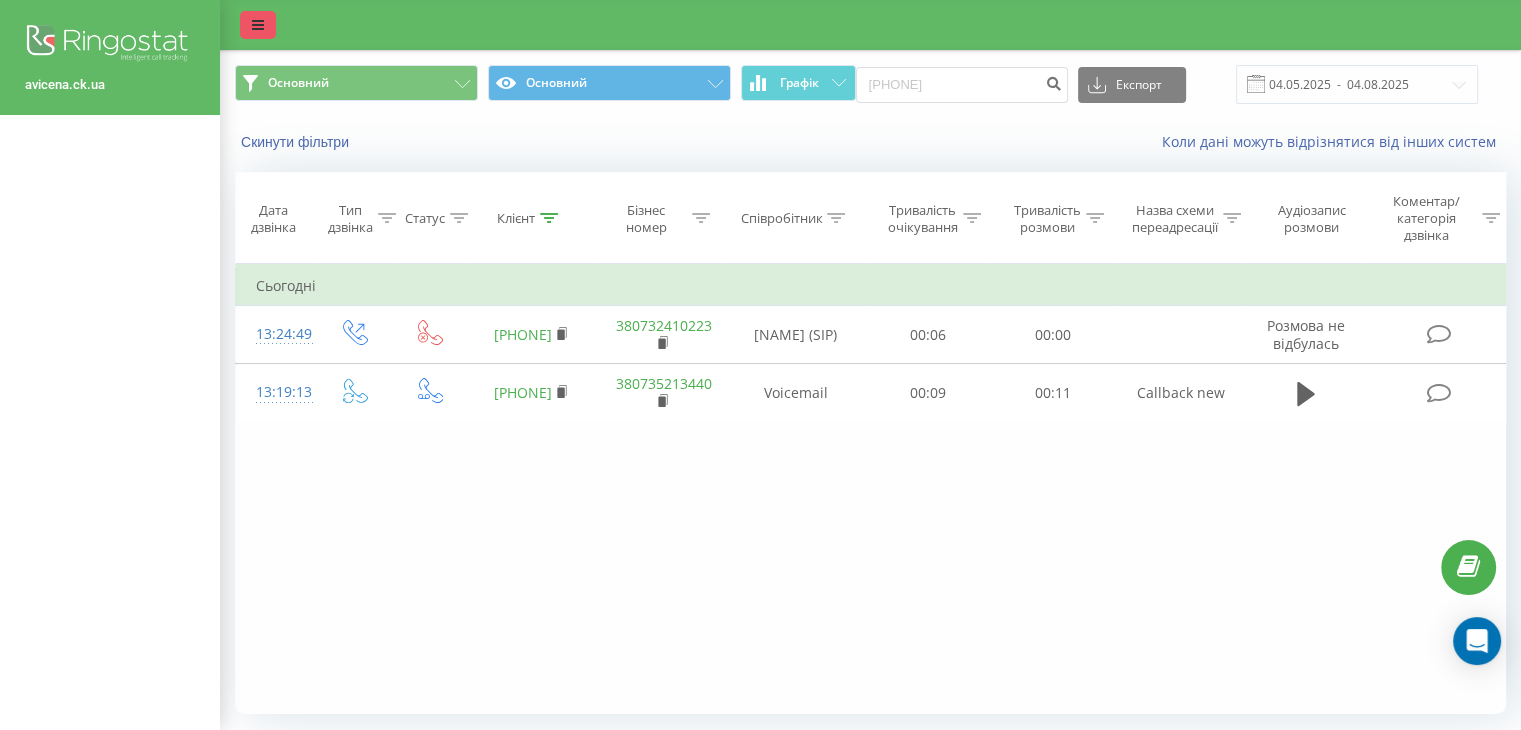 click at bounding box center (258, 25) 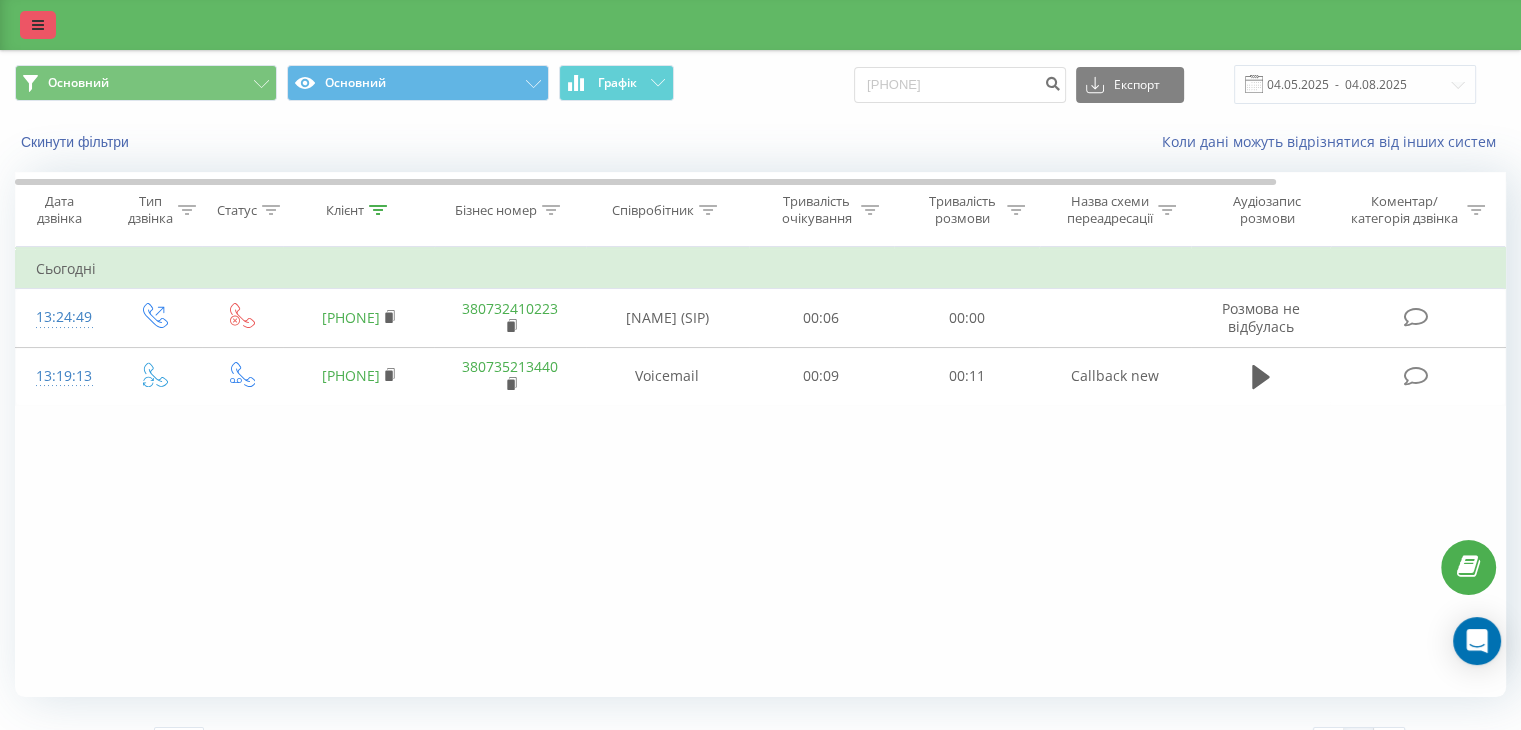 click at bounding box center (38, 25) 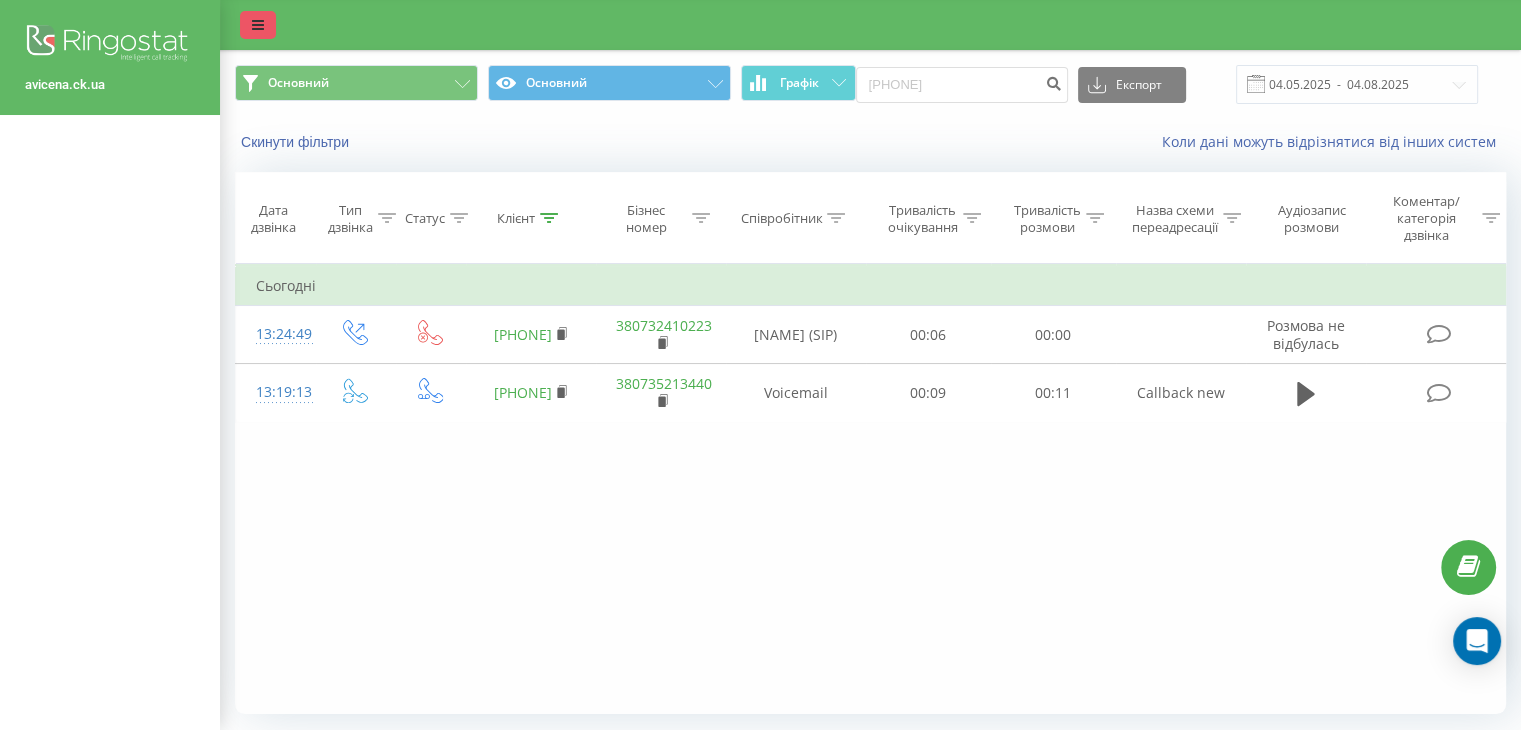 click at bounding box center [258, 25] 